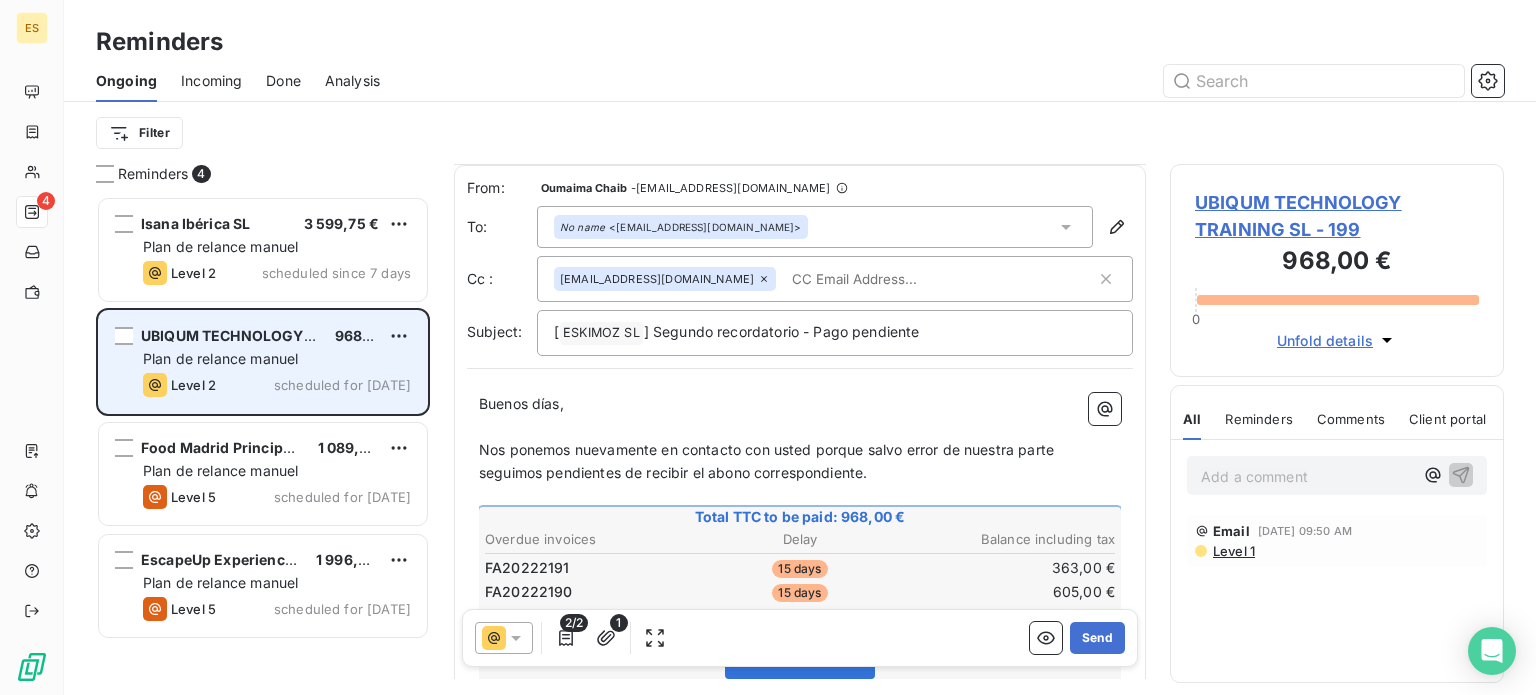 scroll, scrollTop: 0, scrollLeft: 0, axis: both 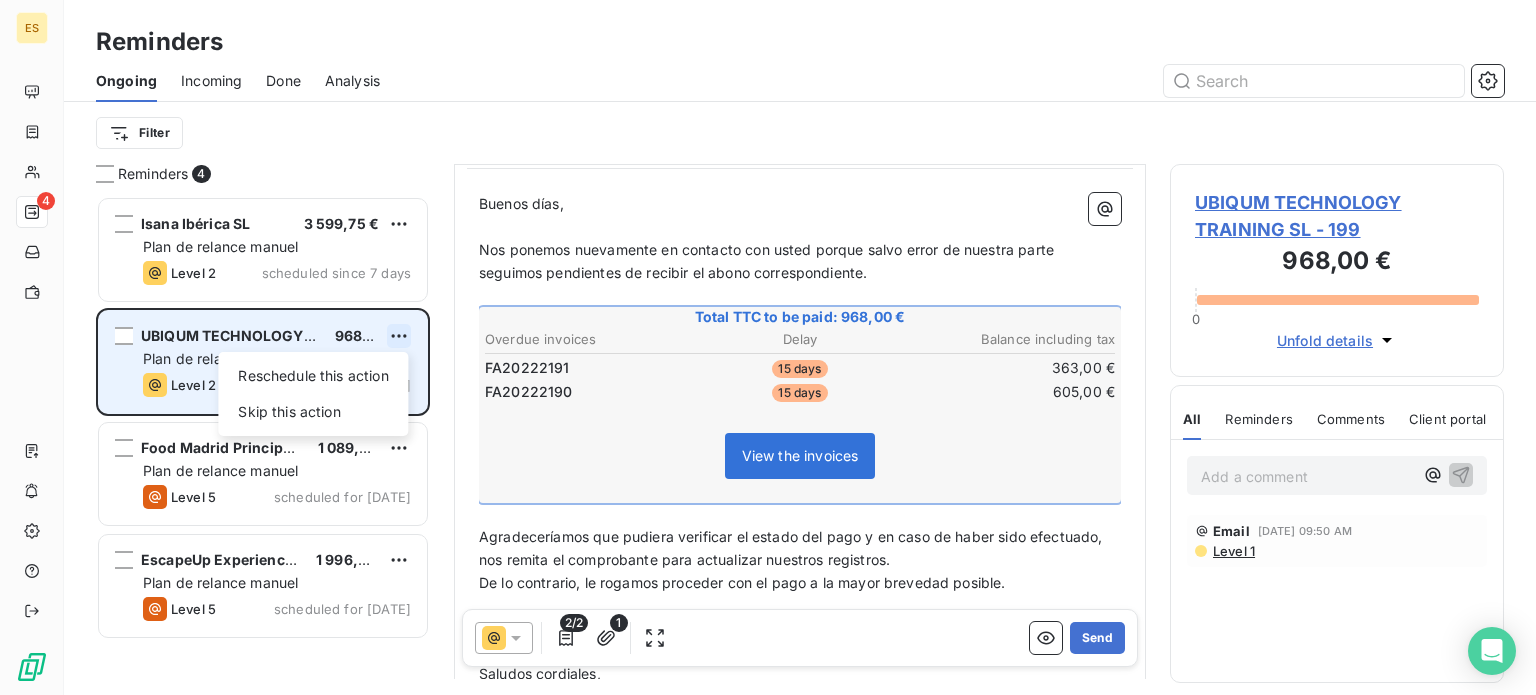 click on "ES 4 Reminders Ongoing Incoming Done Analysis Filter Reminders 4 Isana Ibérica SL 3 599,75 € Plan de relance [PERSON_NAME] Level 2 scheduled since 7 days UBIQUM TECHNOLOGY TRAINING SL 968,00 € Reschedule this action Skip this action Plan de relance [PERSON_NAME] Level 2 scheduled for [DATE] Food [GEOGRAPHIC_DATA] 83 SL 1 089,00 € Plan de relance [PERSON_NAME] Level 5 scheduled for [DATE] EscapeUp Experiences S.L 1 996,50 € Plan de relance [PERSON_NAME] Level 5 scheduled for [DATE] From: [PERSON_NAME] -  [EMAIL_ADDRESS][DOMAIN_NAME] To: No name   <[PERSON_NAME][EMAIL_ADDRESS][DOMAIN_NAME]> Cc : [EMAIL_ADDRESS][DOMAIN_NAME] Subject: [ ESKIMOZ SL ﻿ ] Segundo recordatorio - Pago pendiente Buenos [PERSON_NAME], ﻿ Nos ponemos nuevamente en contacto con usted porque salvo error de nuestra parte seguimos pendientes de recibir el abono correspondiente. ﻿ Total TTC to be paid:   968,00 € Overdue invoices Delay Balance including tax FA20222191 15 days   363,00 € FA20222190 15 days   605,00 € View   the invoices ﻿ ﻿ ﻿ ﻿ ﻿ ﻿ 2/2 1" at bounding box center [768, 347] 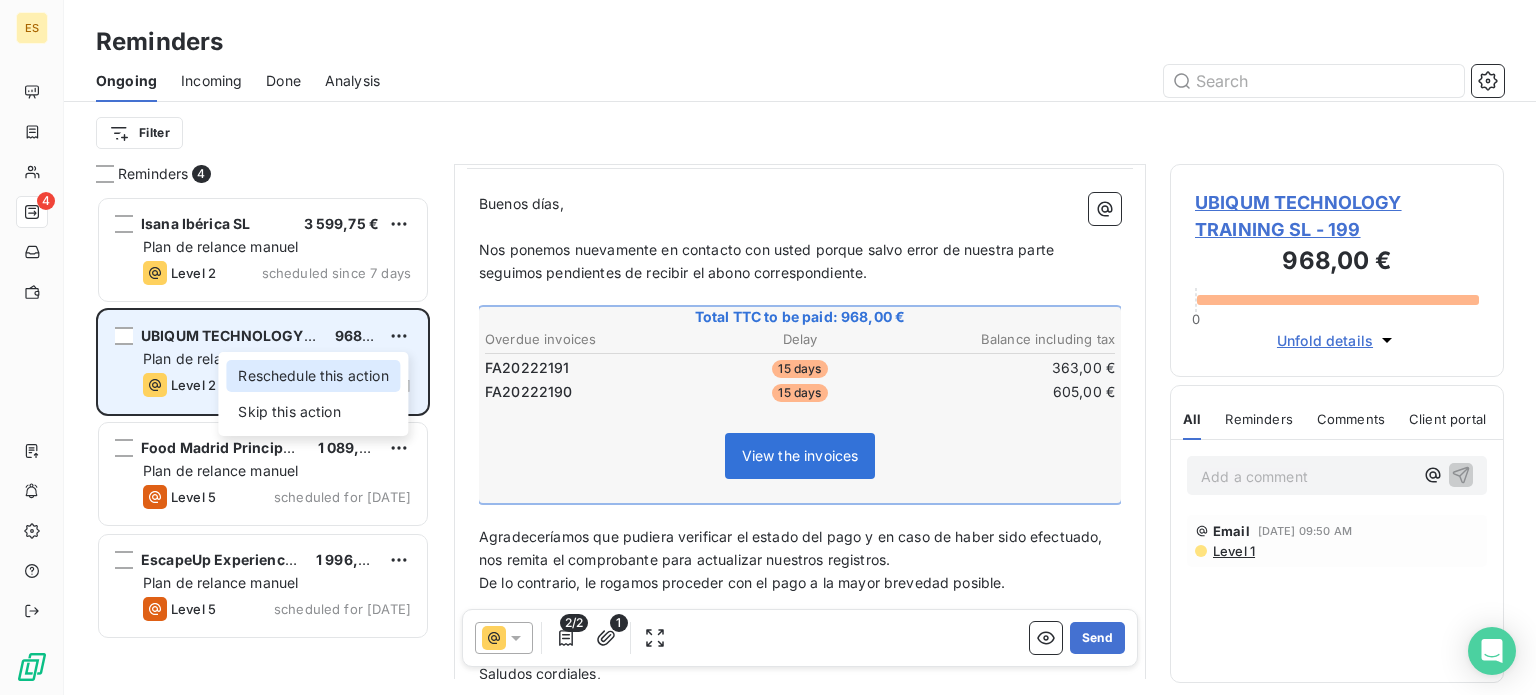 click on "Reschedule this action" at bounding box center [313, 376] 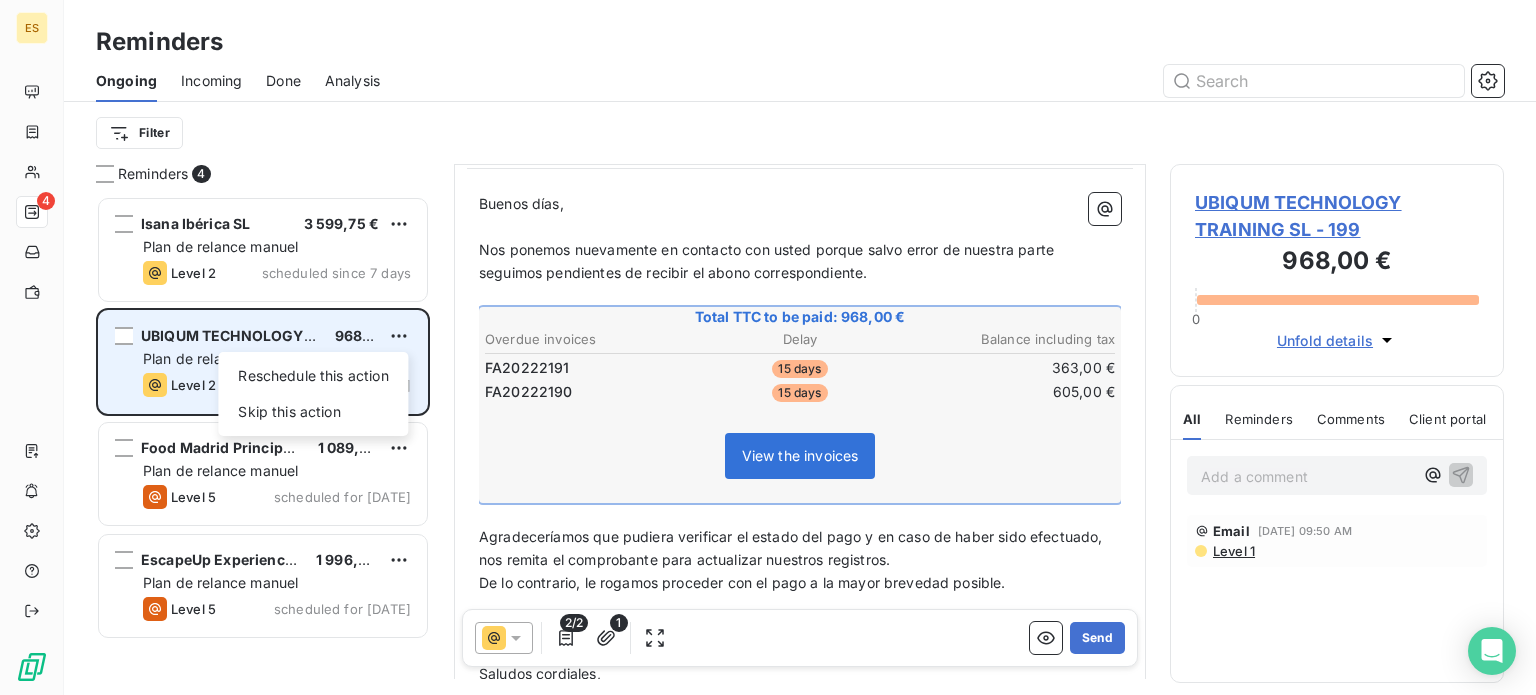 select on "6" 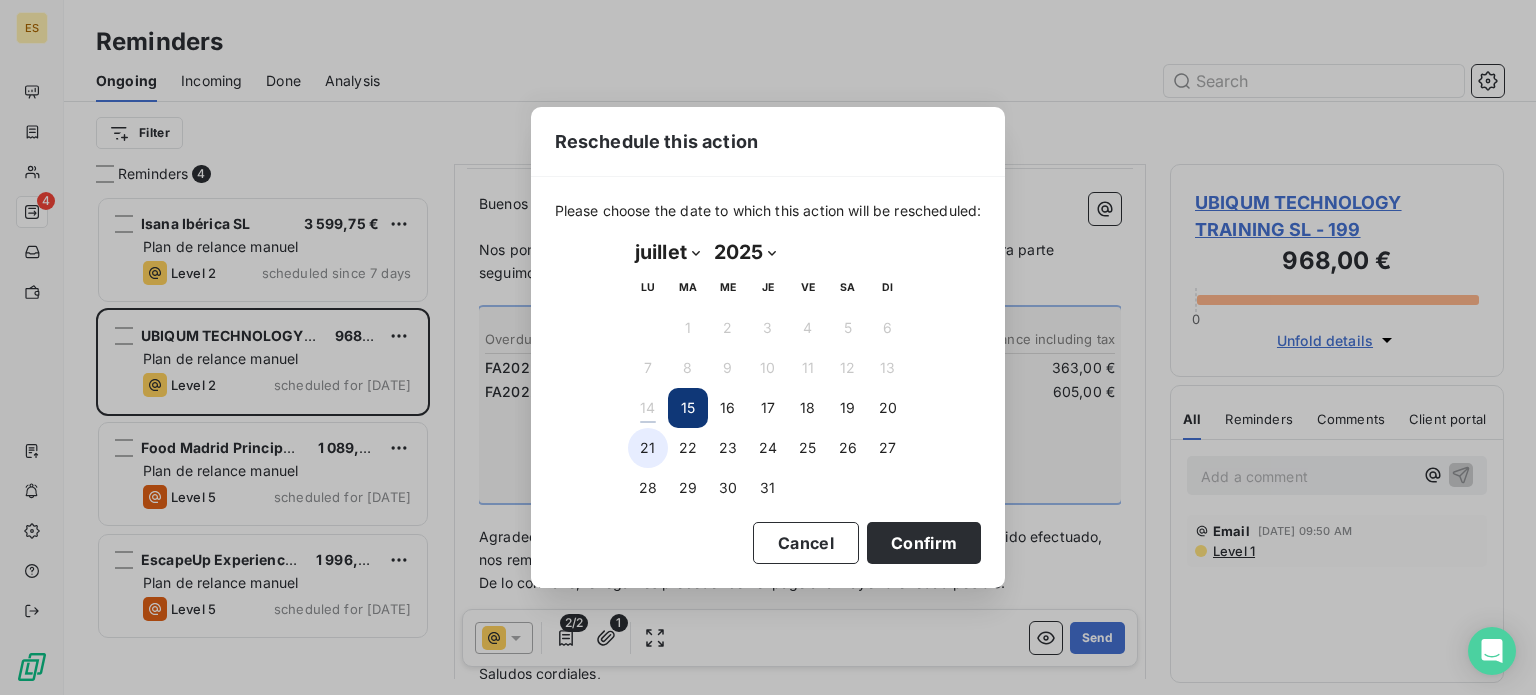 click on "21" at bounding box center [648, 448] 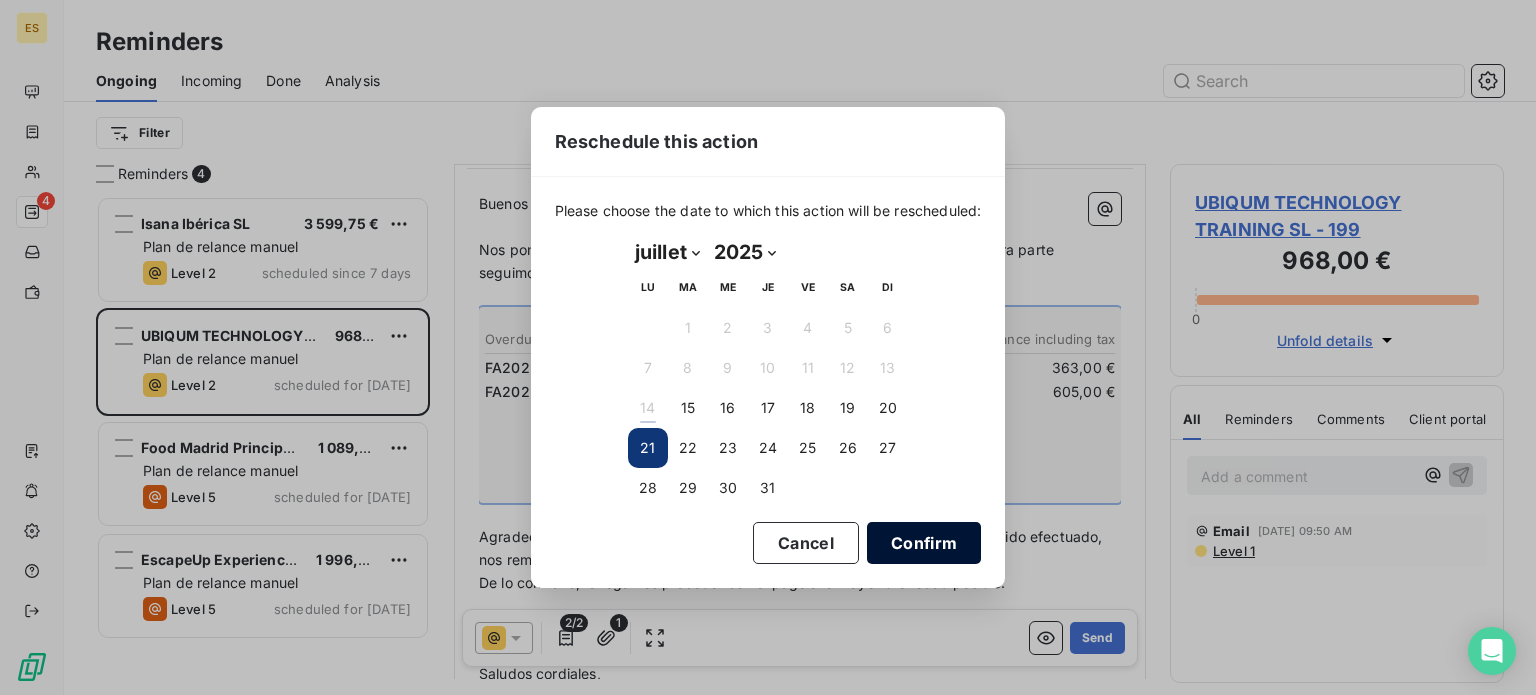 click on "Confirm" at bounding box center [924, 543] 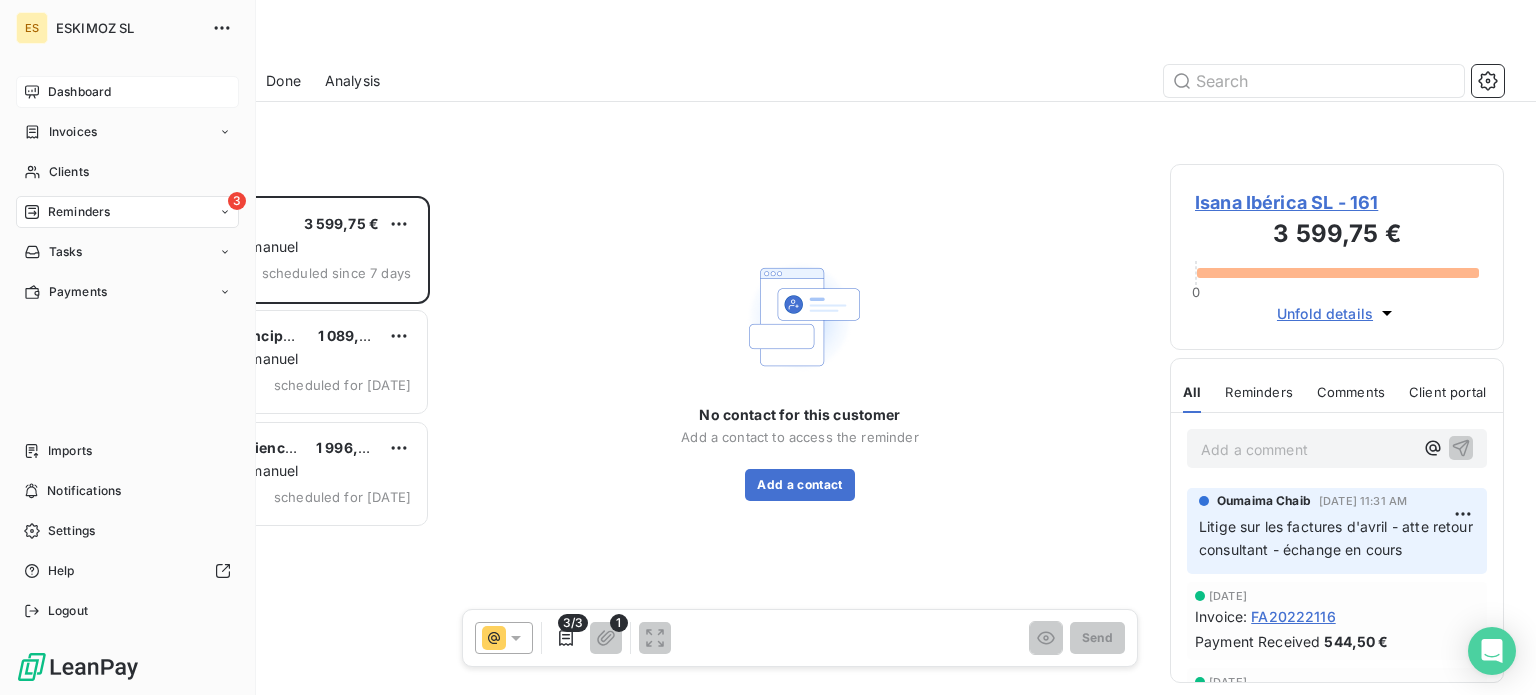 click 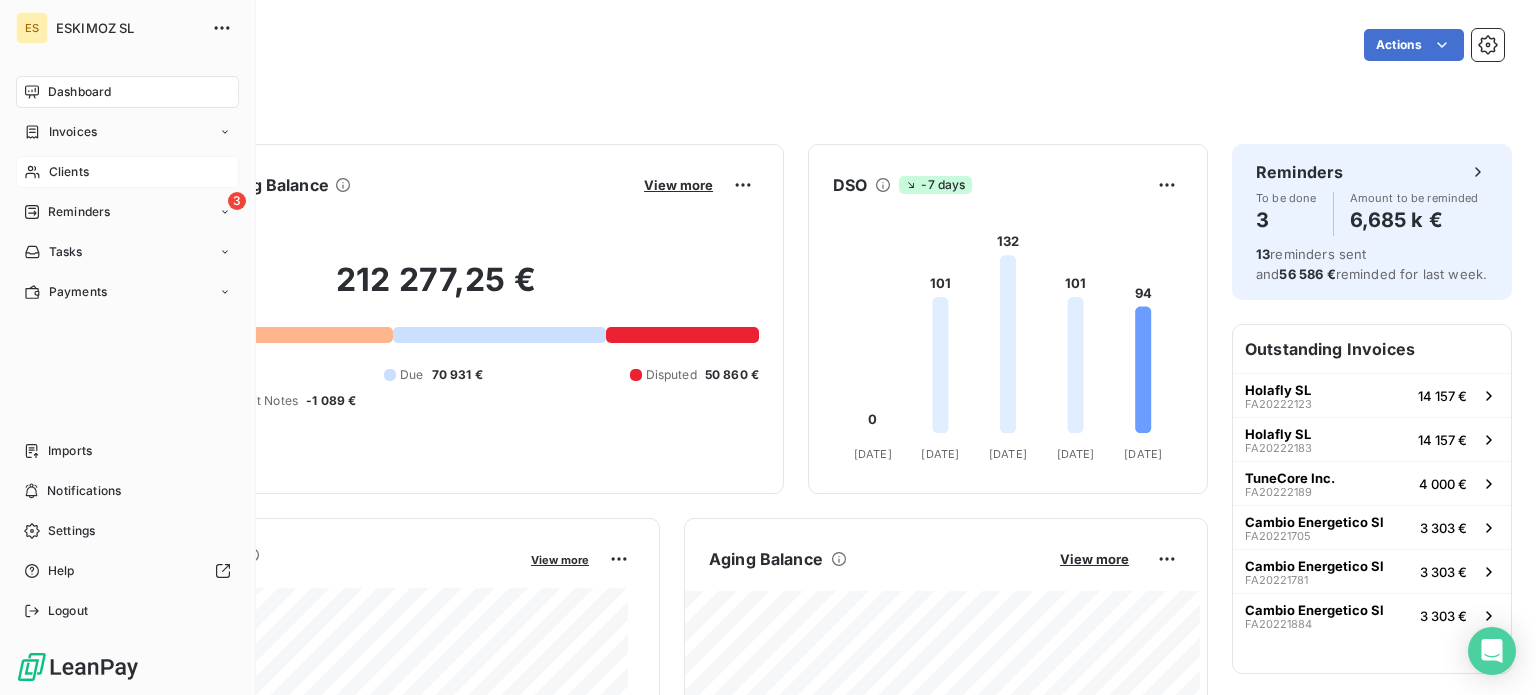 click on "Clients" at bounding box center (127, 172) 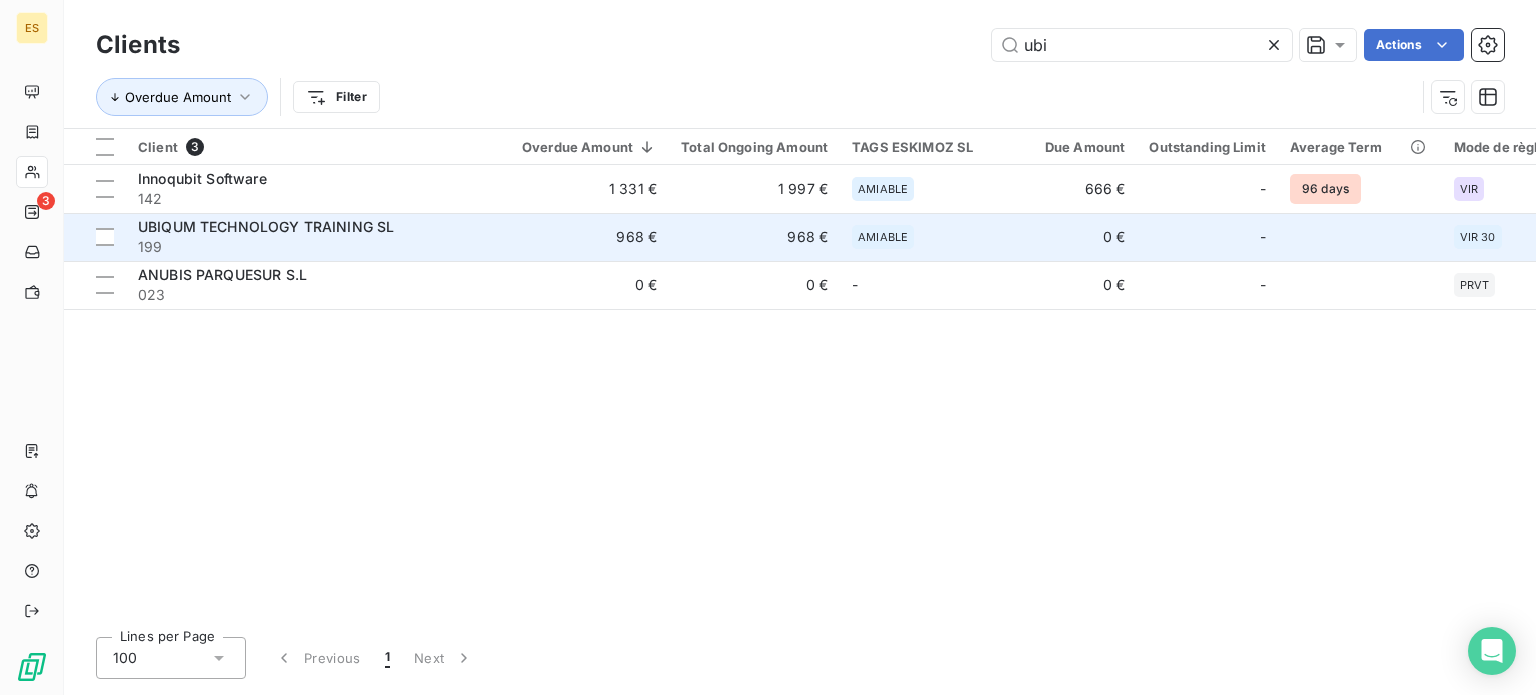 type on "ubi" 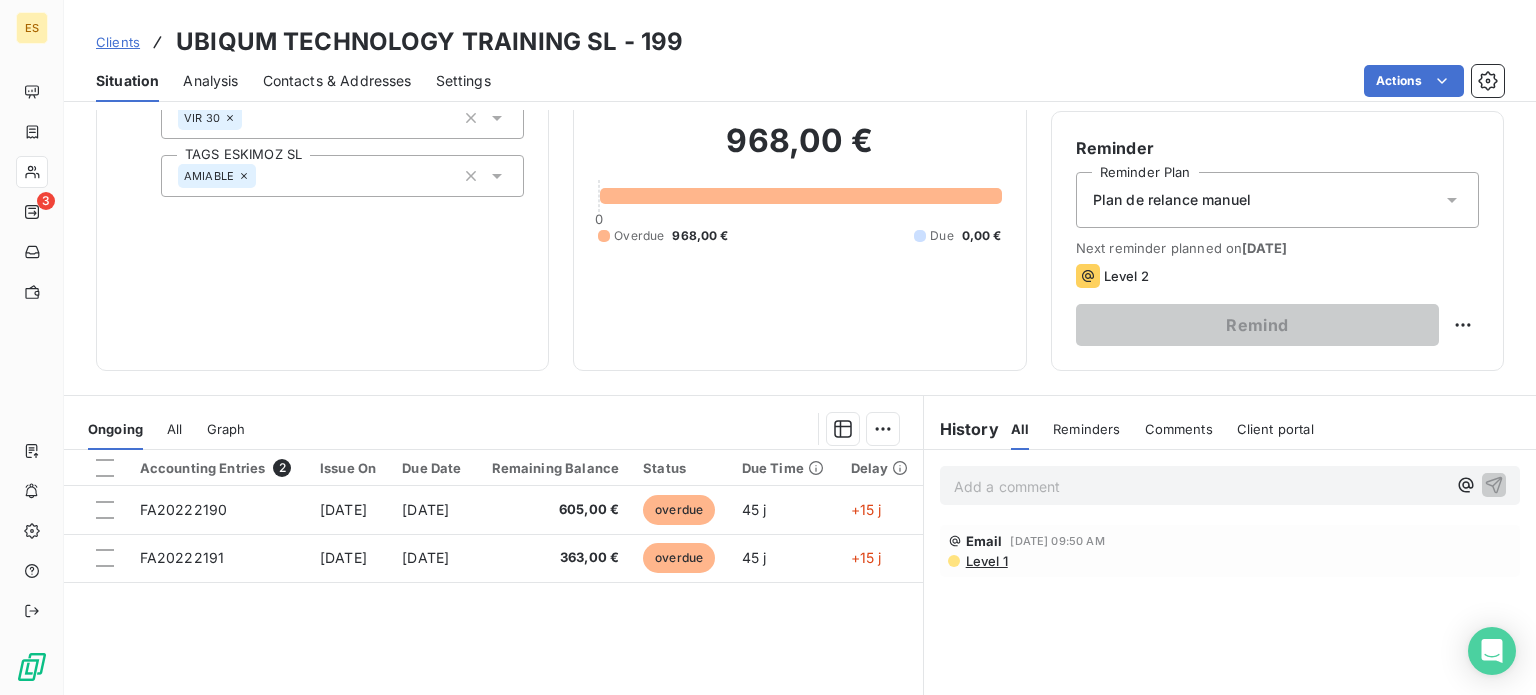 scroll, scrollTop: 300, scrollLeft: 0, axis: vertical 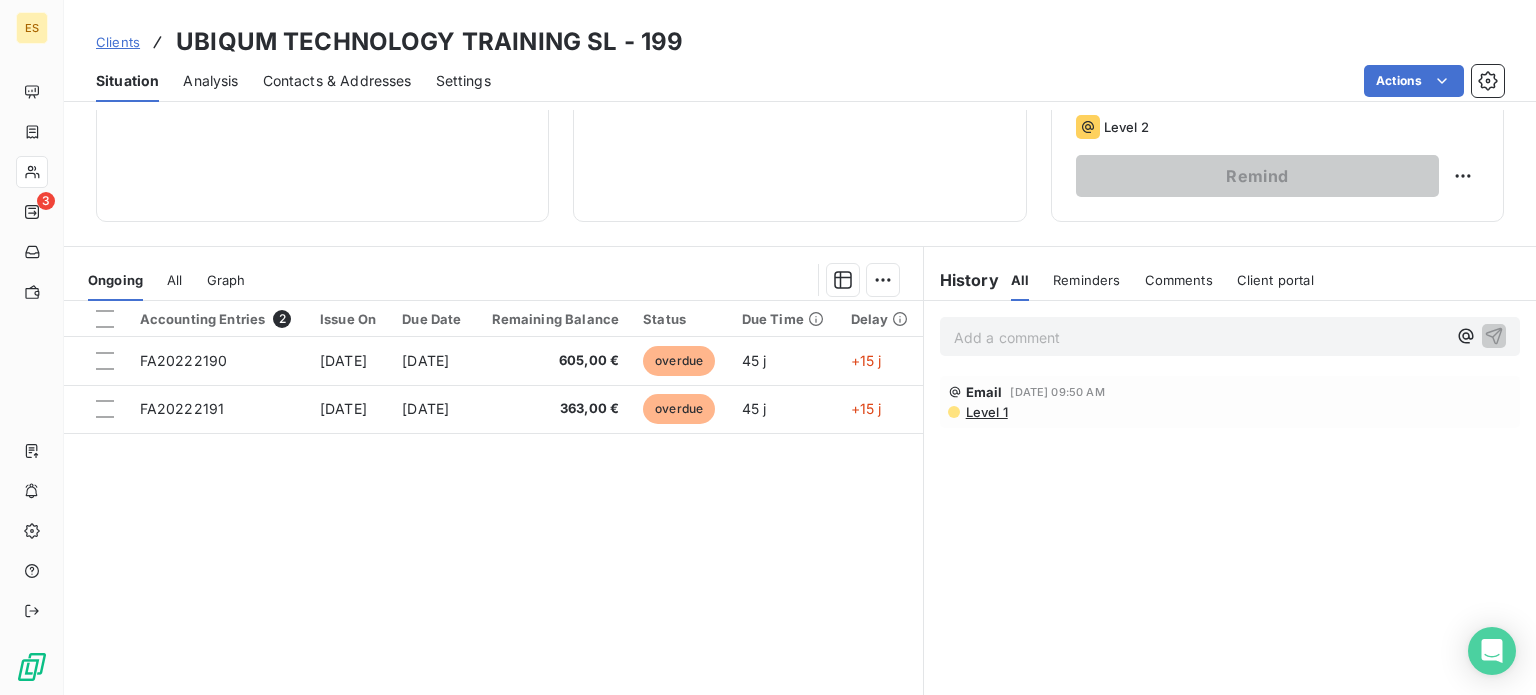click on "Add a comment ﻿" at bounding box center (1200, 337) 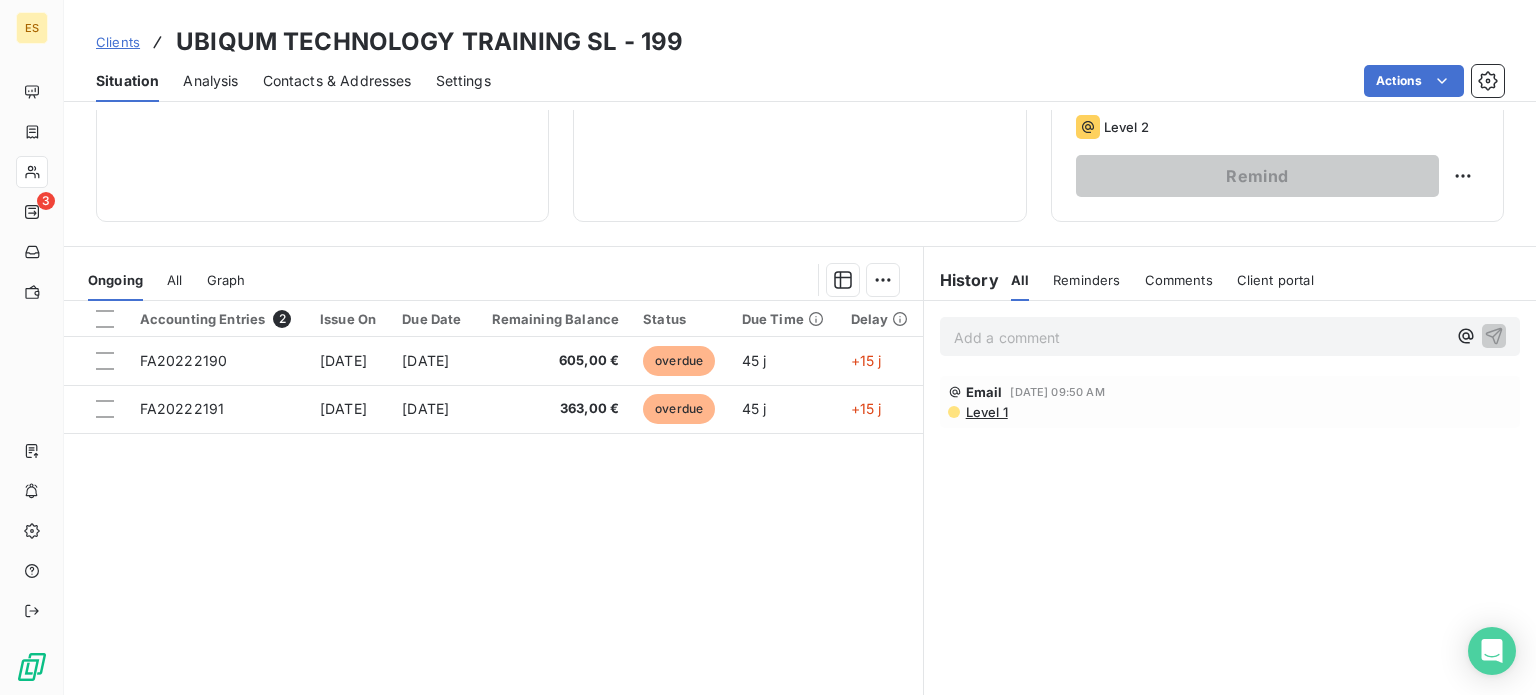 drag, startPoint x: 1117, startPoint y: 338, endPoint x: 1106, endPoint y: 332, distance: 12.529964 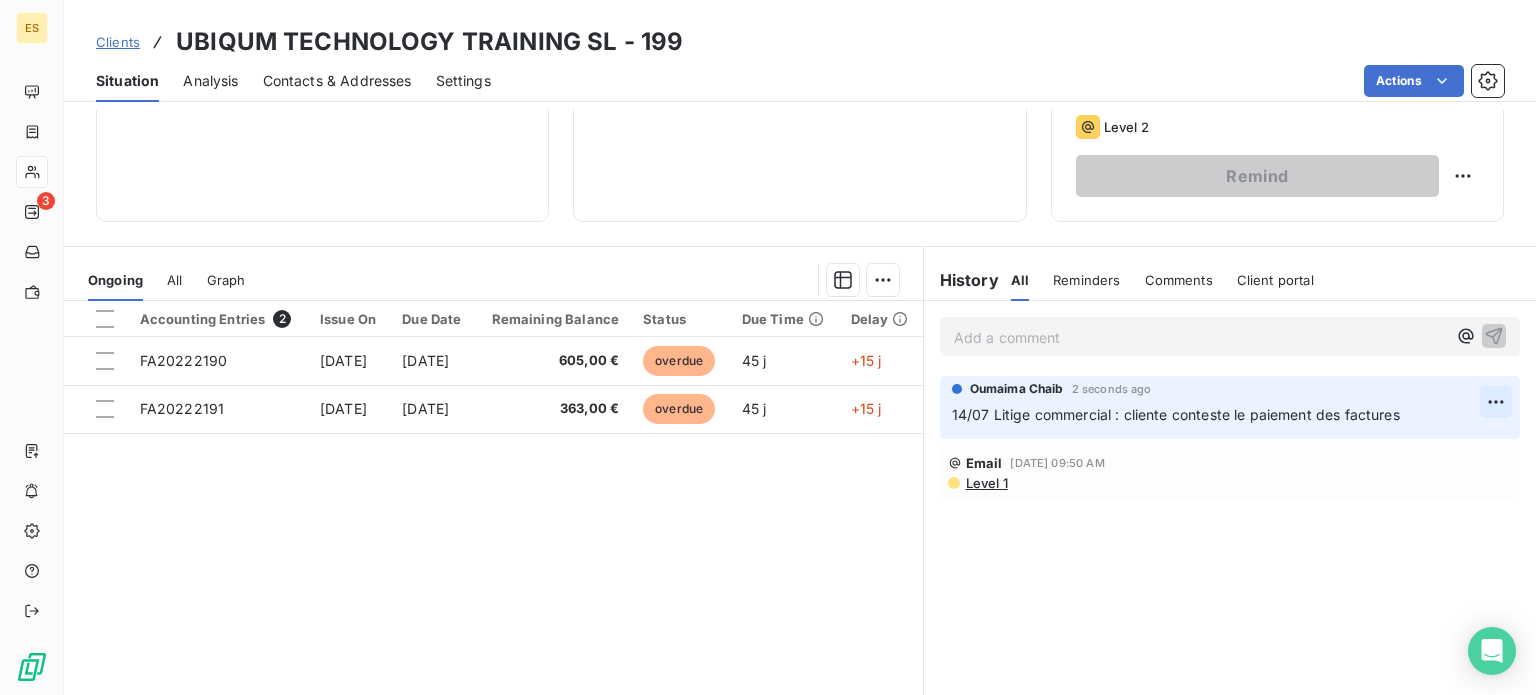 click on "ES 3 Clients UBIQUM TECHNOLOGY TRAINING SL - 199 Situation Analysis Contacts & Addresses Settings Actions Client information Client Properties Mode de règlement VIR 30 TAGS ESKIMOZ SL AMIABLE Client Outstanding   968,00 € 0 Overdue 968,00 € Due 0,00 €     Outstanding limit Add an authorized outstanding limit Score Link your Creditsafe account Reminder Reminder Plan Plan de relance [PERSON_NAME] Next reminder planned on  [DATE] Level 2 Remind Ongoing All Graph Accounting Entries 2 Issue On Due Date Remaining Balance Status Due Time   Delay   FA20222190 [DATE] [DATE] 605,00 € overdue 45 j +15 j FA20222191 [DATE] [DATE] 363,00 € overdue 45 j +15 j Lines per Page 25 Previous 1 Next History All Reminders Comments Client portal All Reminders Comments Client portal Add a comment ﻿ Oumaima Chaib 2 seconds ago 14/07 Litige commercial : cliente conteste le paiement des factures Email [DATE] 09:50 AM Level 1" at bounding box center (768, 347) 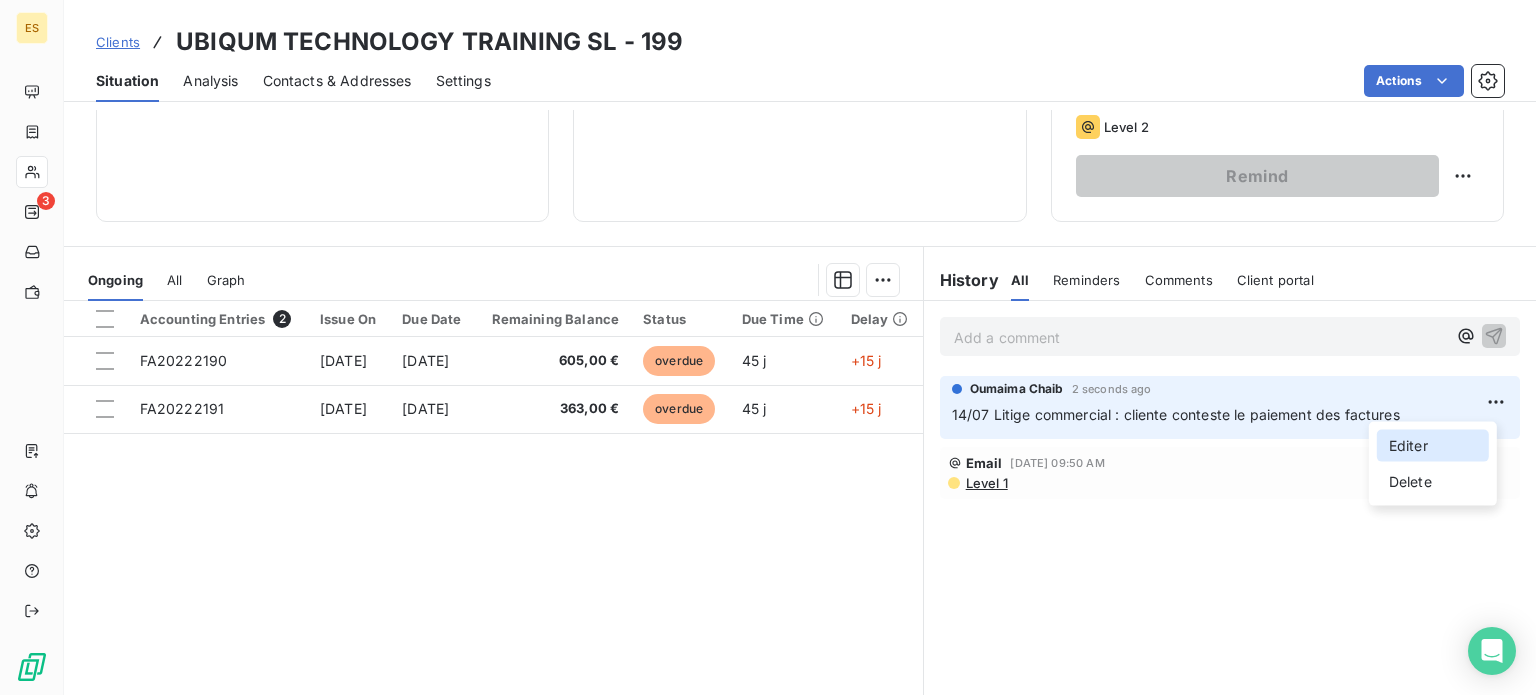 click on "Editer" at bounding box center [1433, 446] 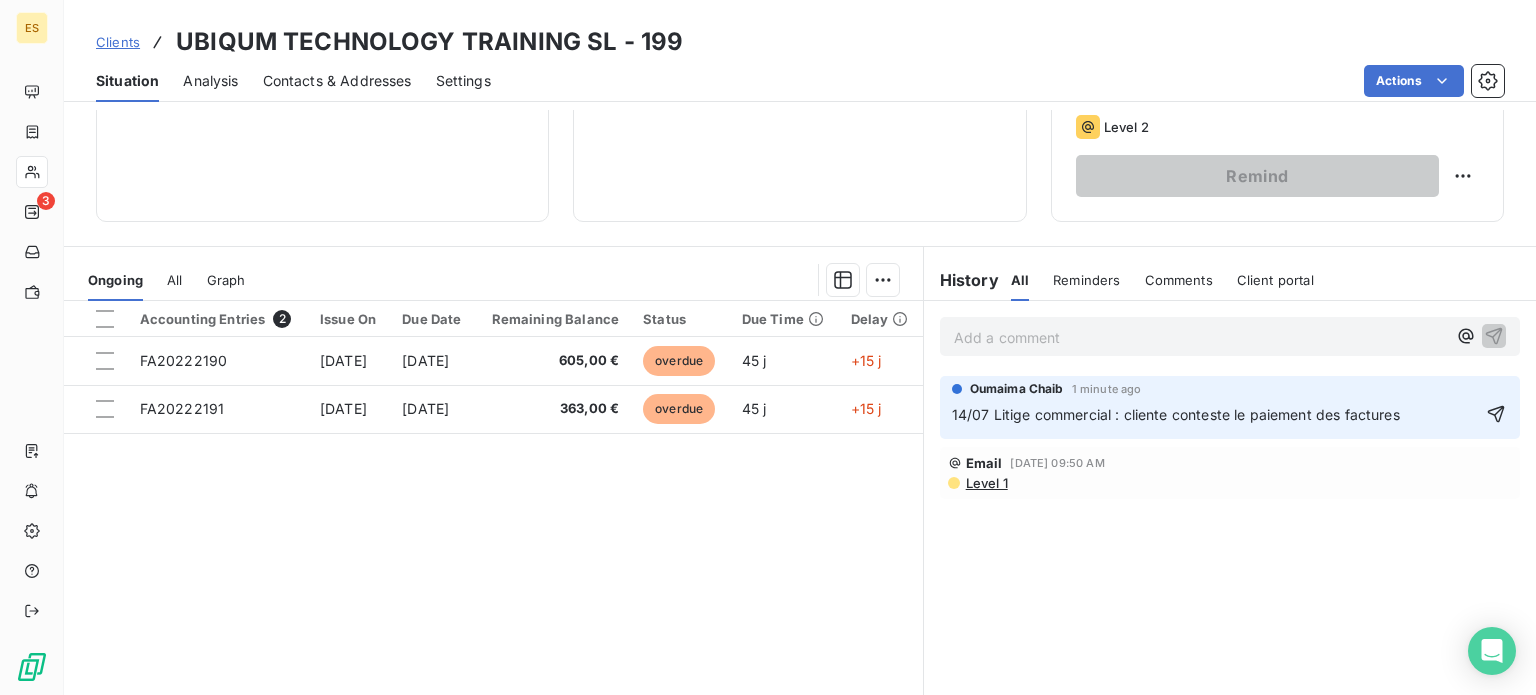 click on "14/07 Litige commercial : cliente conteste le paiement des factures" at bounding box center [1176, 414] 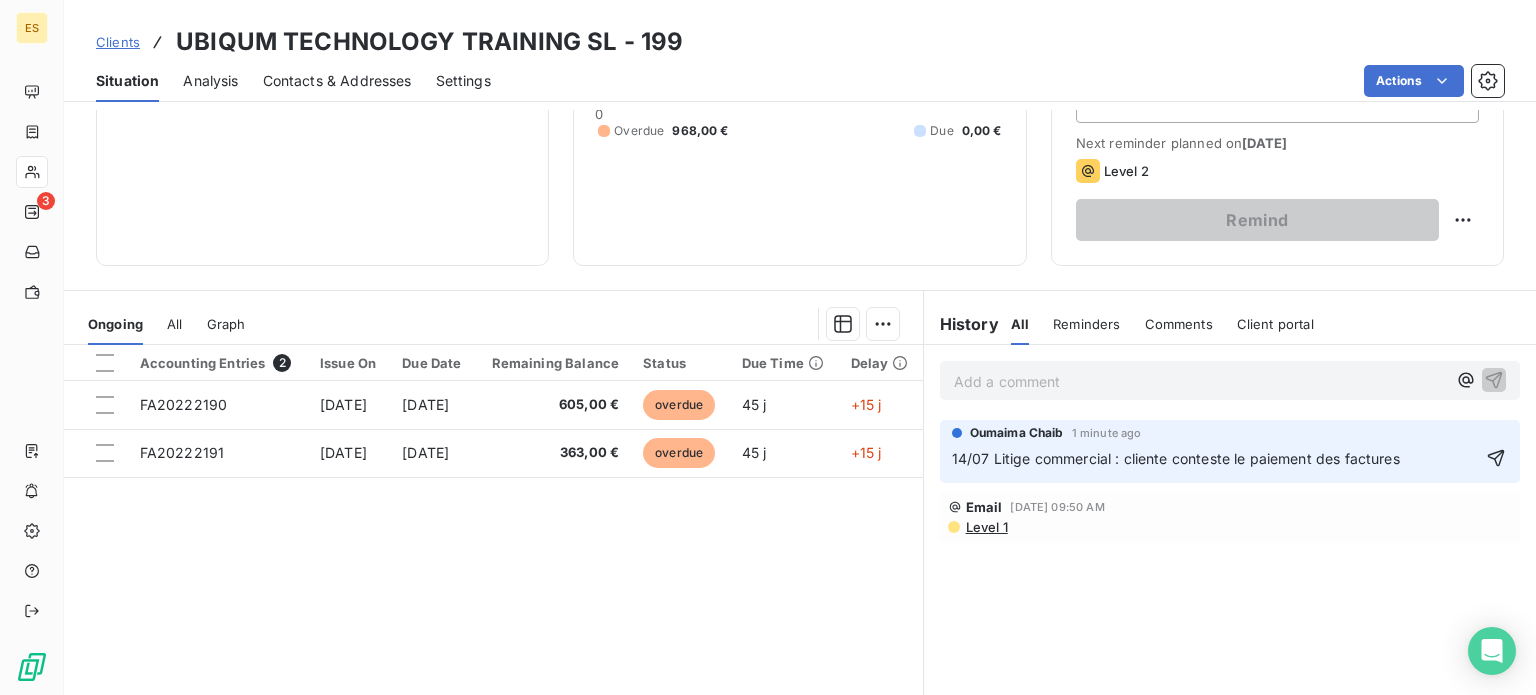 scroll, scrollTop: 0, scrollLeft: 0, axis: both 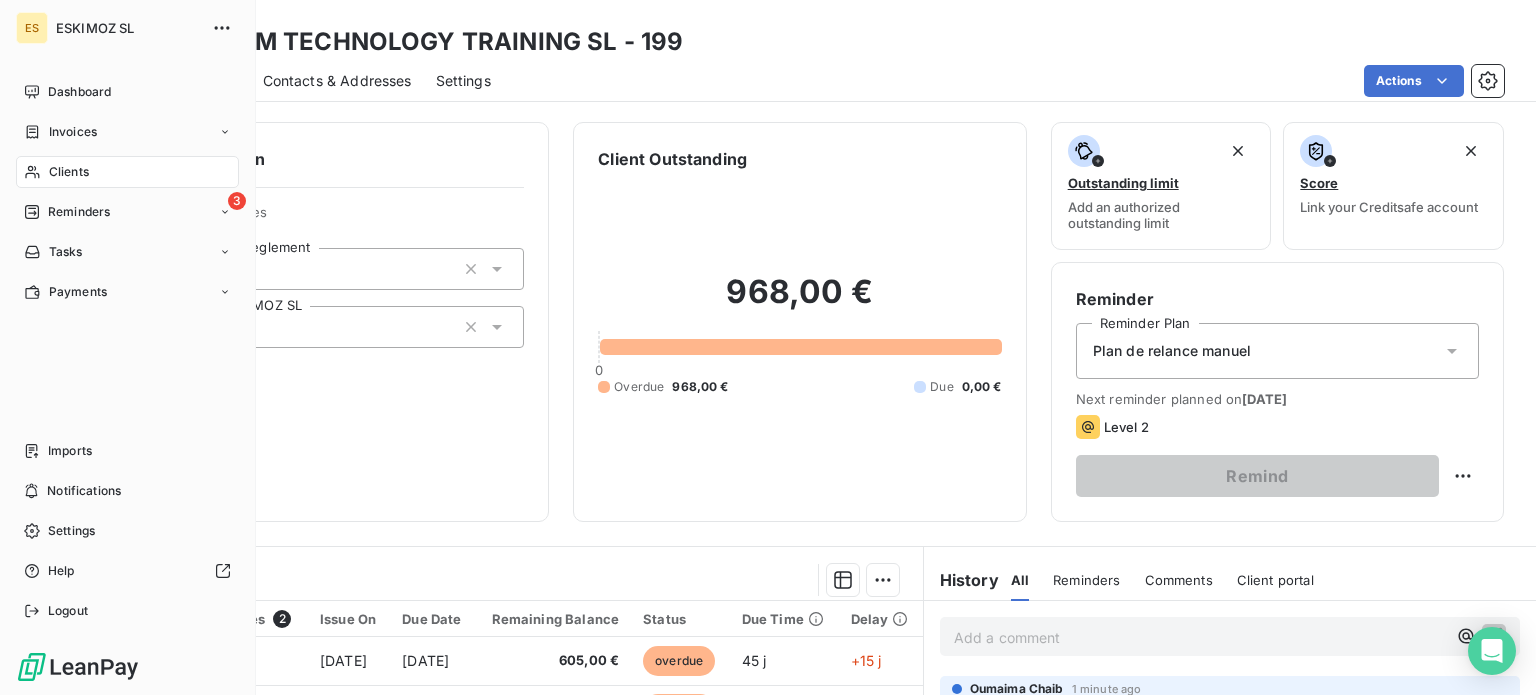click on "Clients" at bounding box center (127, 172) 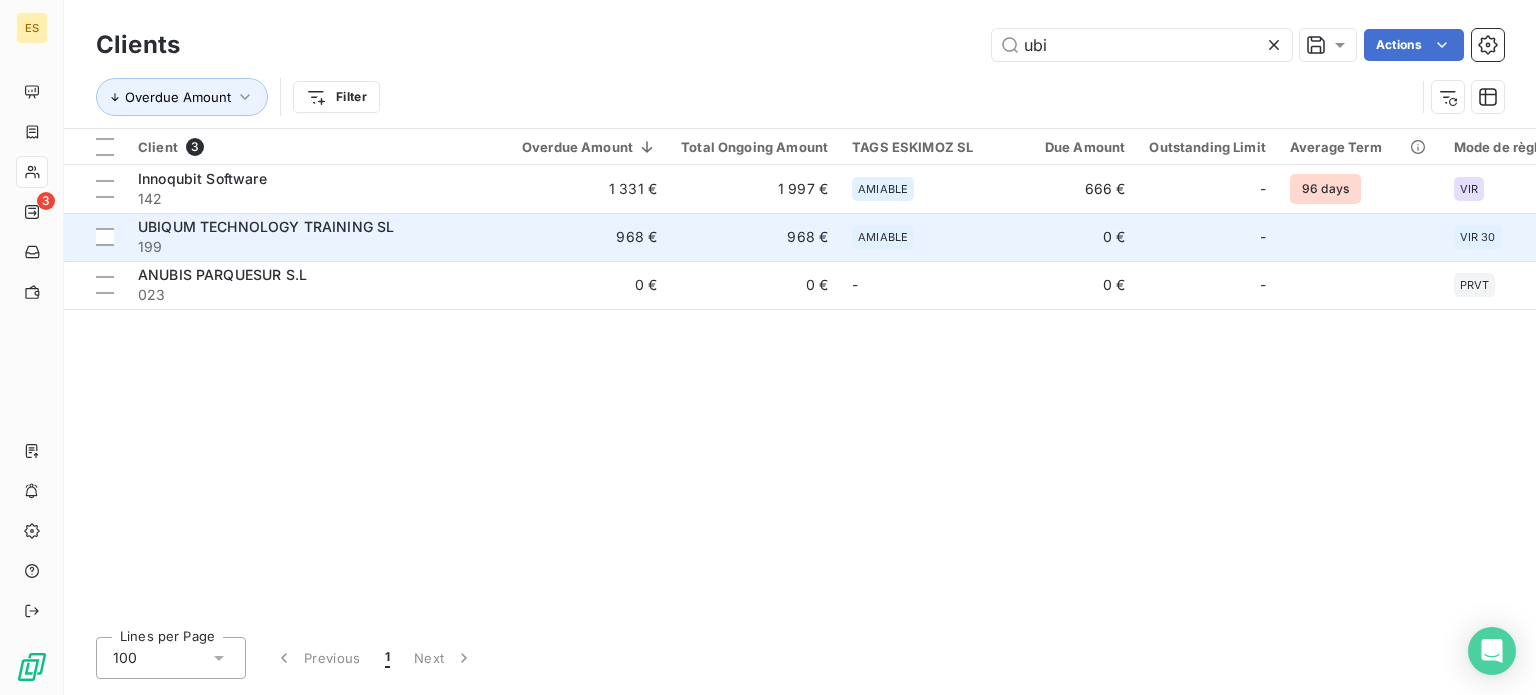 click on "AMIABLE" at bounding box center [924, 237] 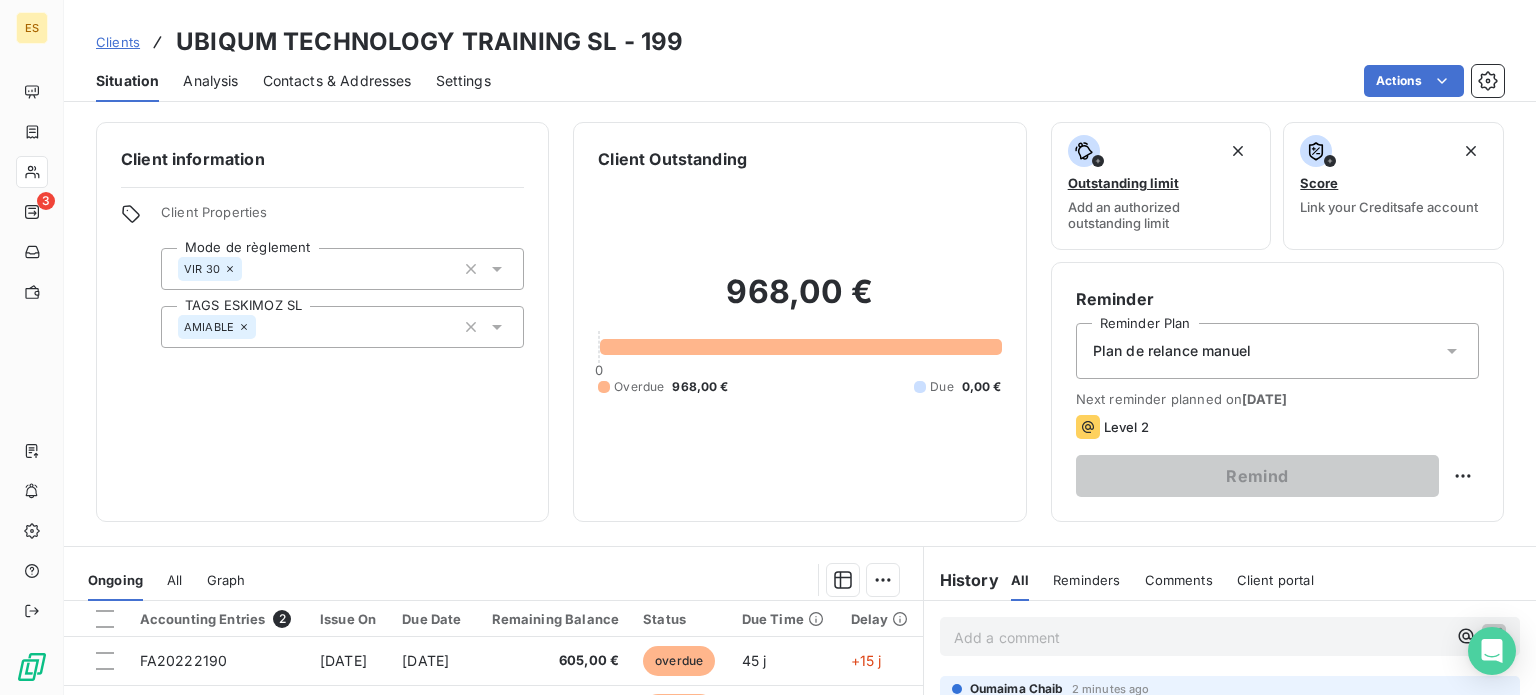 click on "AMIABLE" at bounding box center [342, 327] 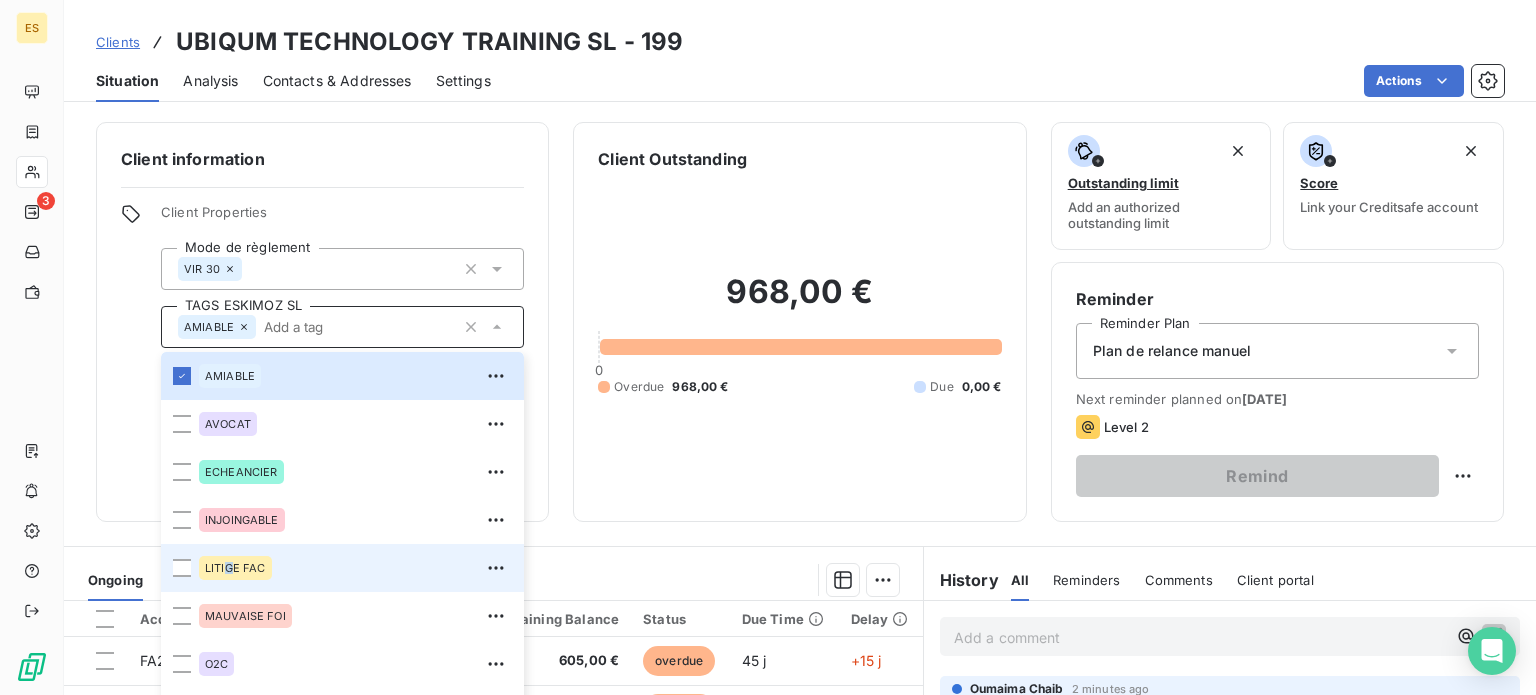 click on "LITIGE FAC" at bounding box center [342, 568] 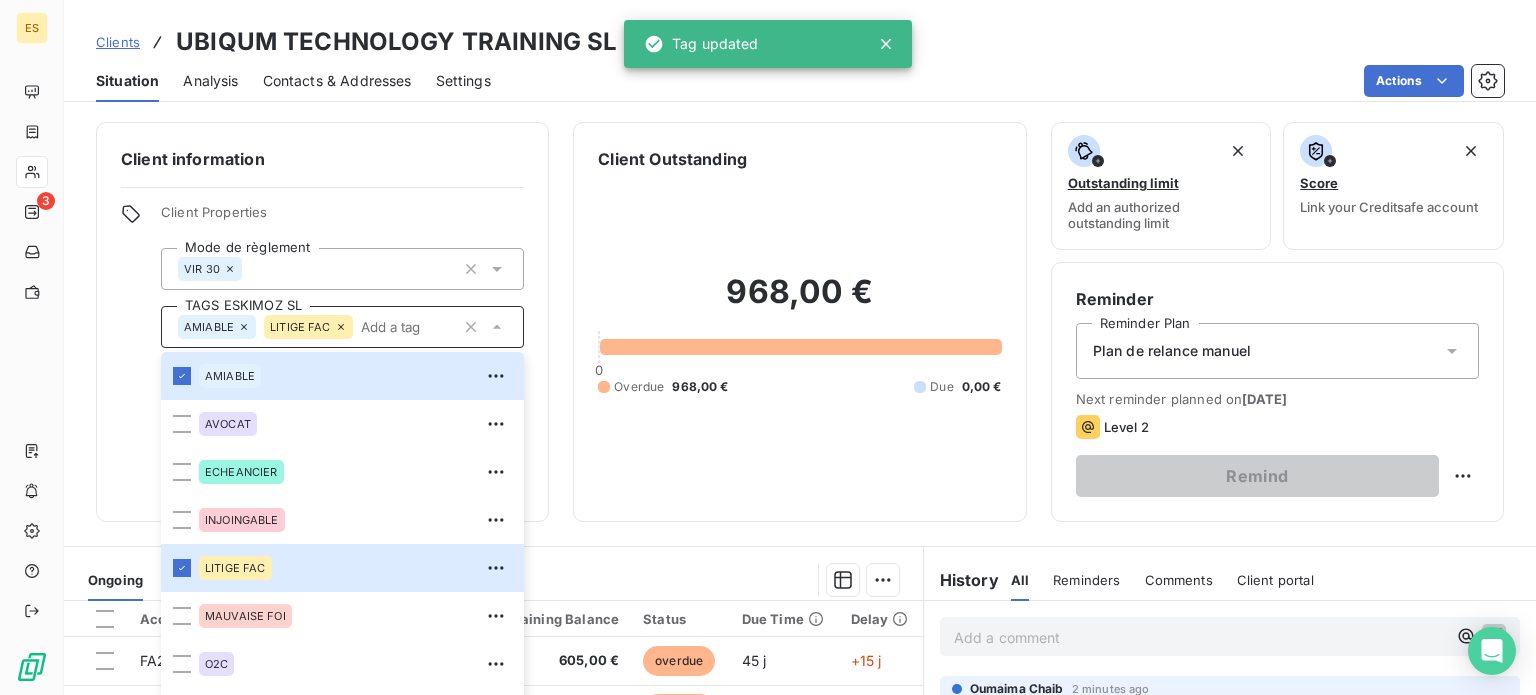 click on "Client information Client Properties Mode de règlement VIR 30 TAGS ESKIMOZ SL AMIABLE LITIGE FAC AMIABLE AVOCAT ECHEANCIER INJOINGABLE LITIGE FAC MAUVAISE FOI O2C PRVT" at bounding box center (322, 322) 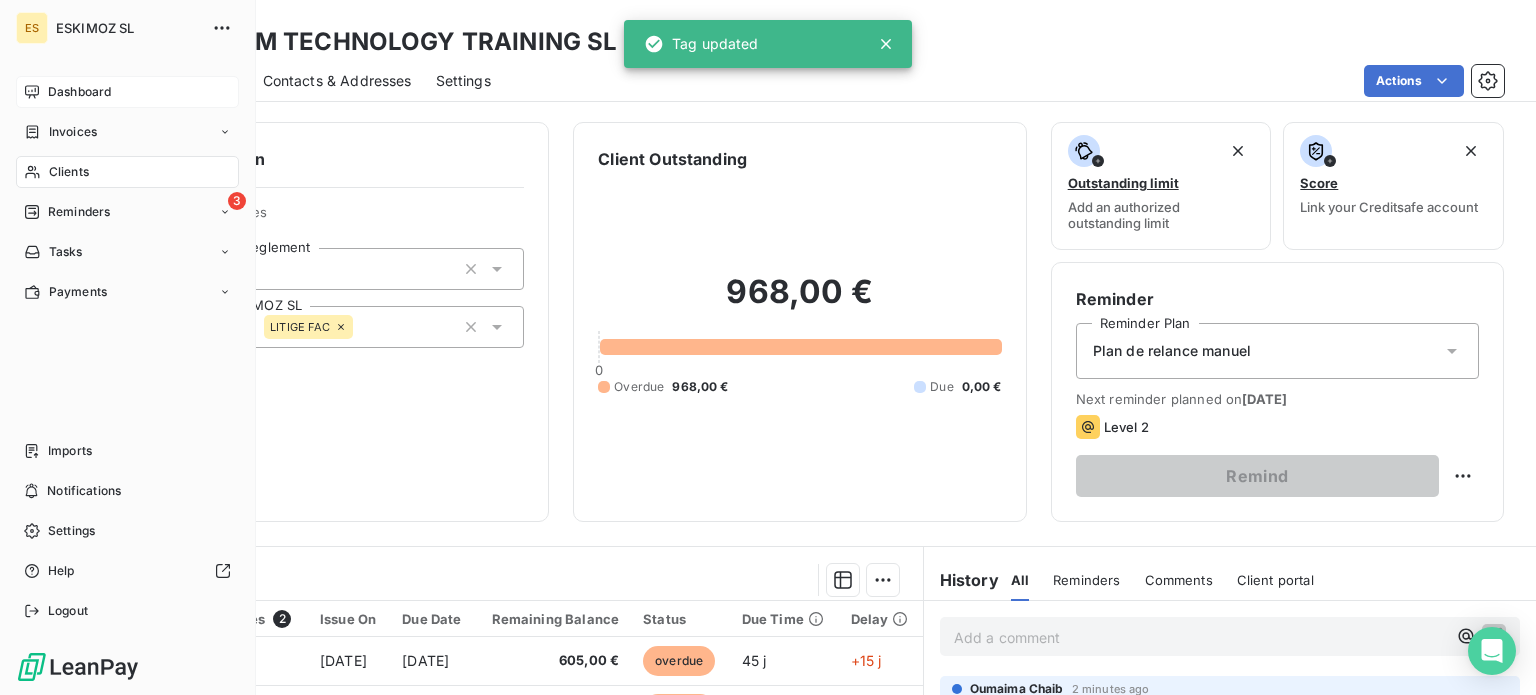 click on "Dashboard" at bounding box center (79, 92) 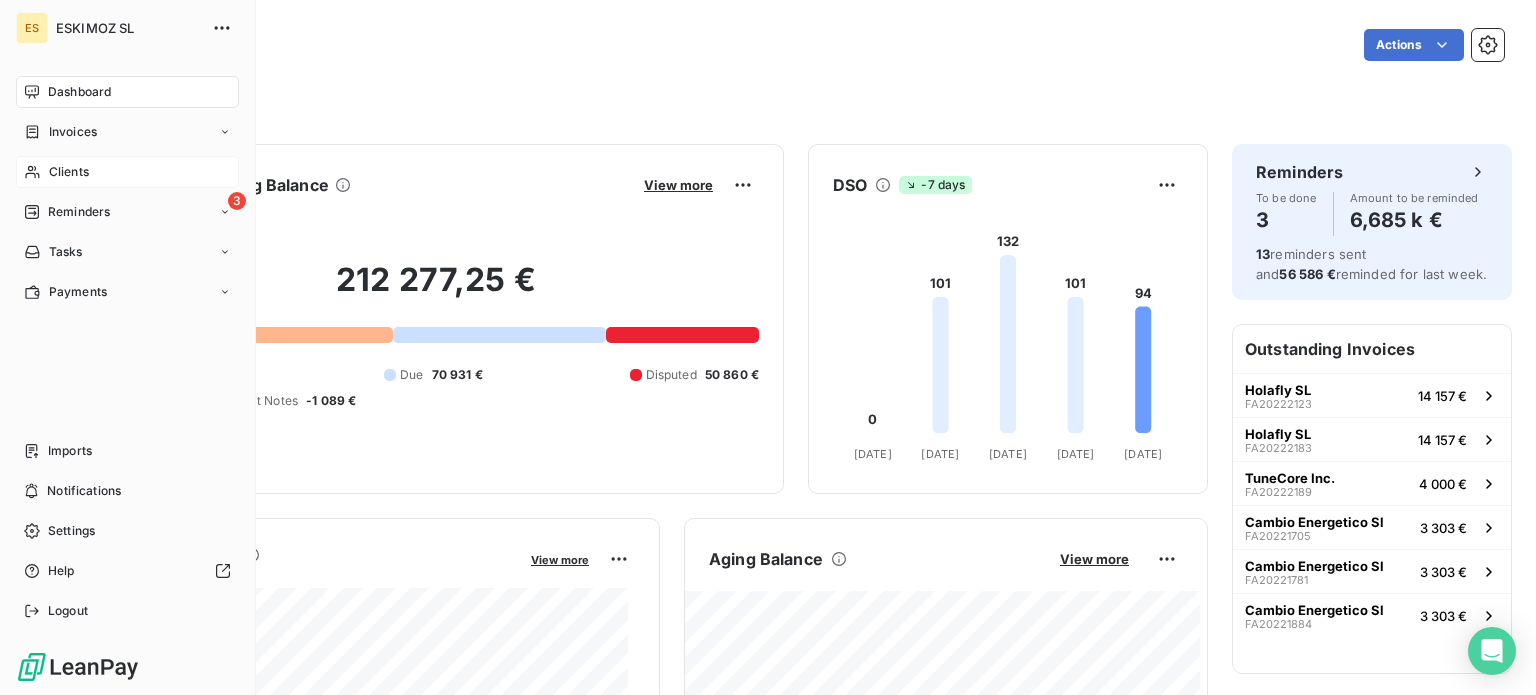 click on "Clients" at bounding box center [127, 172] 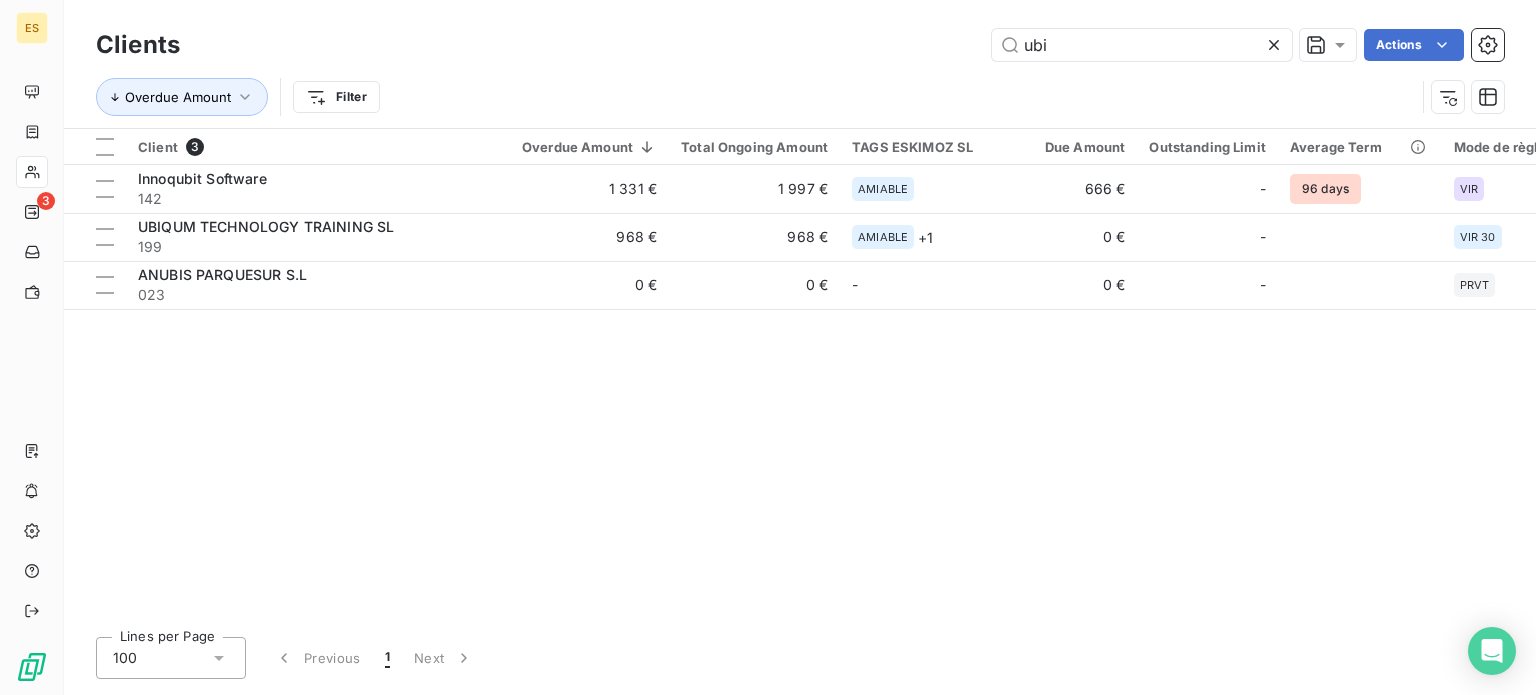 click 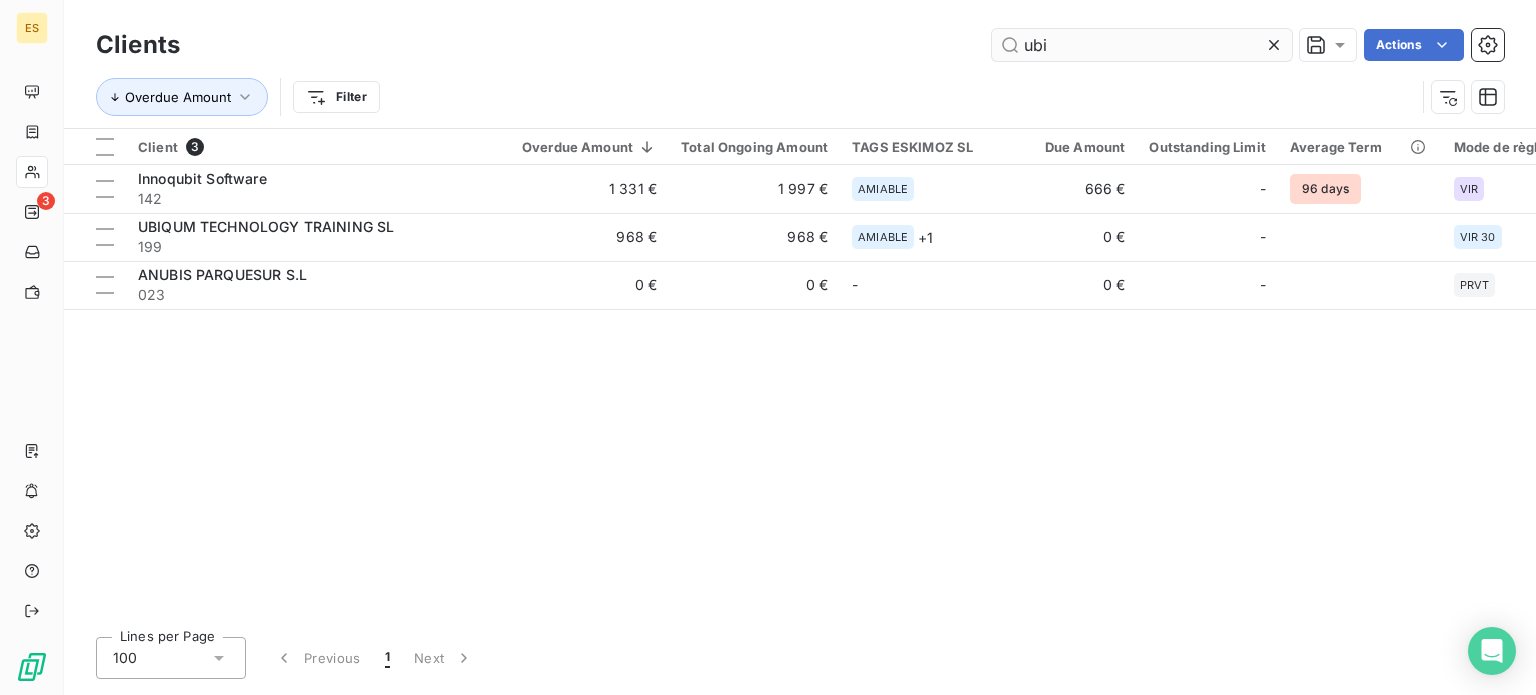 type 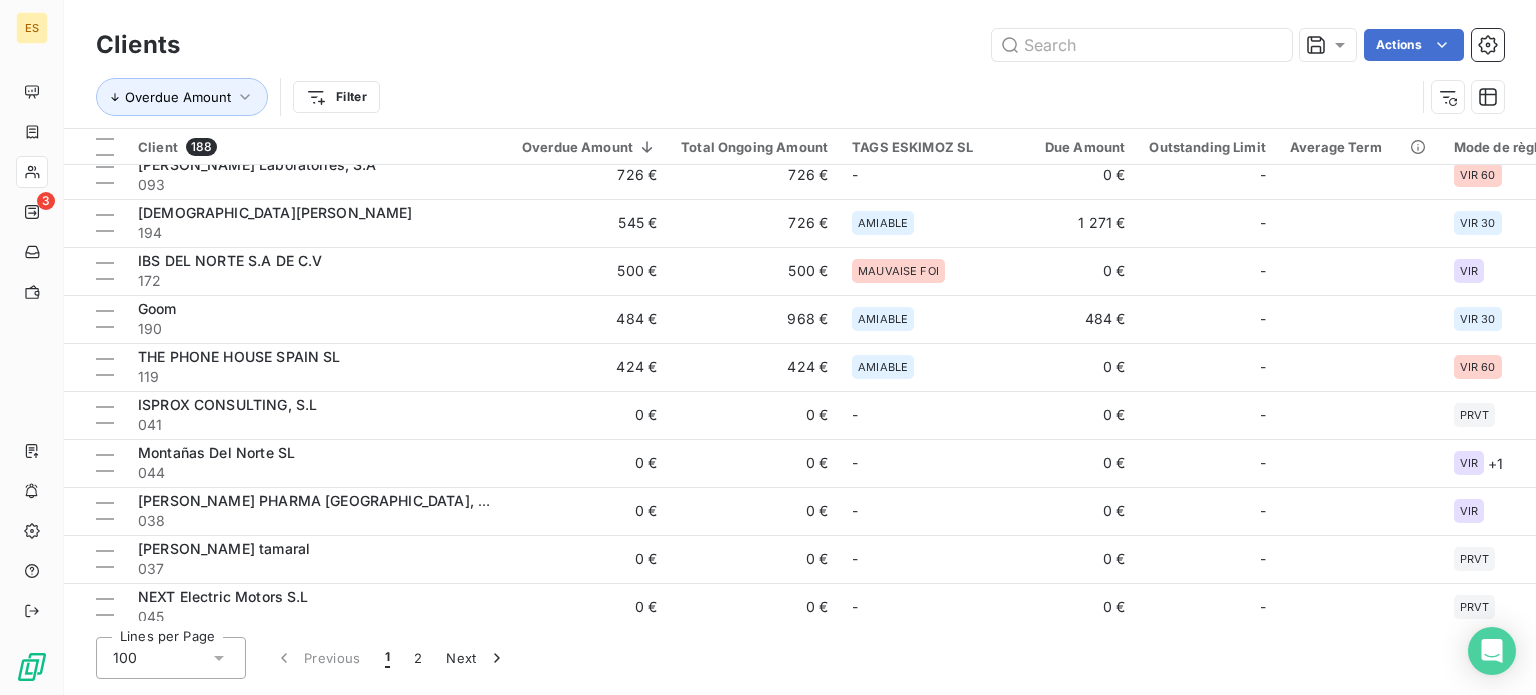 scroll, scrollTop: 500, scrollLeft: 0, axis: vertical 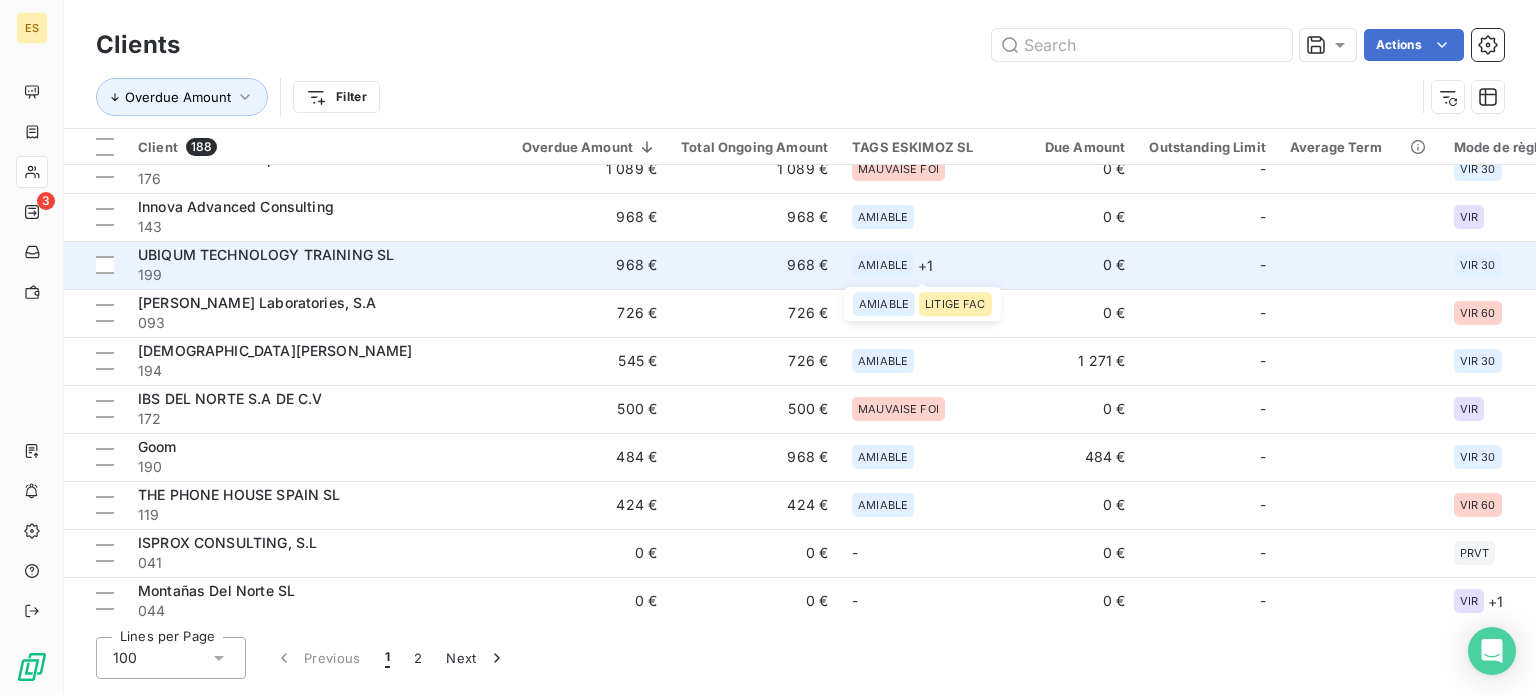click on "AMIABLE" at bounding box center (883, 265) 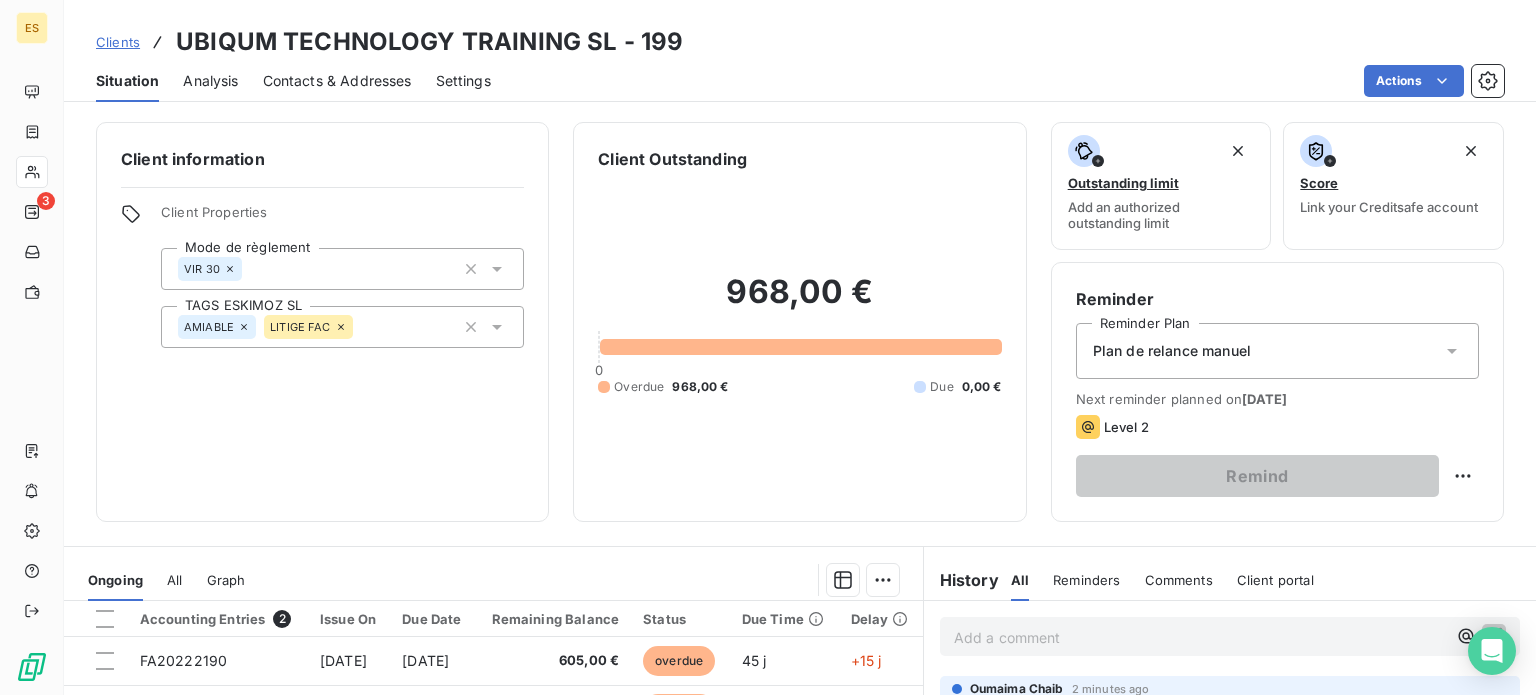 click 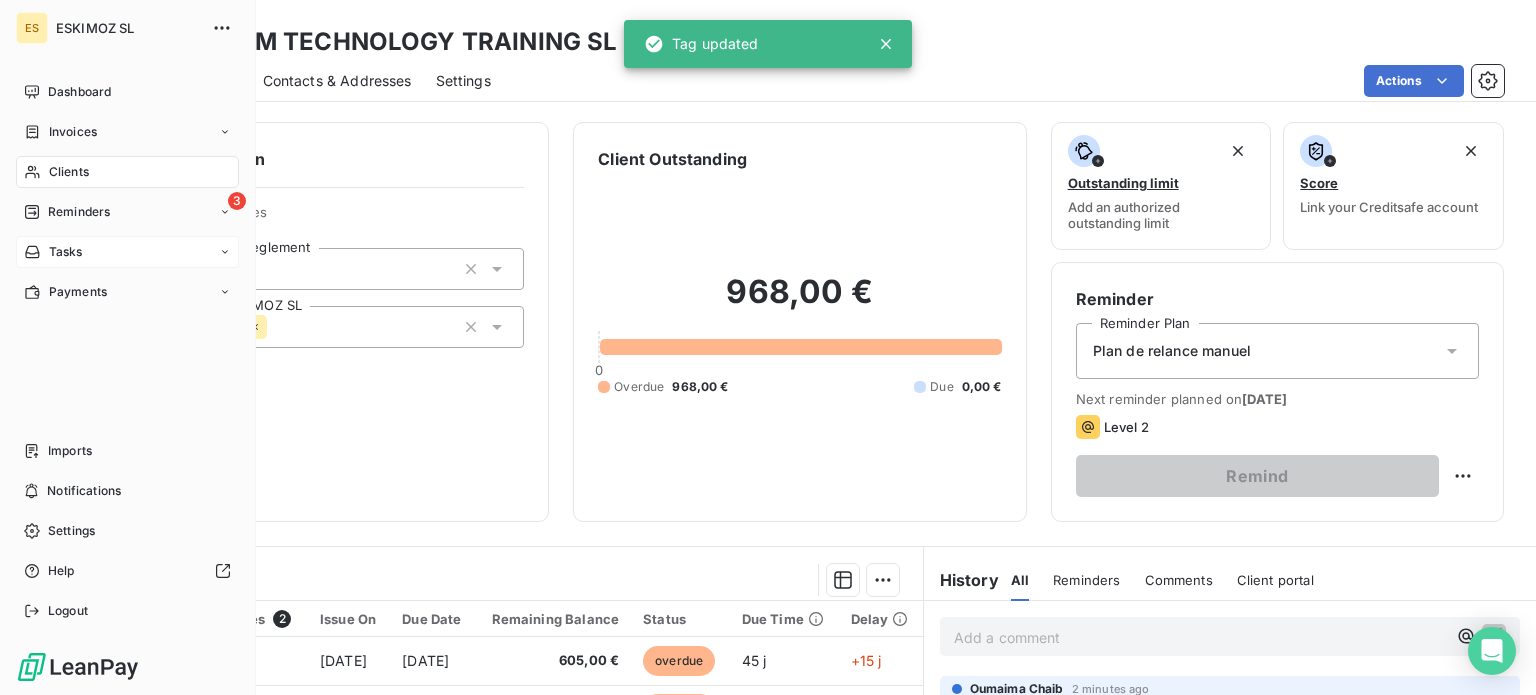 click on "Tasks" at bounding box center (127, 252) 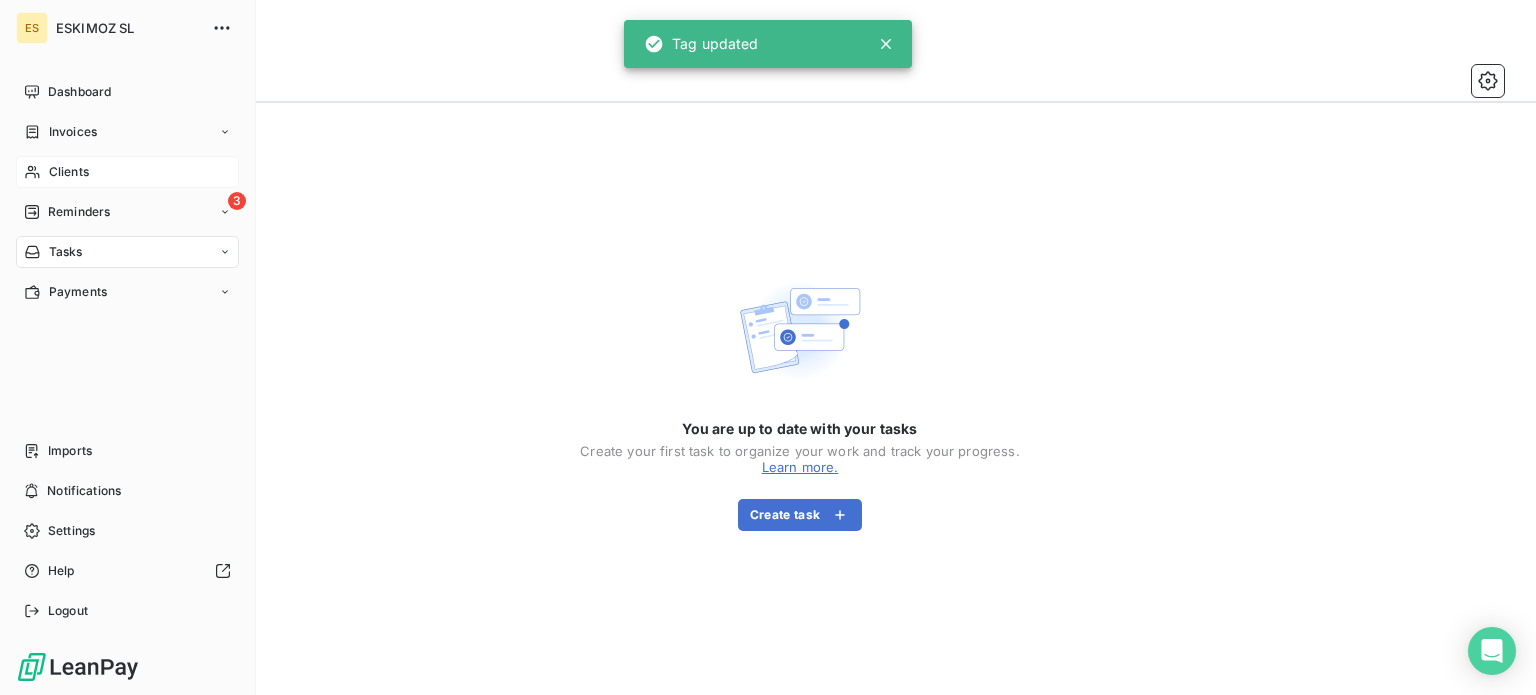 click on "Clients" at bounding box center [127, 172] 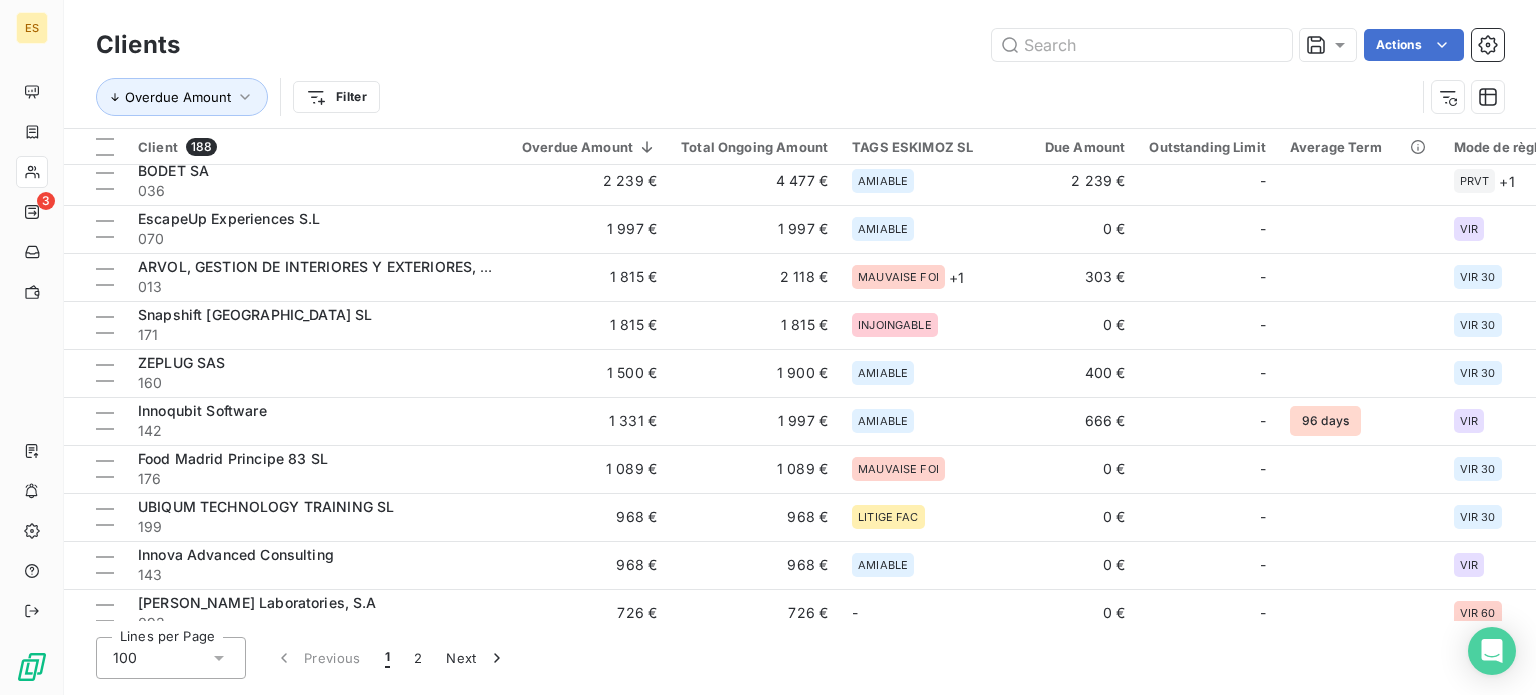 scroll, scrollTop: 0, scrollLeft: 0, axis: both 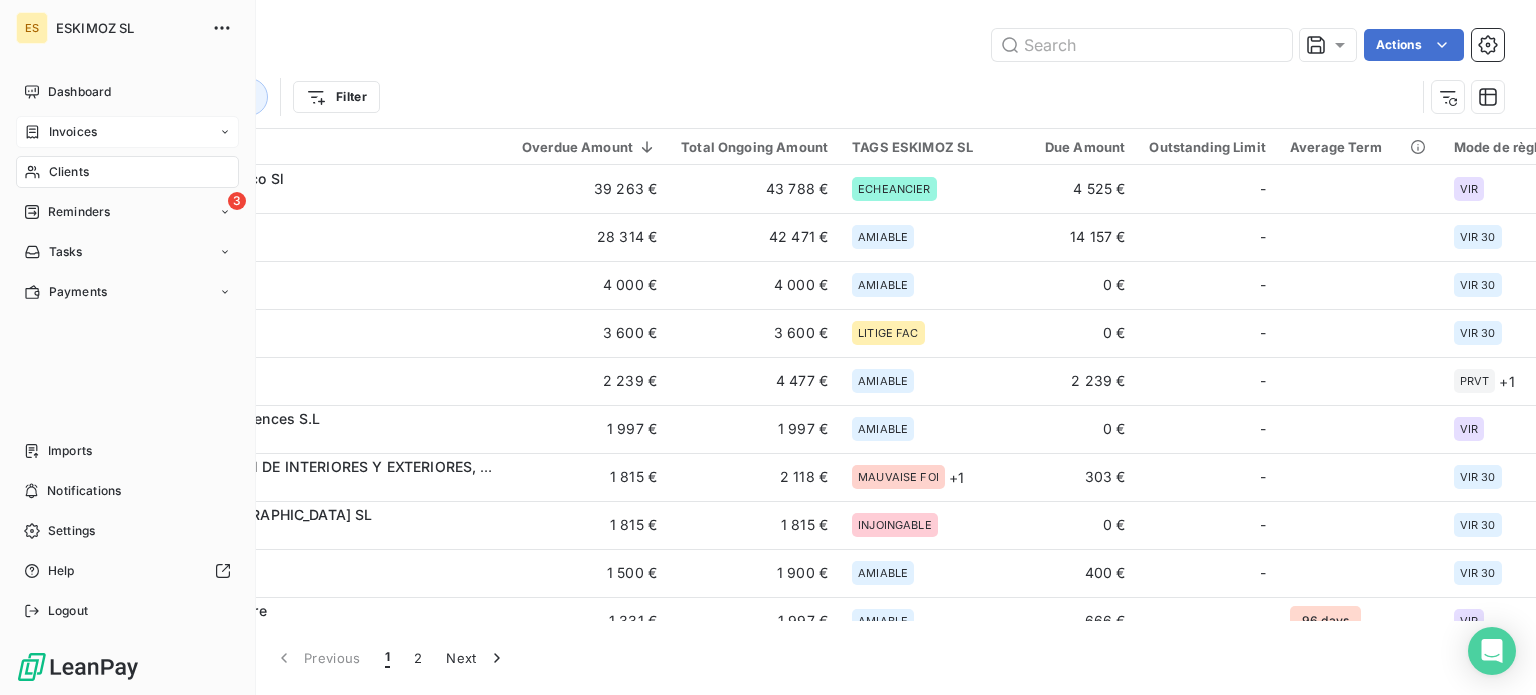 drag, startPoint x: 60, startPoint y: 86, endPoint x: 198, endPoint y: 126, distance: 143.6802 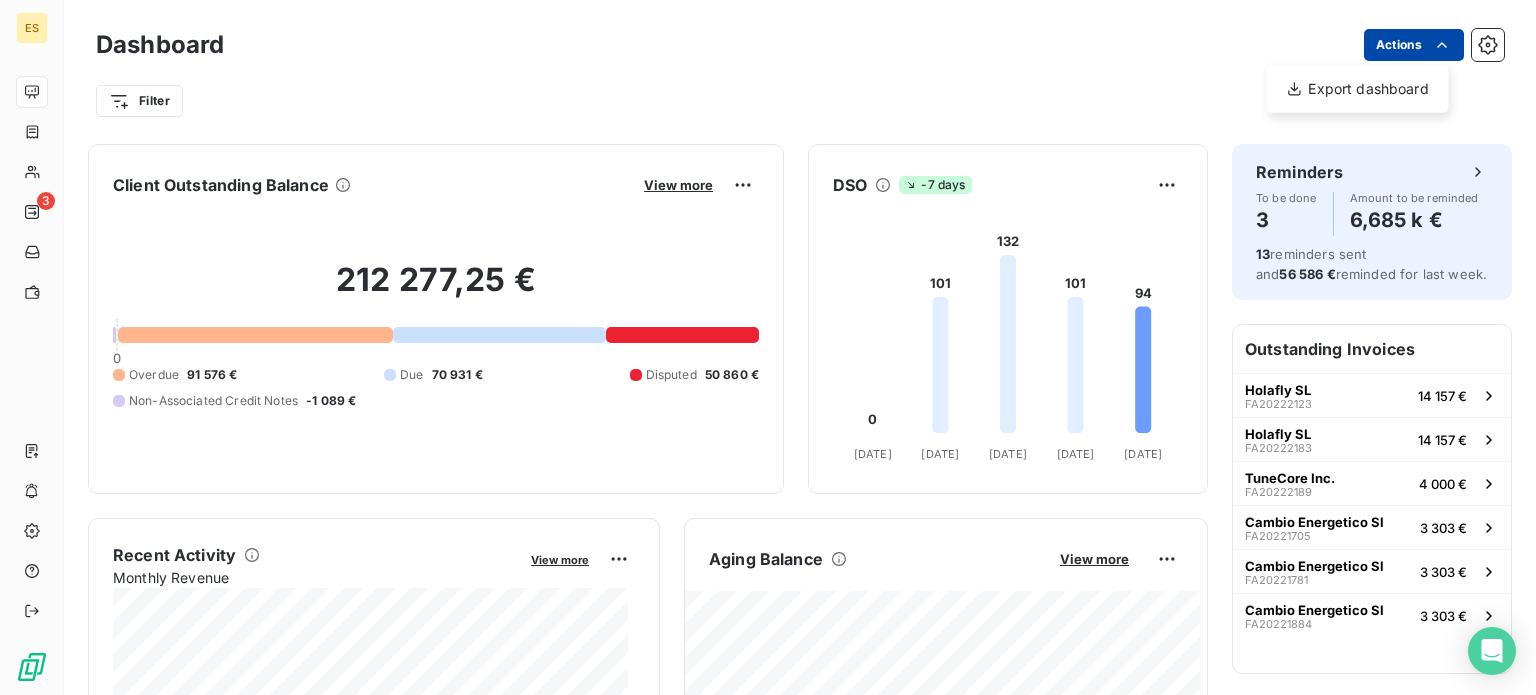 click on "ES 3 Dashboard Actions Export dashboard Filter Client Outstanding Balance   View more 212 277,25 € 0 Overdue 91 576 € Due 70 931 €   Disputed 50 860 € Non-Associated Credit Notes -1 089 € DSO -7 days 0 101 132 101 94 [DATE] Mar [DATE] Apr [DATE] May [DATE] Jun [DATE] [DATE] 25 Recent Activity Monthly Revenue View more Aging Balance View more Reminders by amount Collections Forecast Forecast based on average payment period of the last 3 months Reminders To be done 3 Amount to be reminded 6,685 k € 13  reminders sent and  56 586 €  reminded for last week. Outstanding Invoices Holafly SL FA20222123 14 157 € Holafly SL FA20222183 14 157 € TuneCore Inc. FA20222189 4 000 € Cambio Energetico Sl FA20221705 3 303 € Cambio Energetico Sl FA20221781 3 303 € Cambio Energetico Sl FA20221884 3 303 € Main Debtors Cambio Energetico Sl 43 788 € Holafly SL 42 471 € Team Sport DM, S.L 15 367 € CN Nanotech SL 9 045 € [PERSON_NAME]" at bounding box center [768, 347] 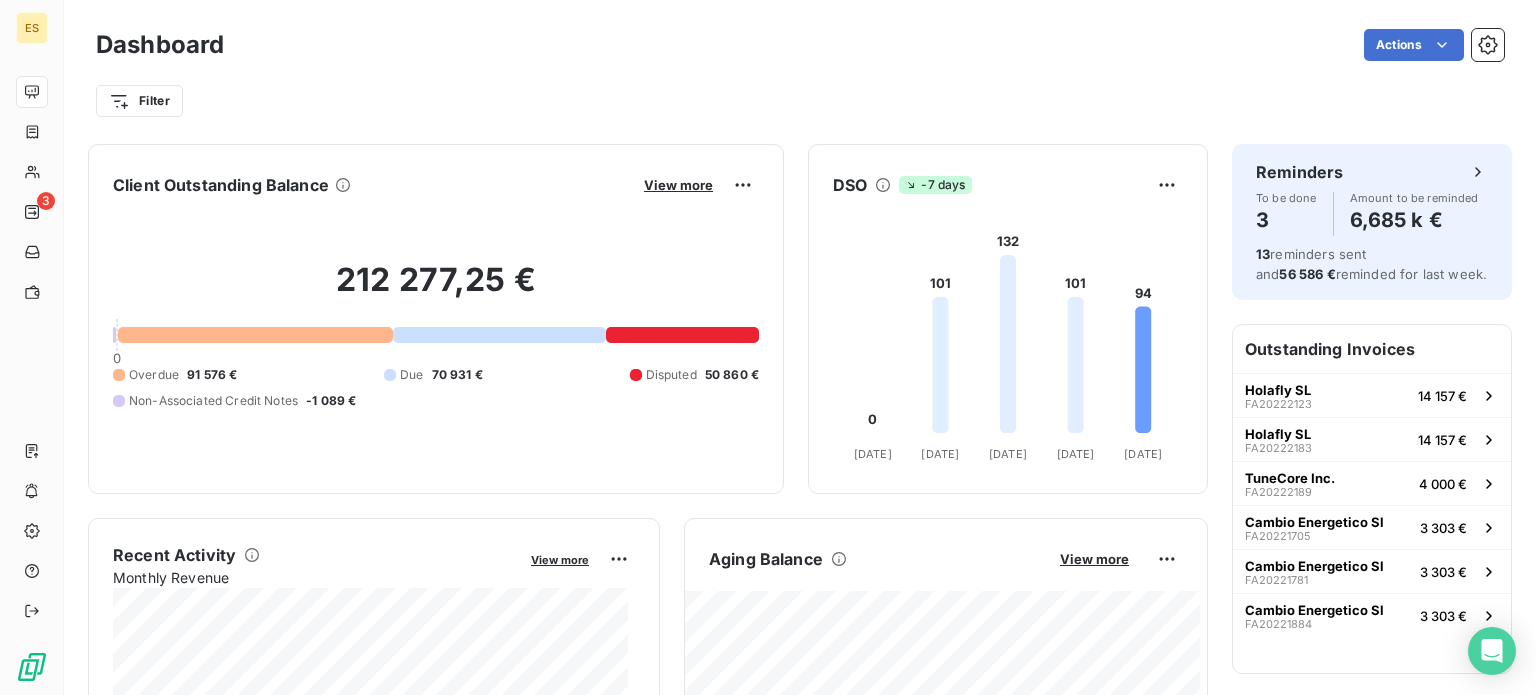click on "ES 3 Dashboard Actions Filter Client Outstanding Balance   View more 212 277,25 € 0 Overdue 91 576 € Due 70 931 €   Disputed 50 860 € Non-Associated Credit Notes -1 089 € DSO -7 days 0 101 132 101 94 [DATE] Mar [DATE] Apr [DATE] May [DATE] Jun [DATE] [DATE] 25 Recent Activity Monthly Revenue View more Aging Balance View more Reminders by amount Collections Forecast Forecast based on average payment period of the last 3 months Reminders To be done 3 Amount to be reminded 6,685 k € 13  reminders sent and  56 586 €  reminded for last week. Outstanding Invoices Holafly SL FA20222123 14 157 € Holafly SL FA20222183 14 157 € TuneCore Inc. FA20222189 4 000 € Cambio Energetico Sl FA20221705 3 303 € Cambio Energetico Sl FA20221781 3 303 € Cambio Energetico Sl FA20221884 3 303 € Main Debtors Cambio Energetico Sl 43 788 € Holafly SL 42 471 € Team Sport DM, S.L 15 367 € CN Nanotech SL 9 045 € [PERSON_NAME] 6 631 €" at bounding box center [768, 347] 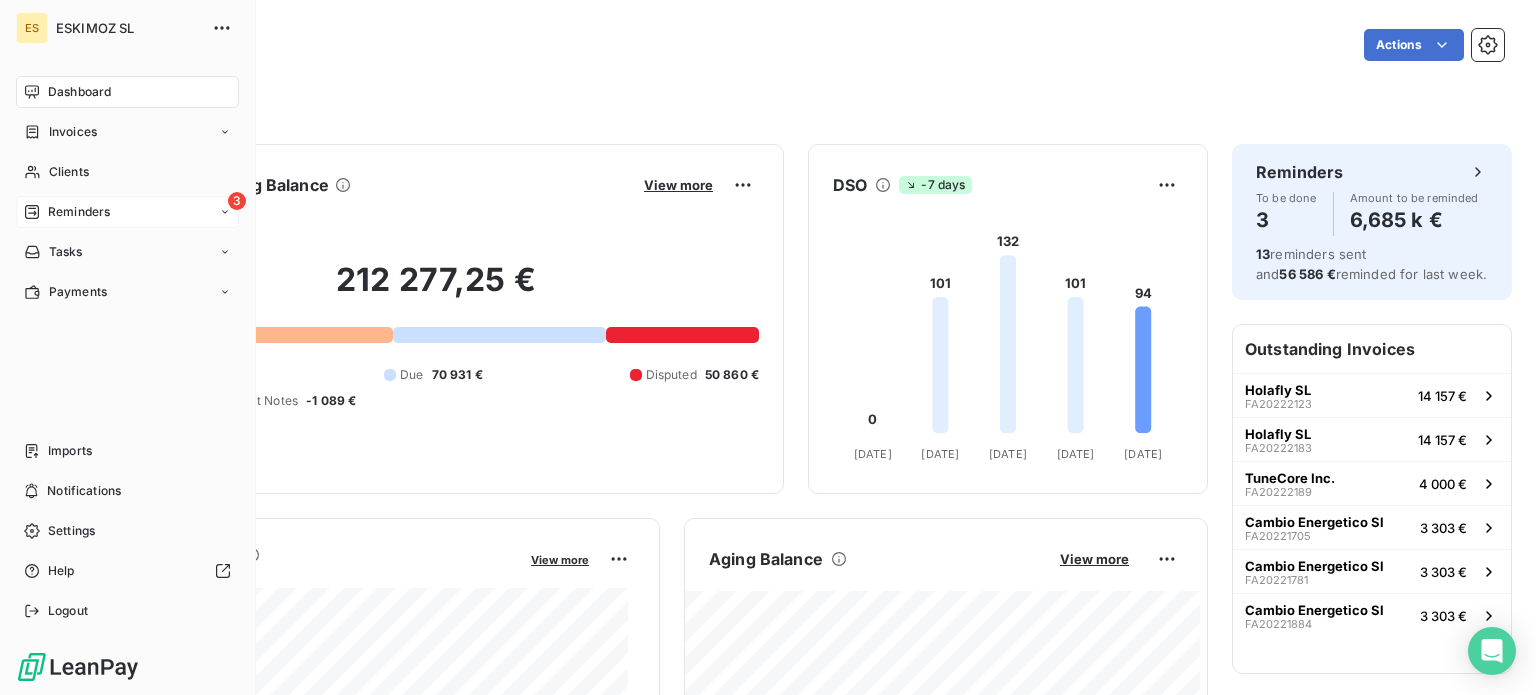 click on "Reminders" at bounding box center (79, 212) 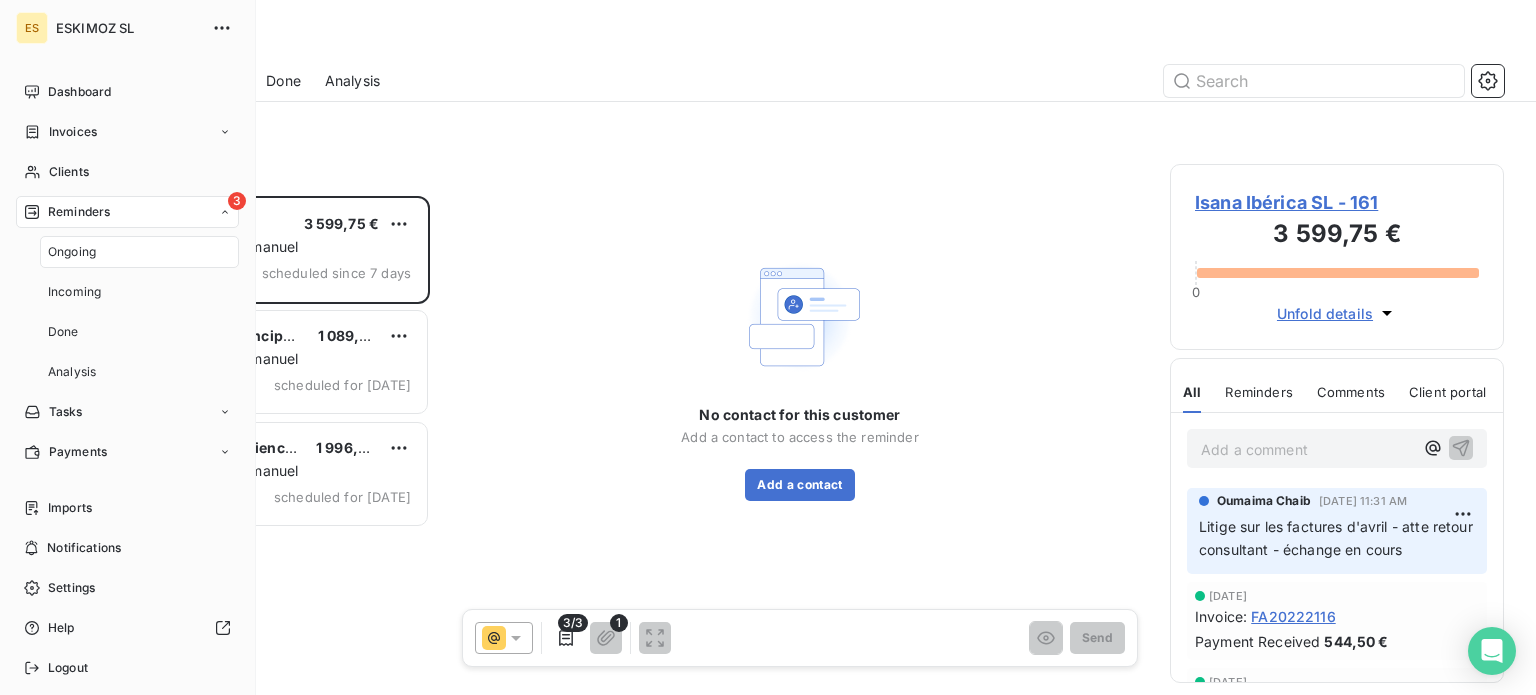 scroll, scrollTop: 16, scrollLeft: 16, axis: both 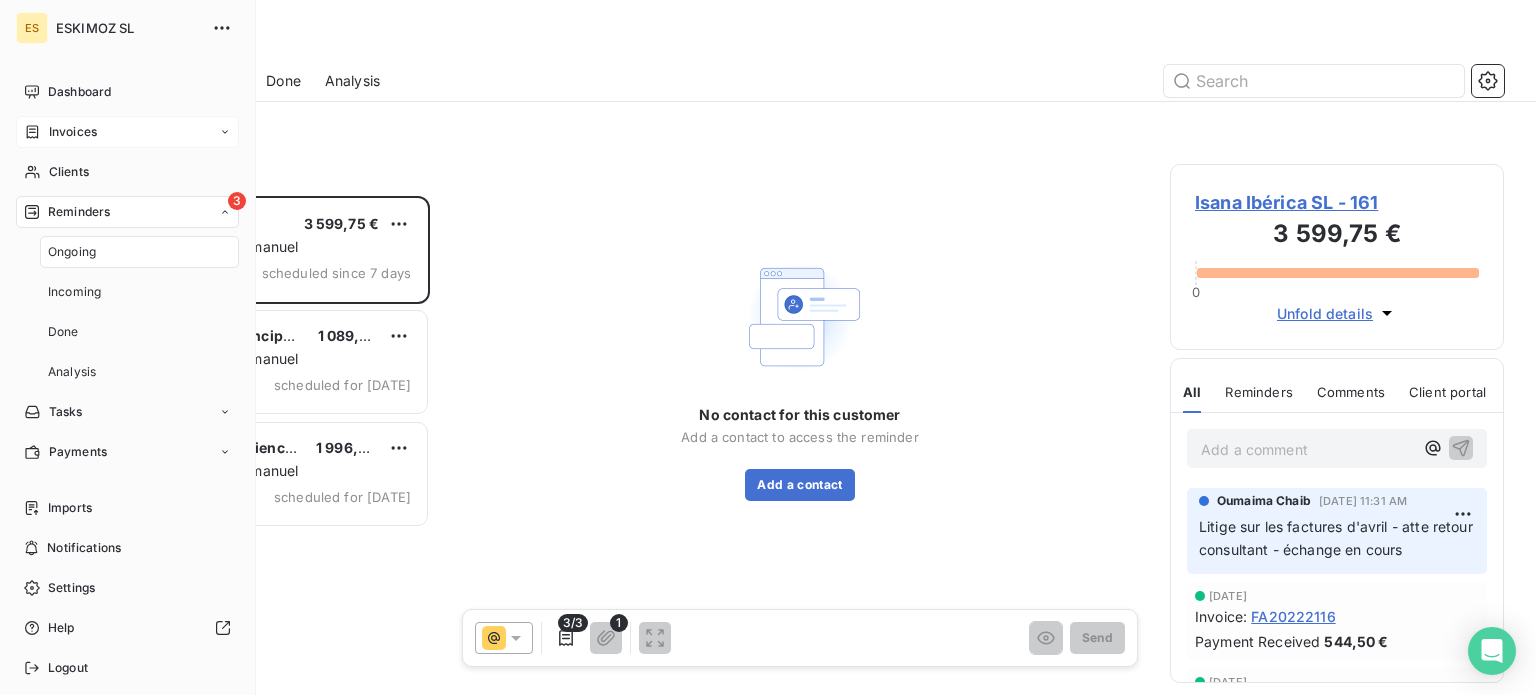 click on "Invoices" at bounding box center [73, 132] 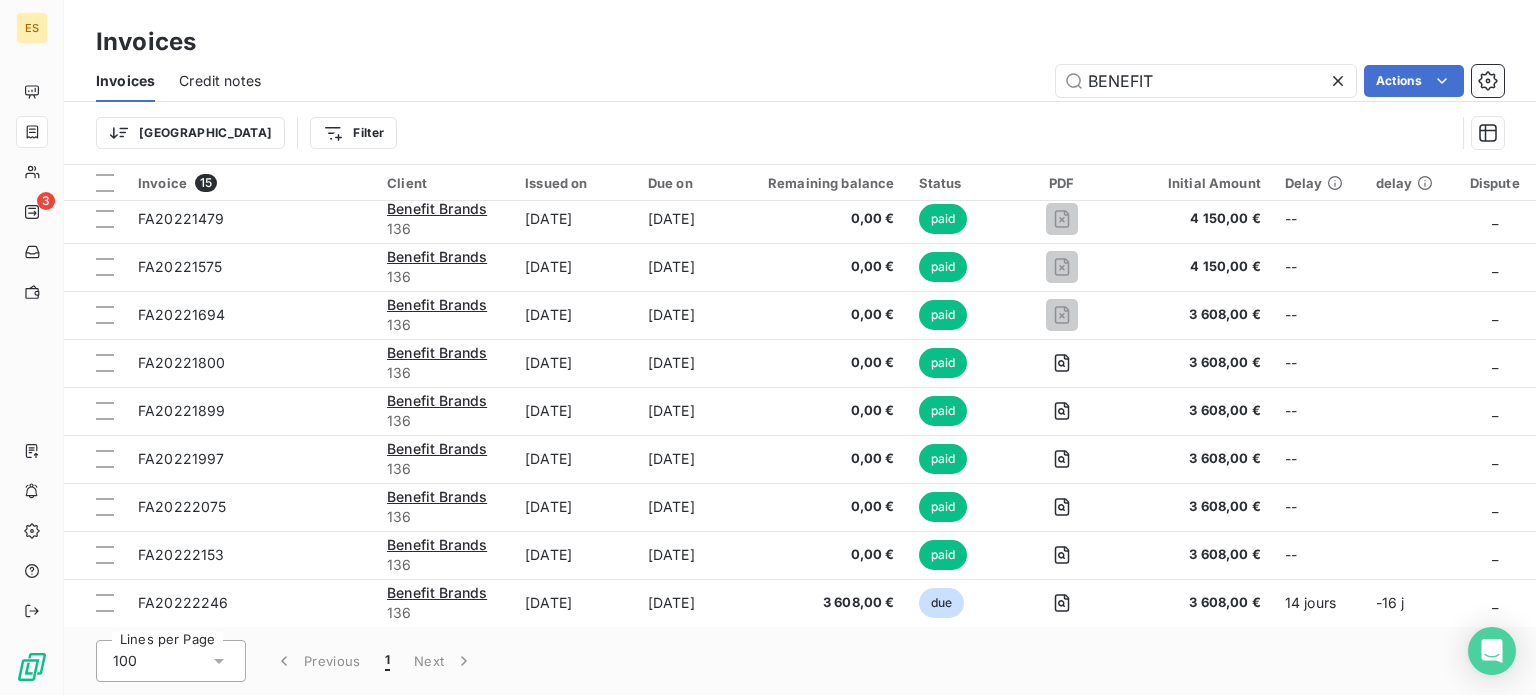 scroll, scrollTop: 0, scrollLeft: 0, axis: both 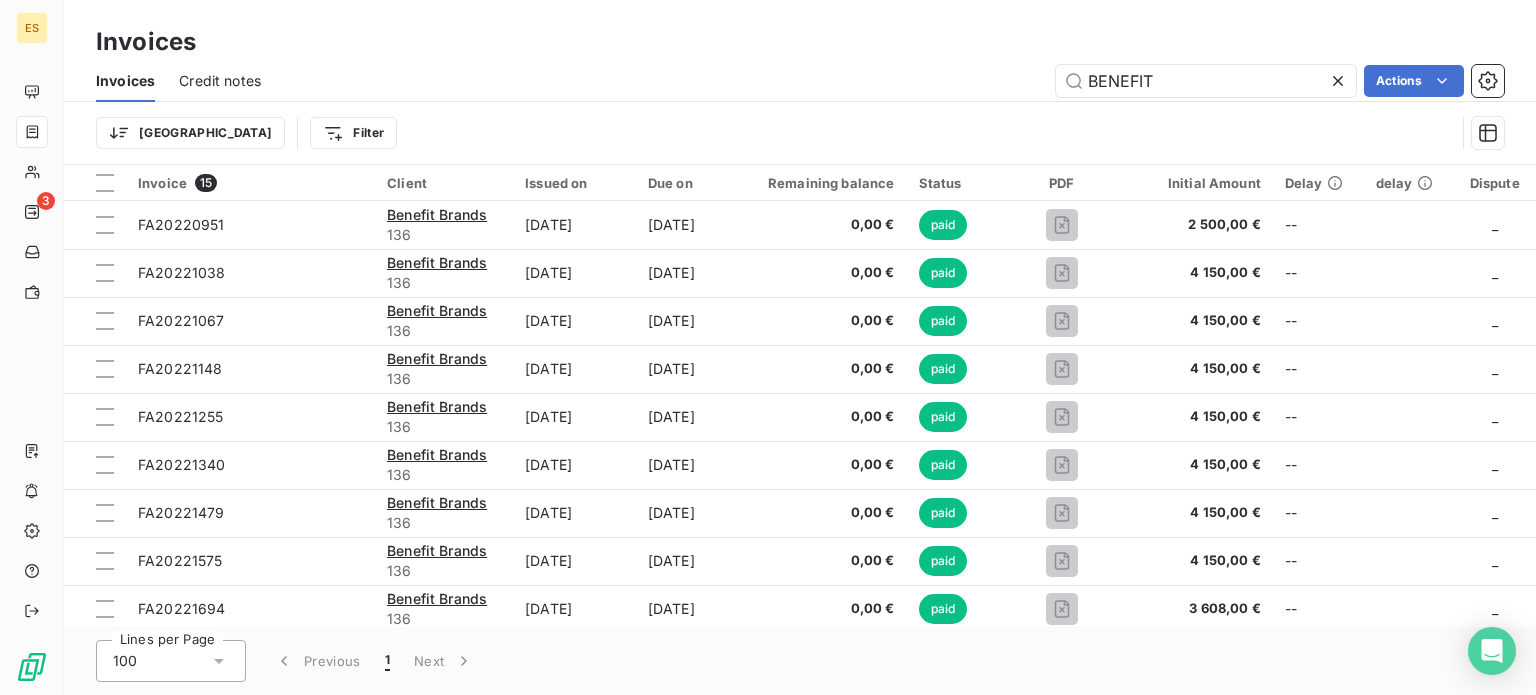 click 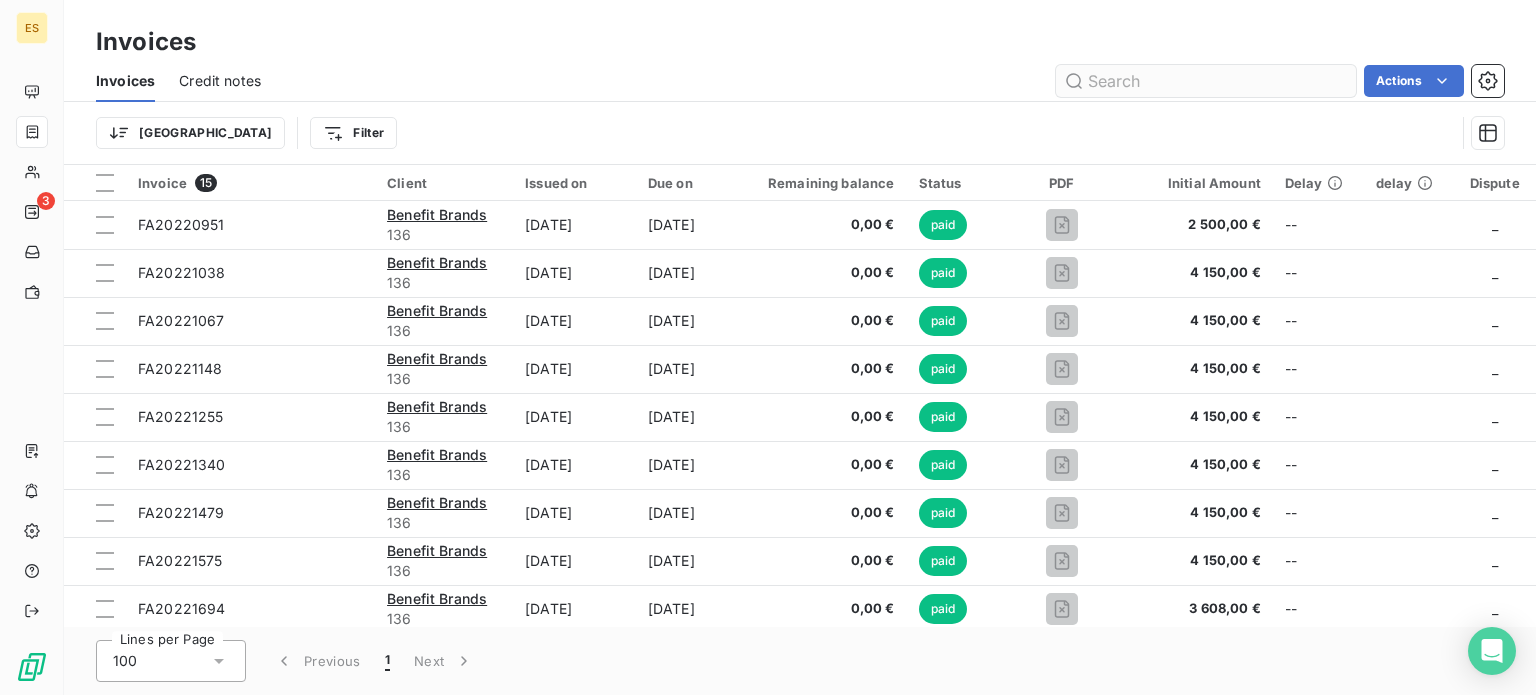type 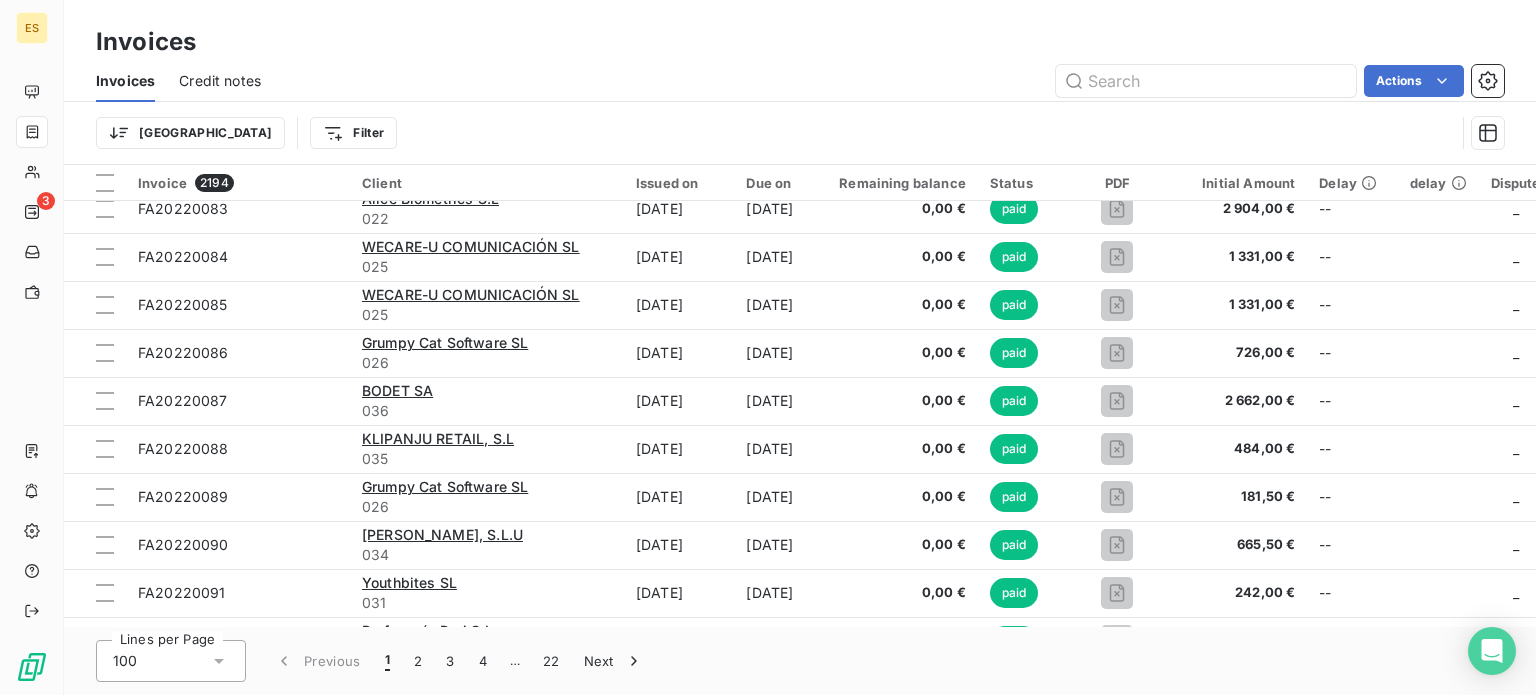 scroll, scrollTop: 4382, scrollLeft: 0, axis: vertical 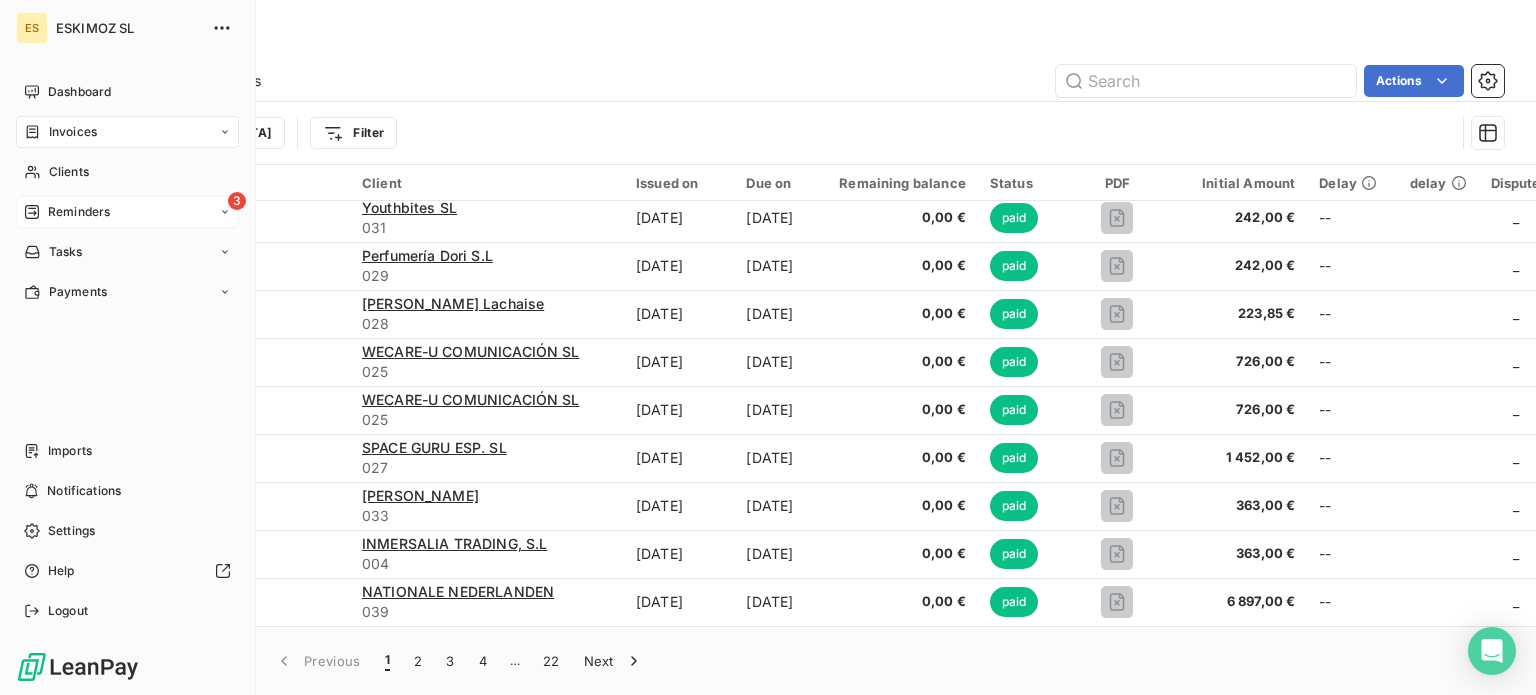 click on "3 Reminders" at bounding box center (127, 212) 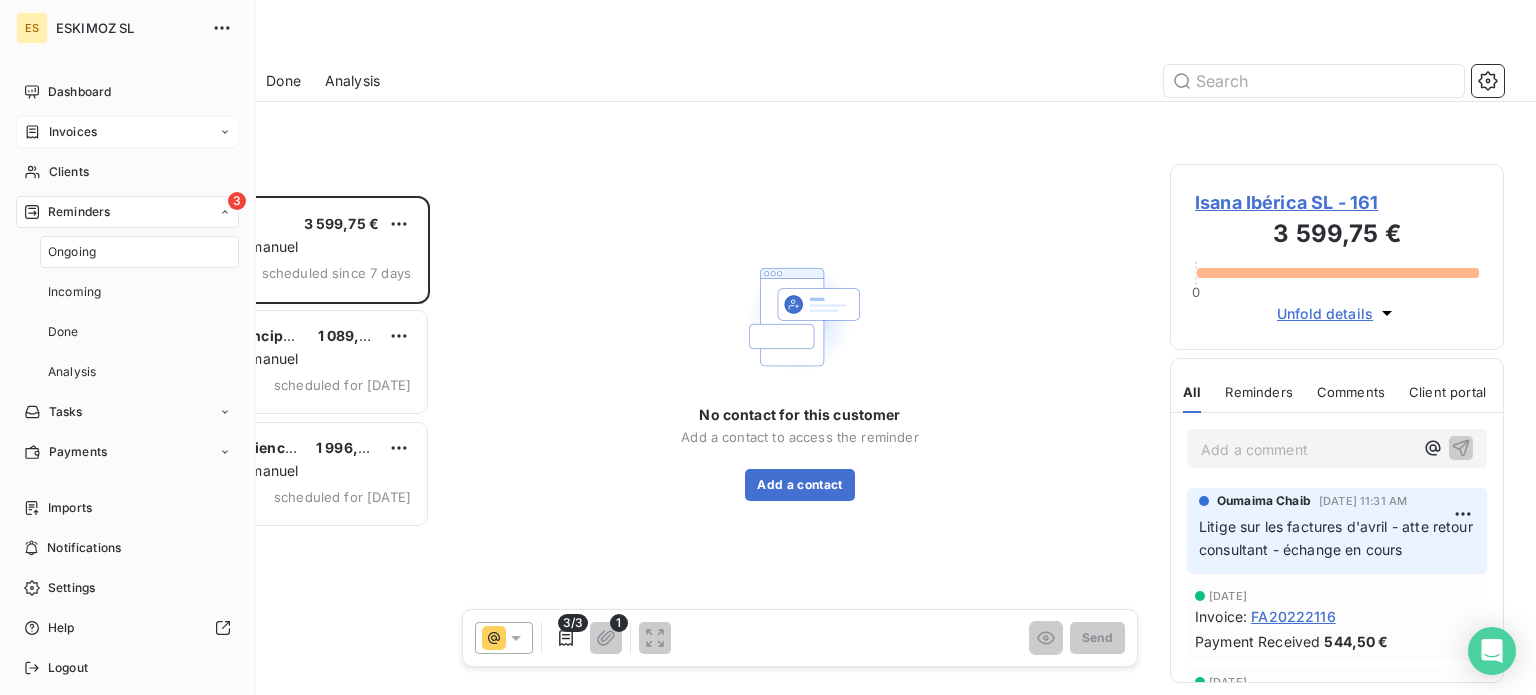 scroll, scrollTop: 16, scrollLeft: 16, axis: both 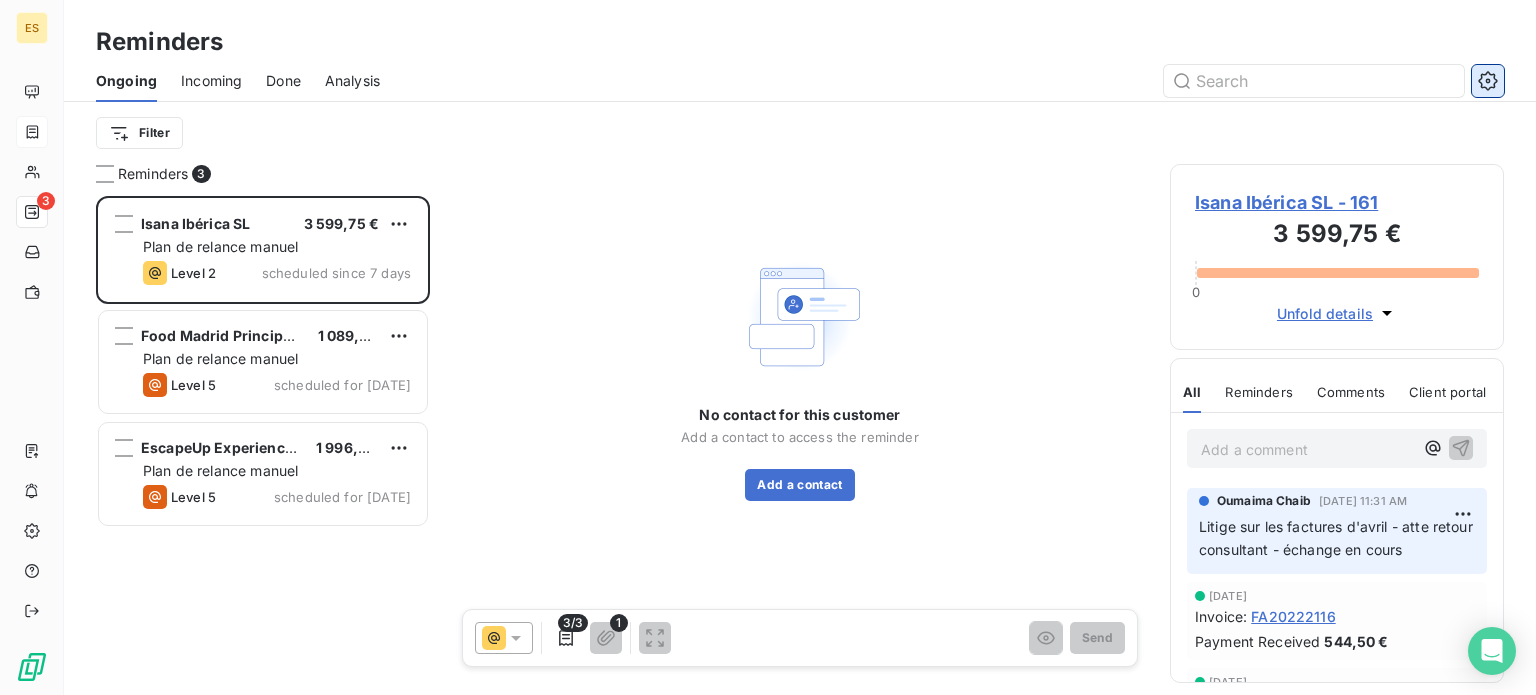 drag, startPoint x: 1516, startPoint y: 75, endPoint x: 1503, endPoint y: 77, distance: 13.152946 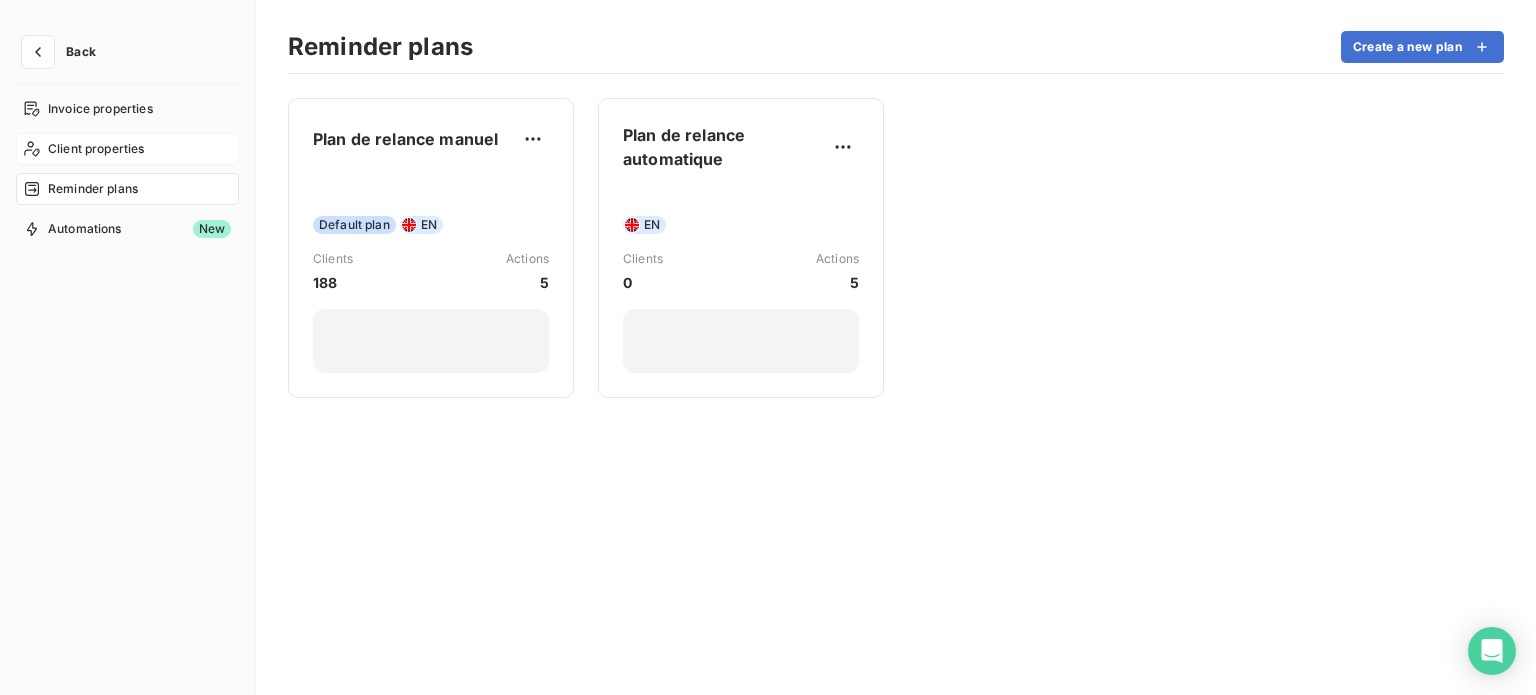click on "Client properties" at bounding box center [96, 149] 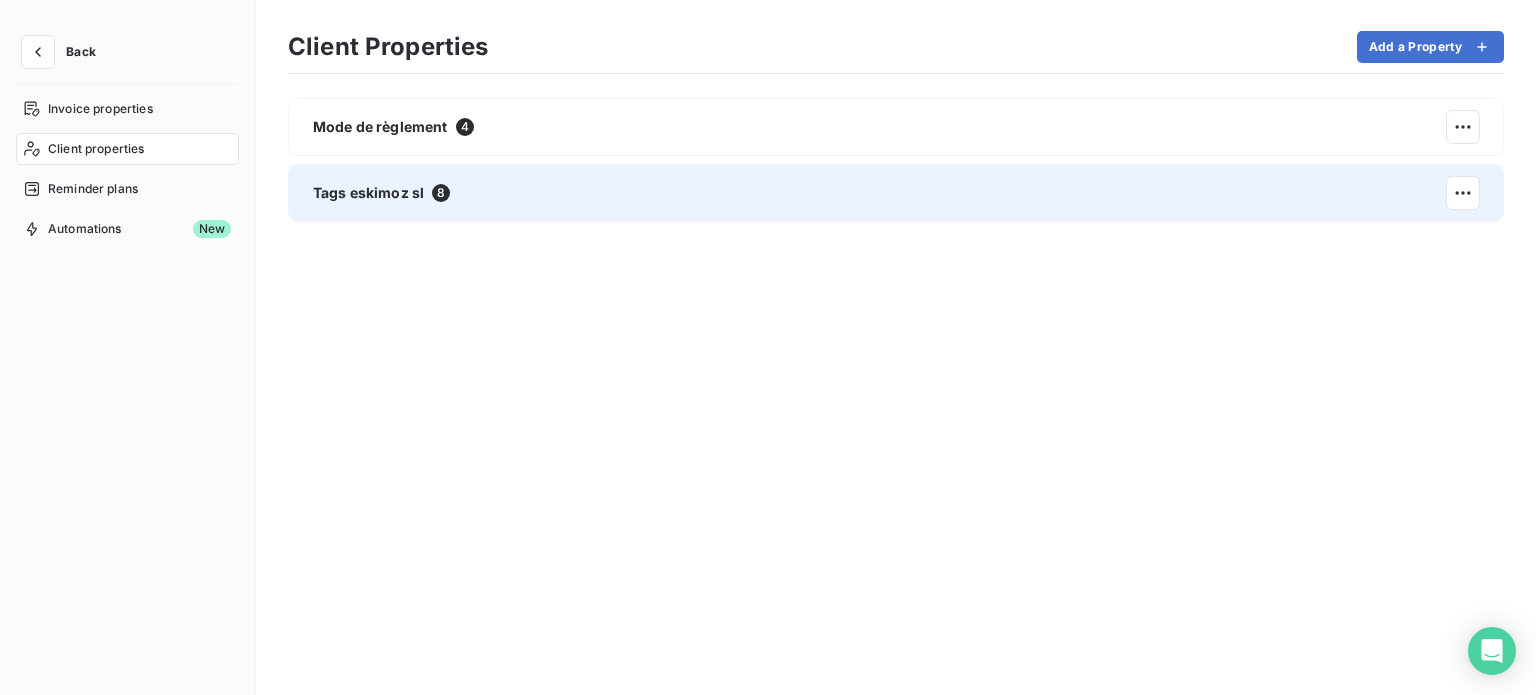click on "Tags eskimoz sl 8" at bounding box center (896, 193) 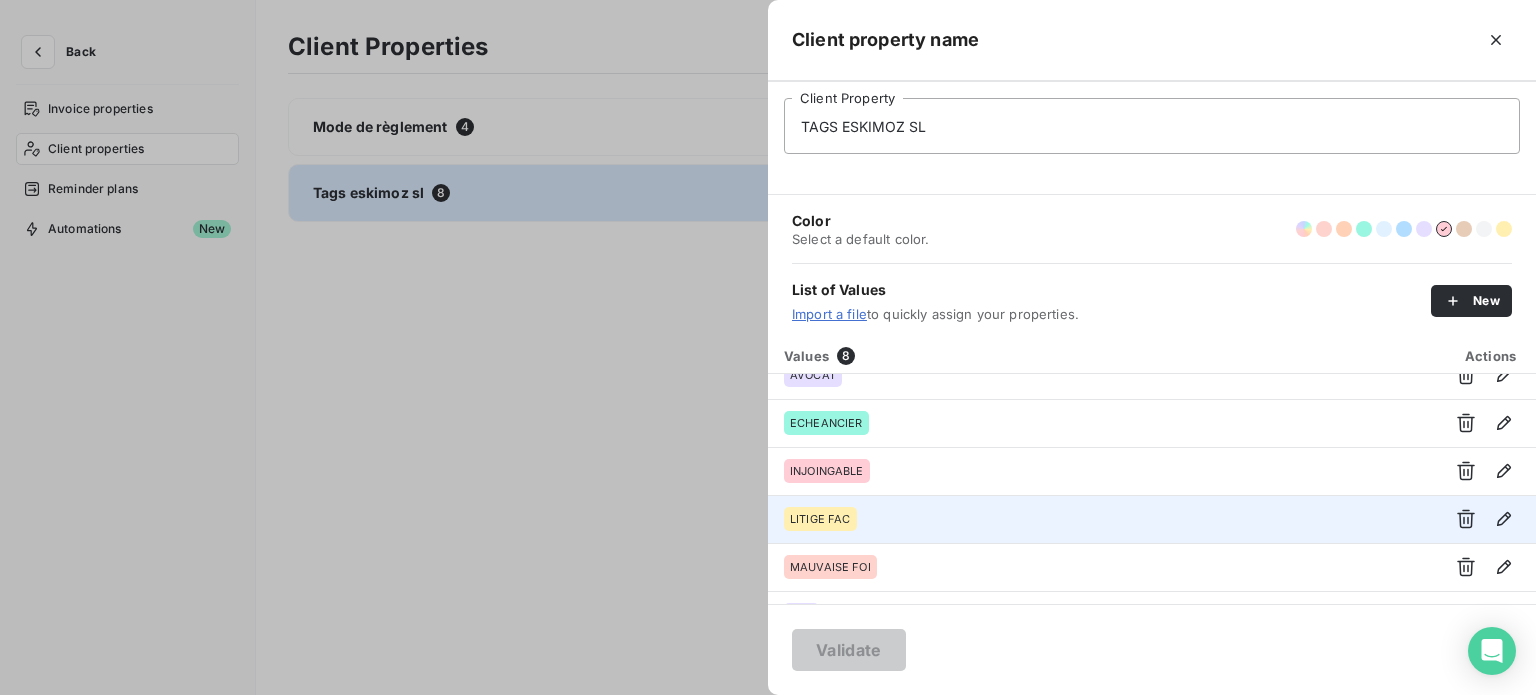 scroll, scrollTop: 152, scrollLeft: 0, axis: vertical 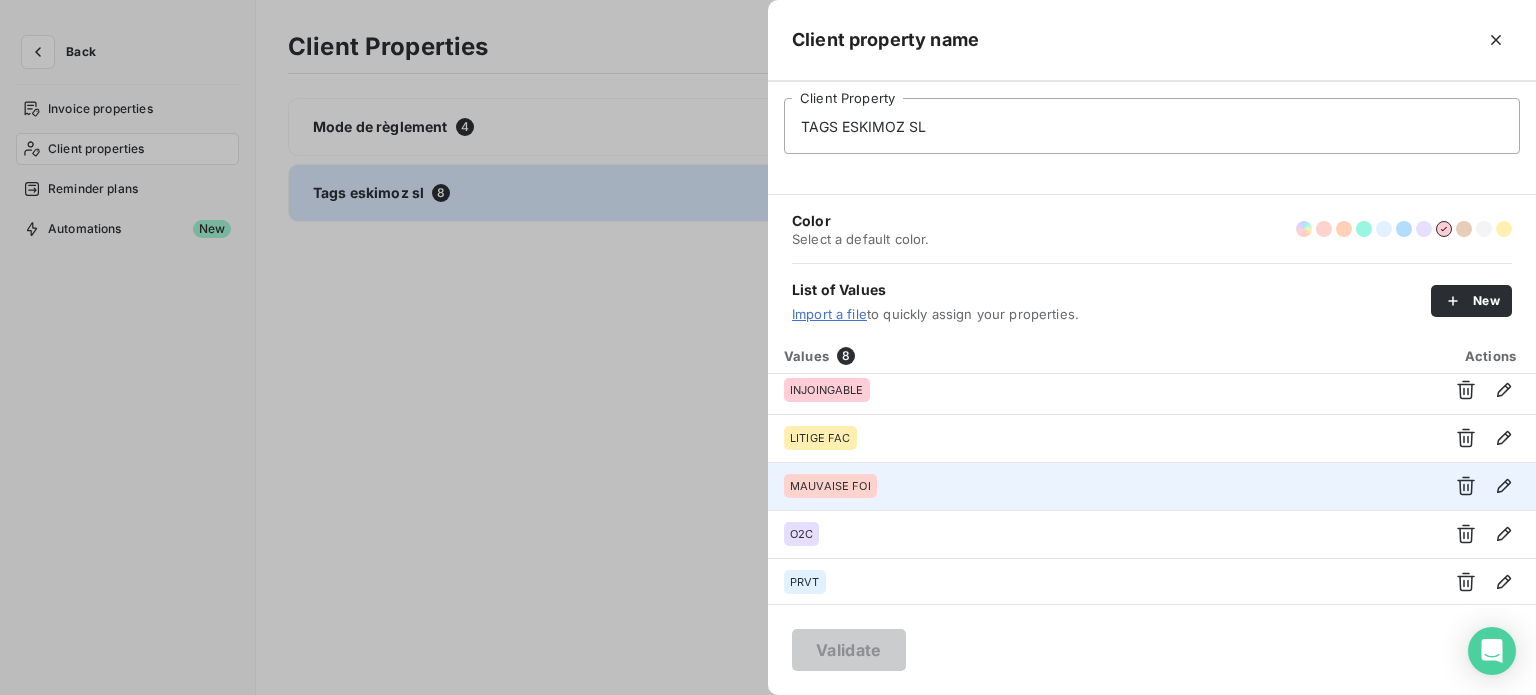 click on "MAUVAISE FOI" at bounding box center [830, 486] 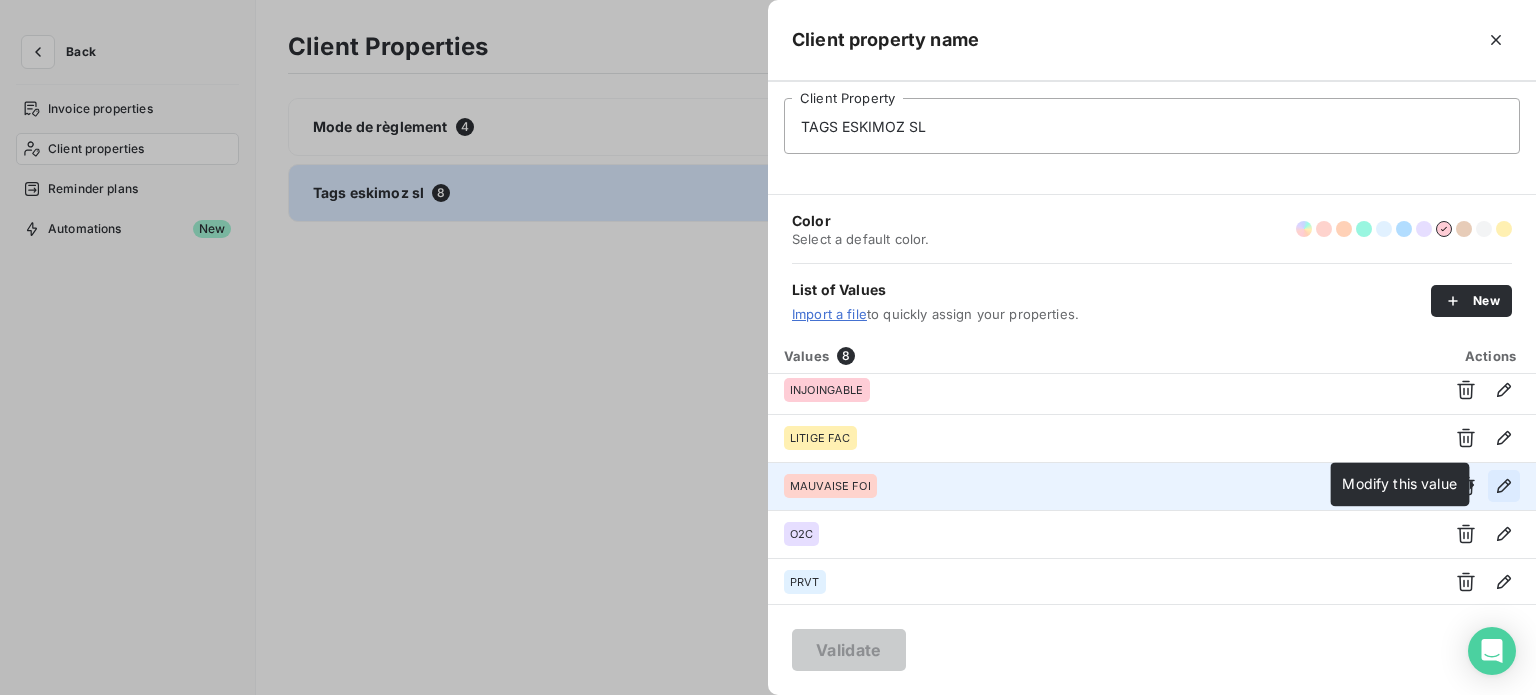 click 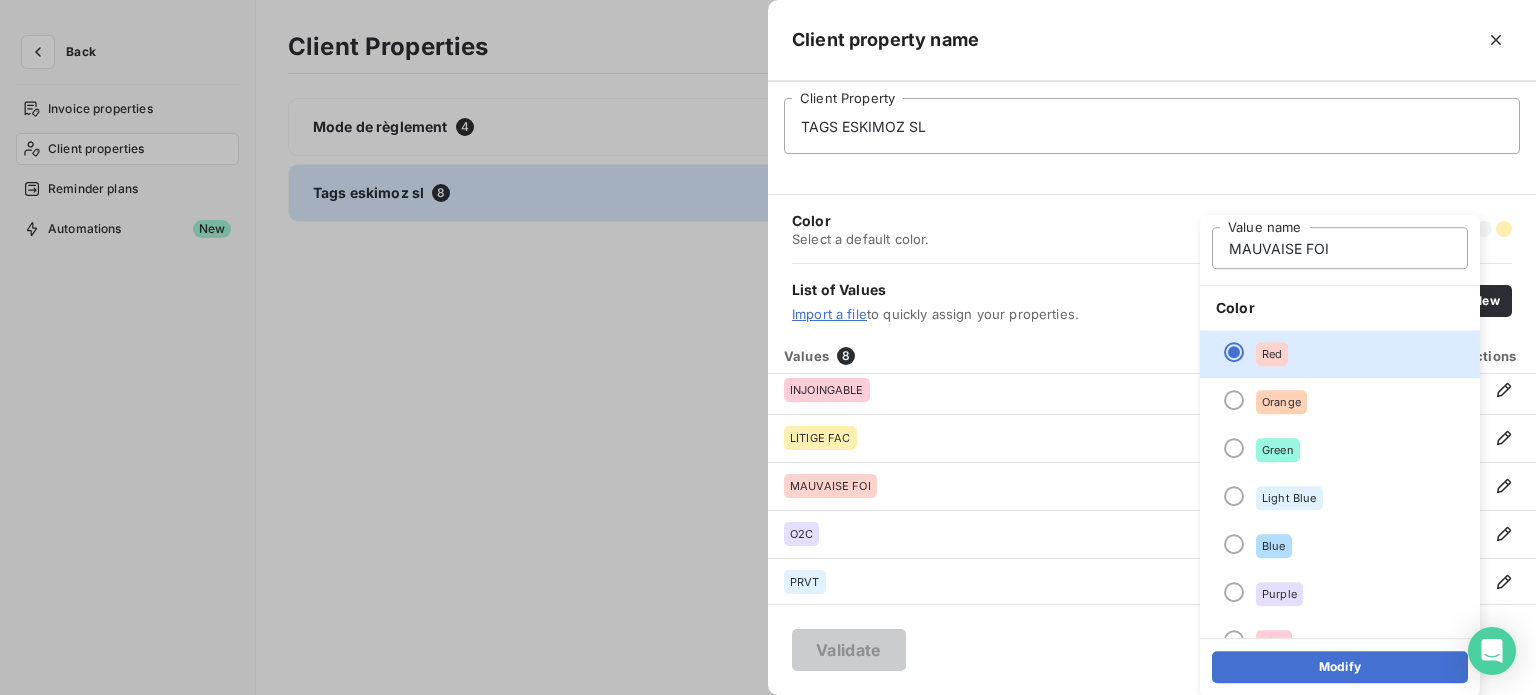 click on "MAUVAISE FOI" at bounding box center [1340, 248] 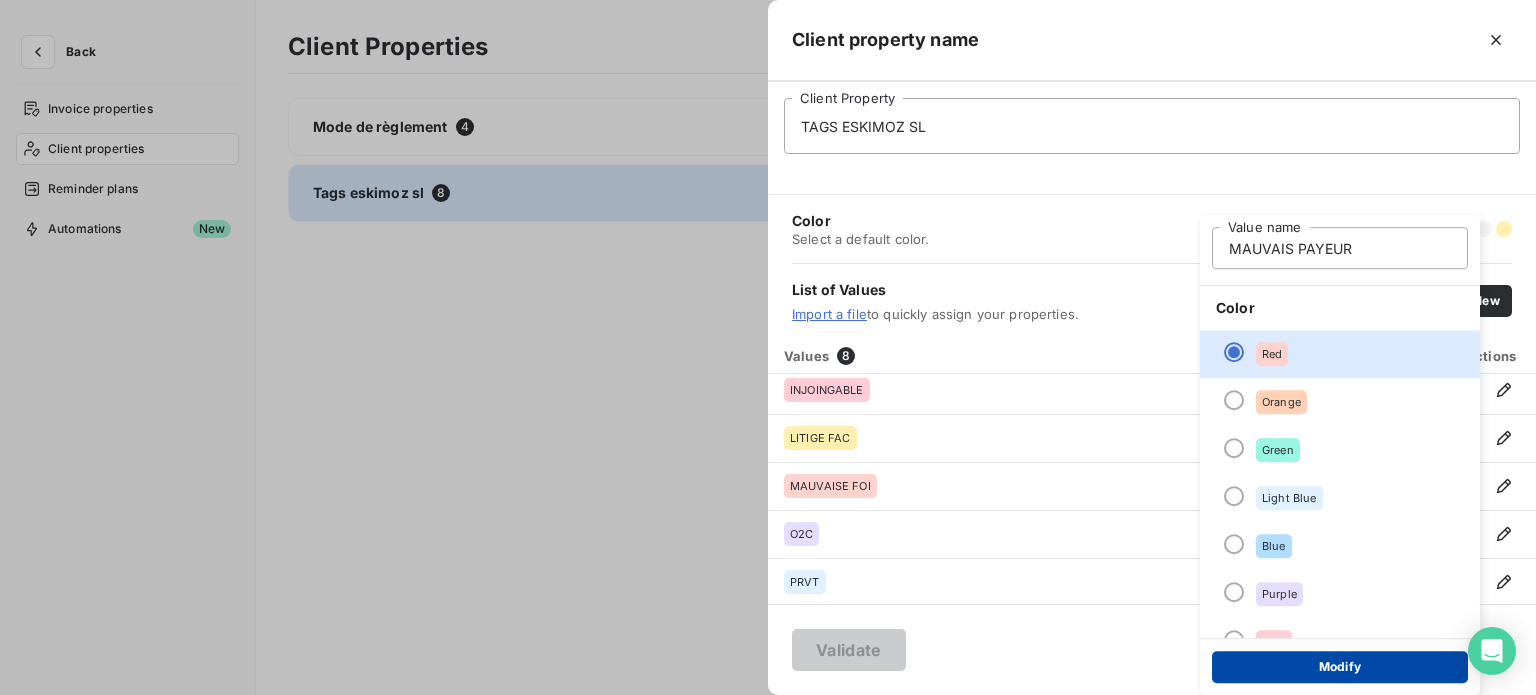 type on "MAUVAIS PAYEUR" 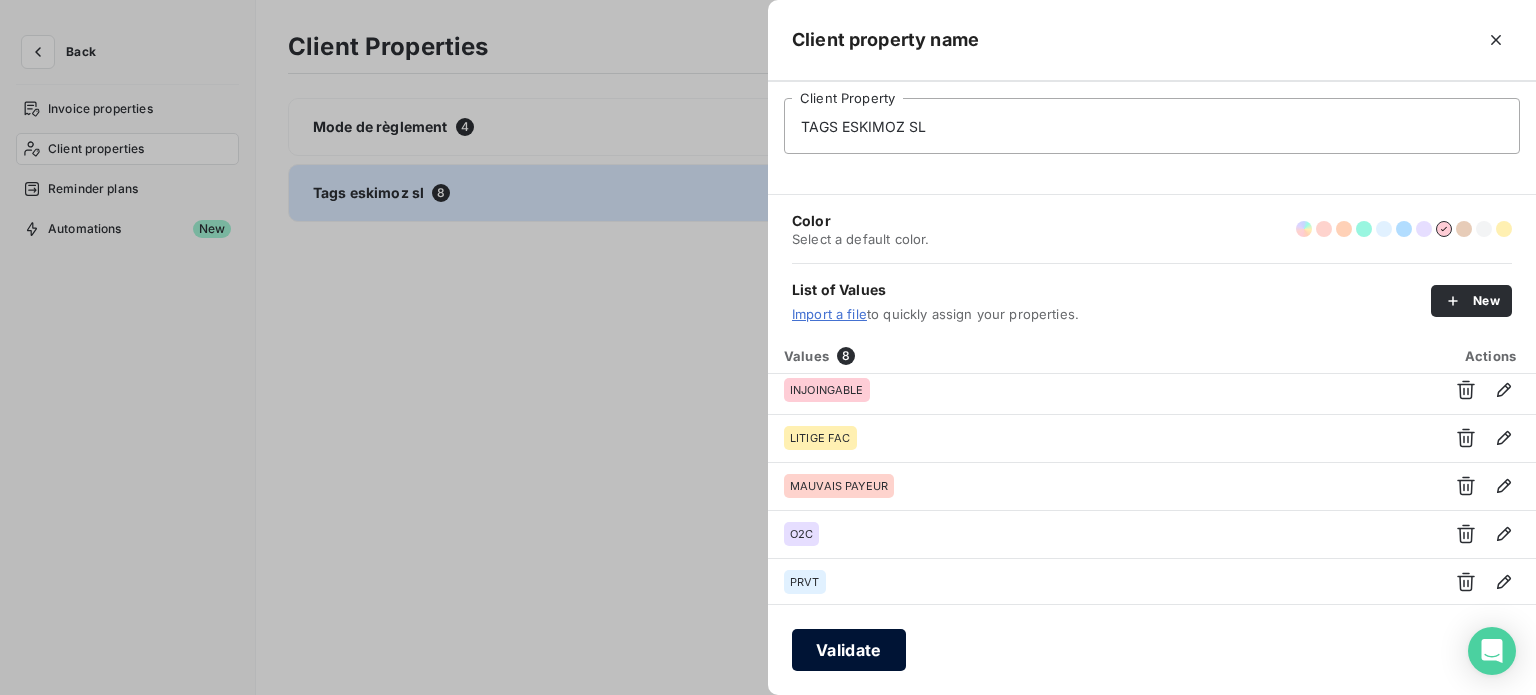 click on "Validate" at bounding box center [849, 650] 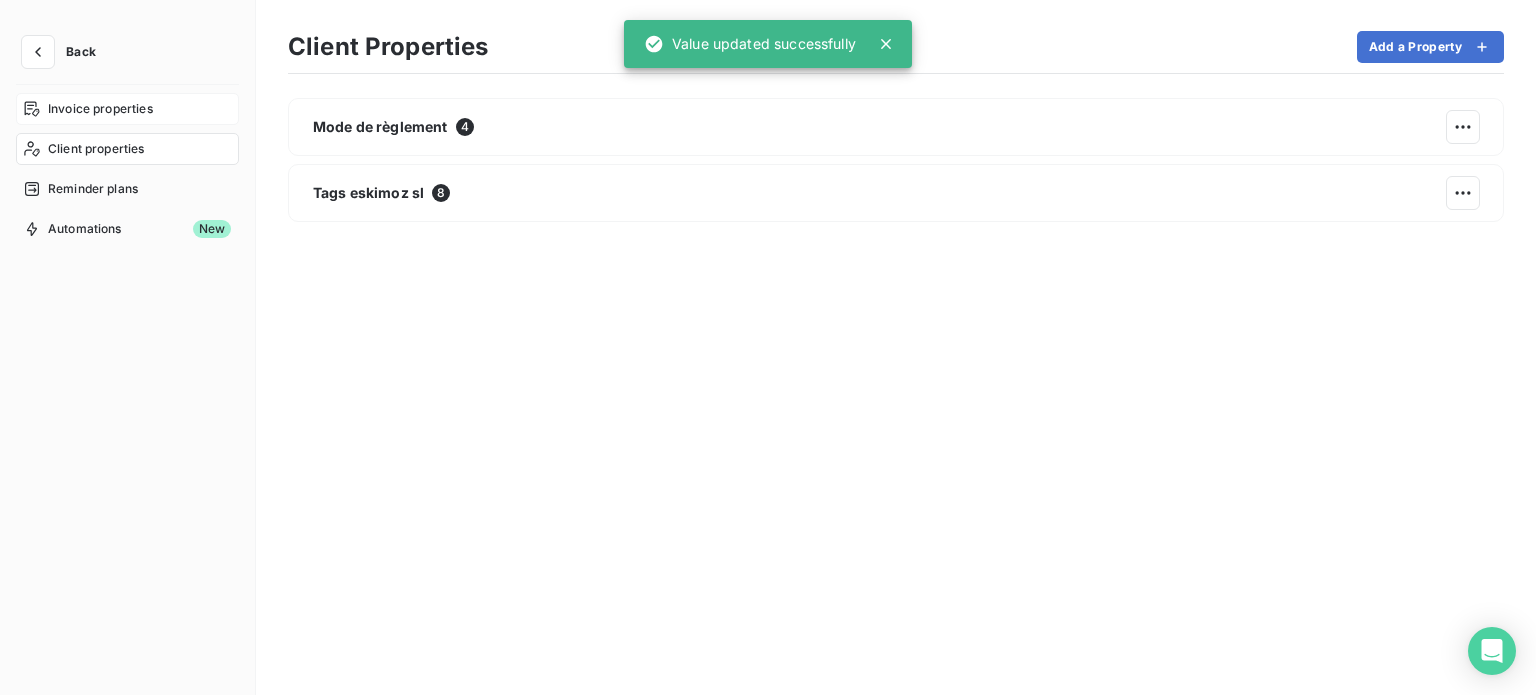 click on "Invoice properties" at bounding box center [100, 109] 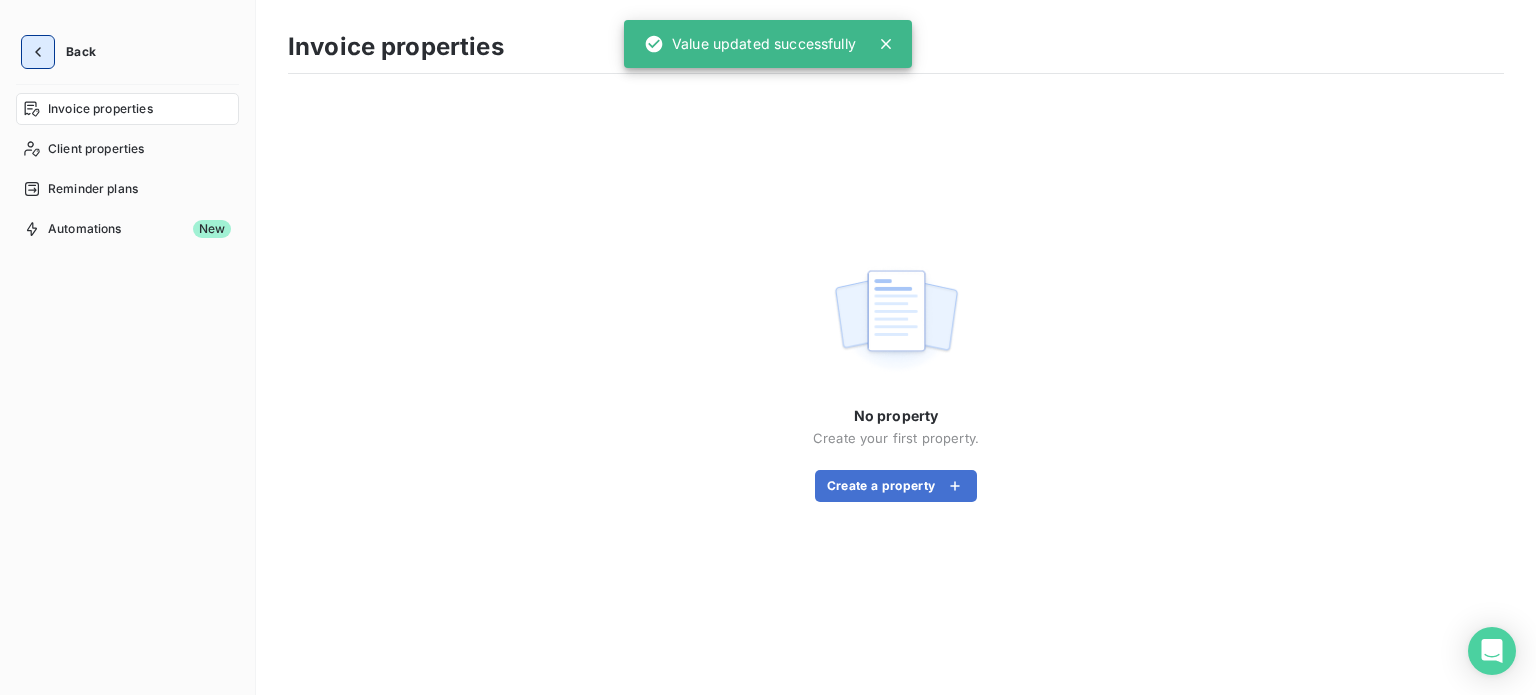 click 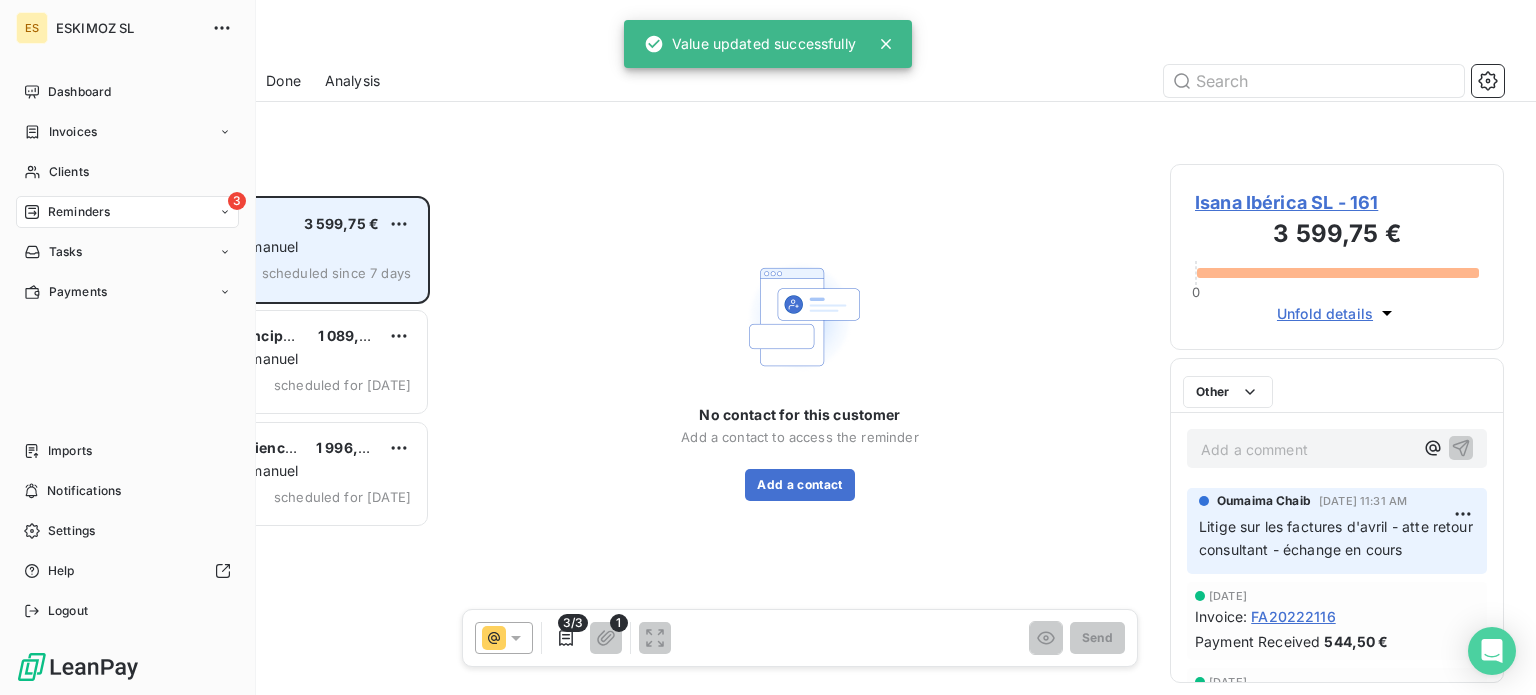 scroll, scrollTop: 16, scrollLeft: 16, axis: both 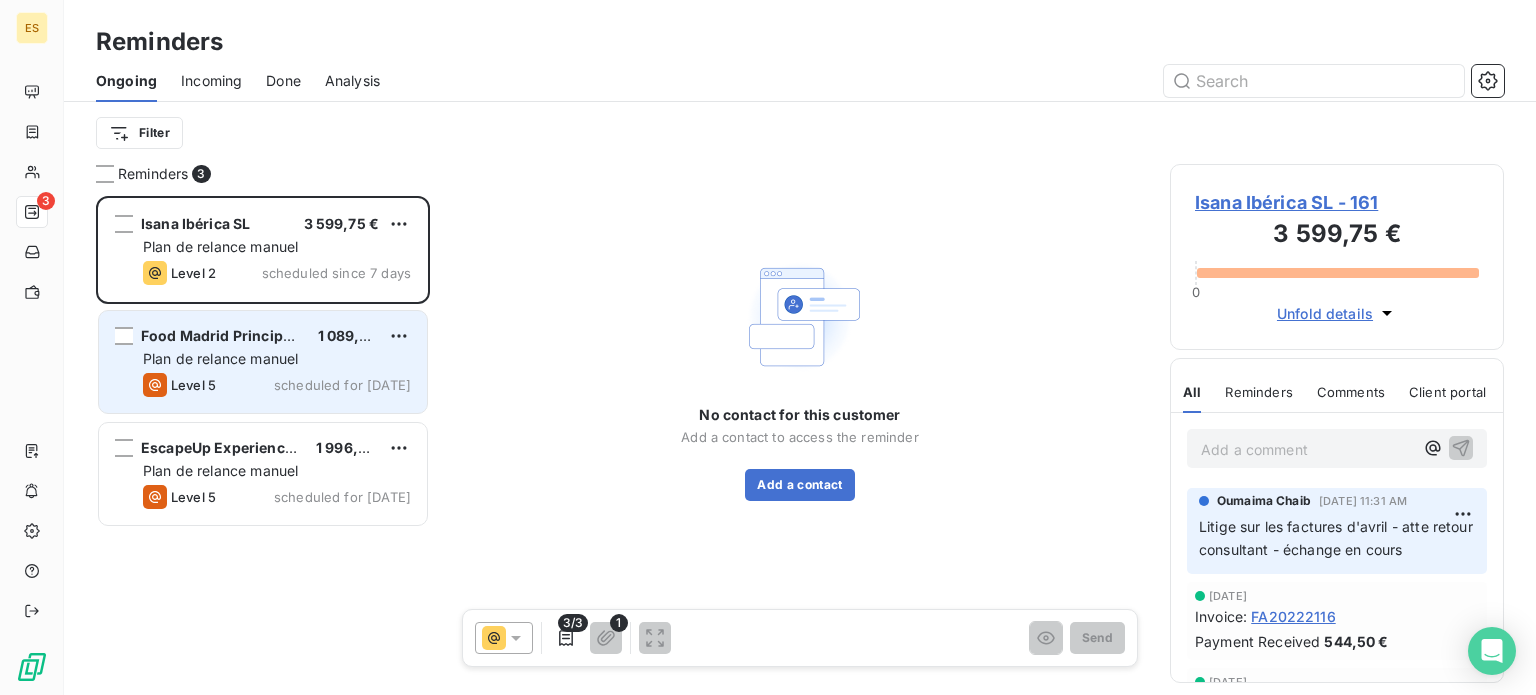 click on "Food Madrid Principe 83 SL 1 089,00 € Plan de relance [PERSON_NAME] Level 5 scheduled for [DATE]" at bounding box center [263, 362] 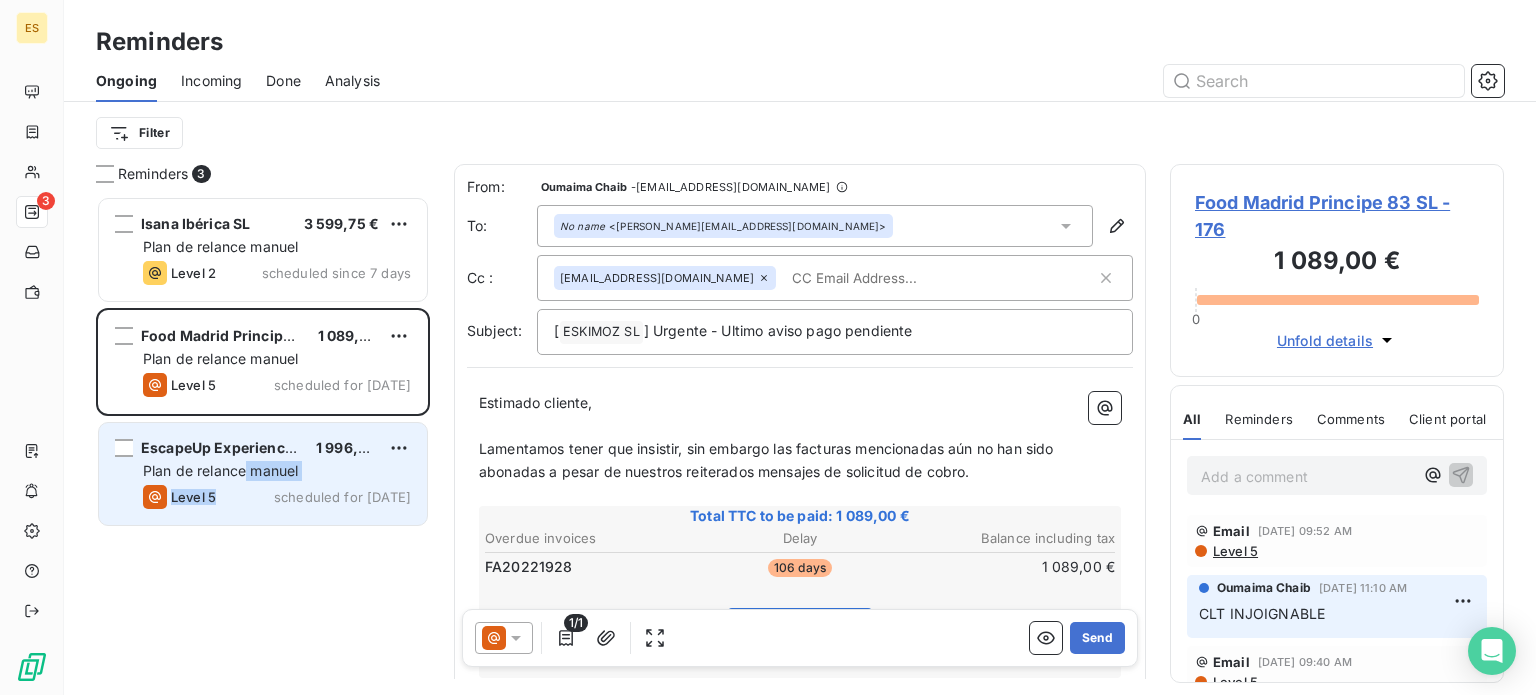 click on "EscapeUp Experiences S.L 1 996,50 € Plan de relance [PERSON_NAME] Level 5 scheduled for [DATE]" at bounding box center [263, 474] 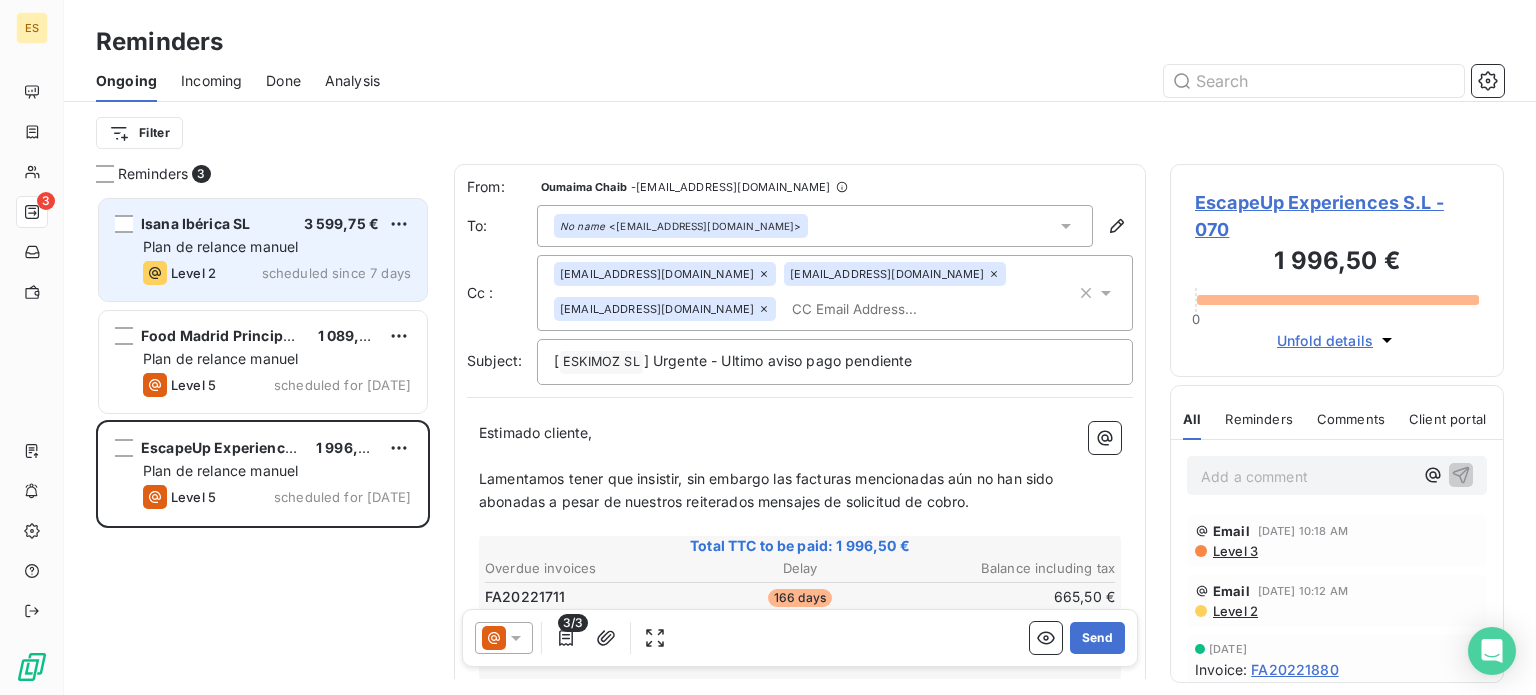 click on "Level 2" at bounding box center (193, 273) 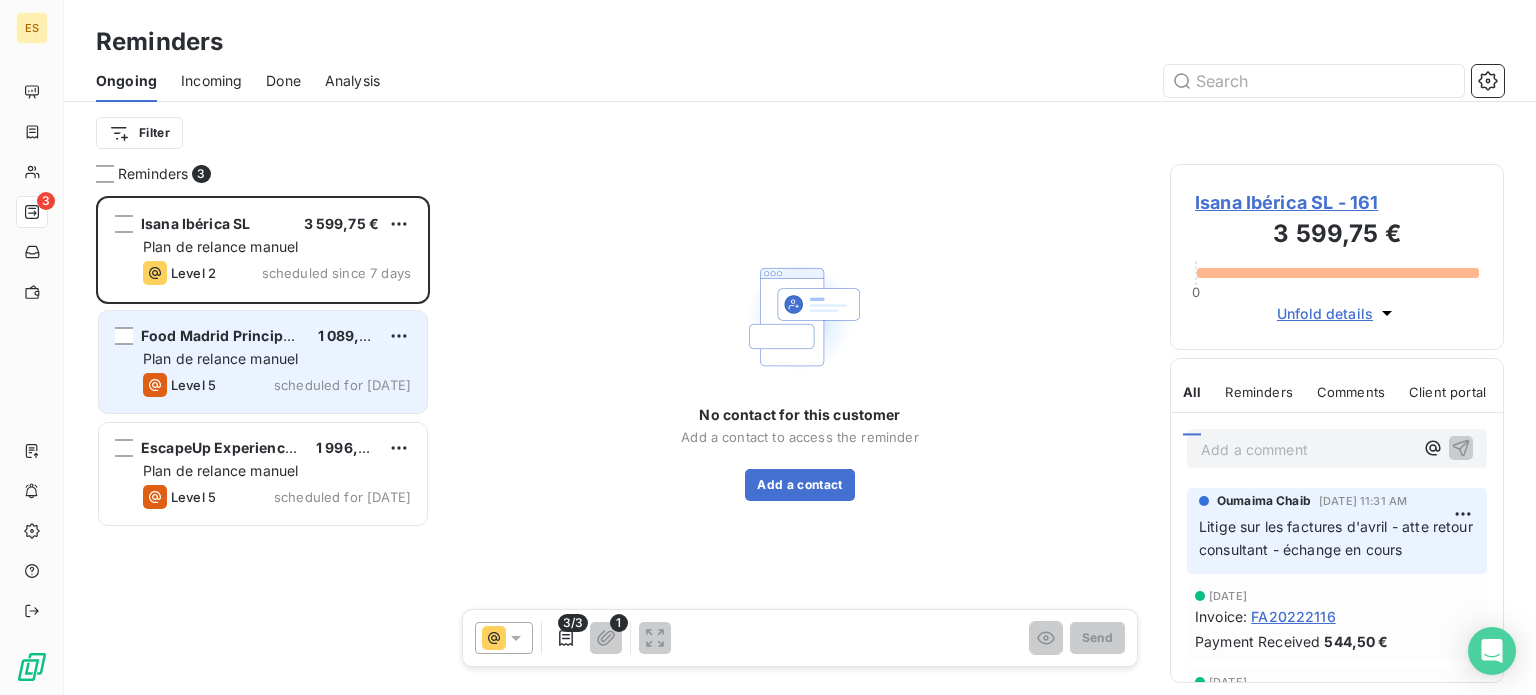 click on "Plan de relance manuel" at bounding box center (220, 358) 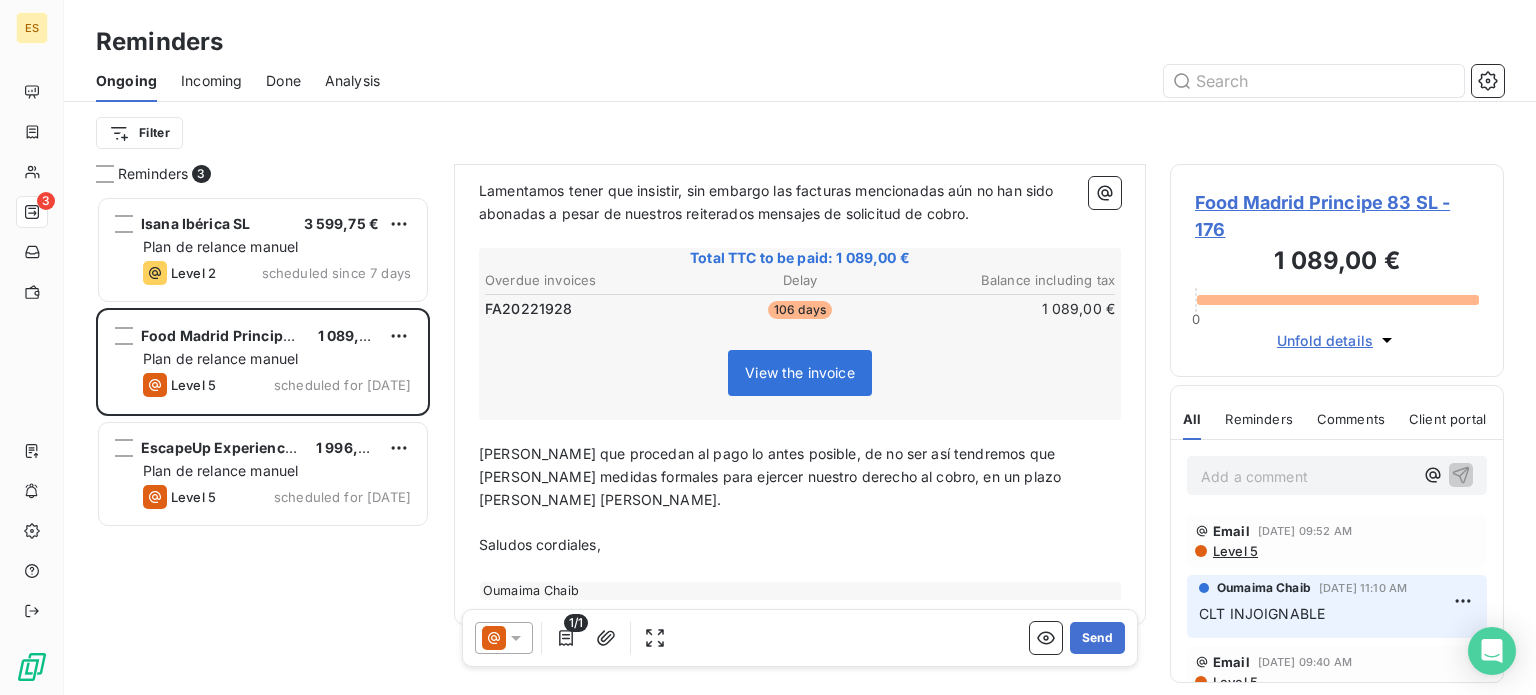 scroll, scrollTop: 260, scrollLeft: 0, axis: vertical 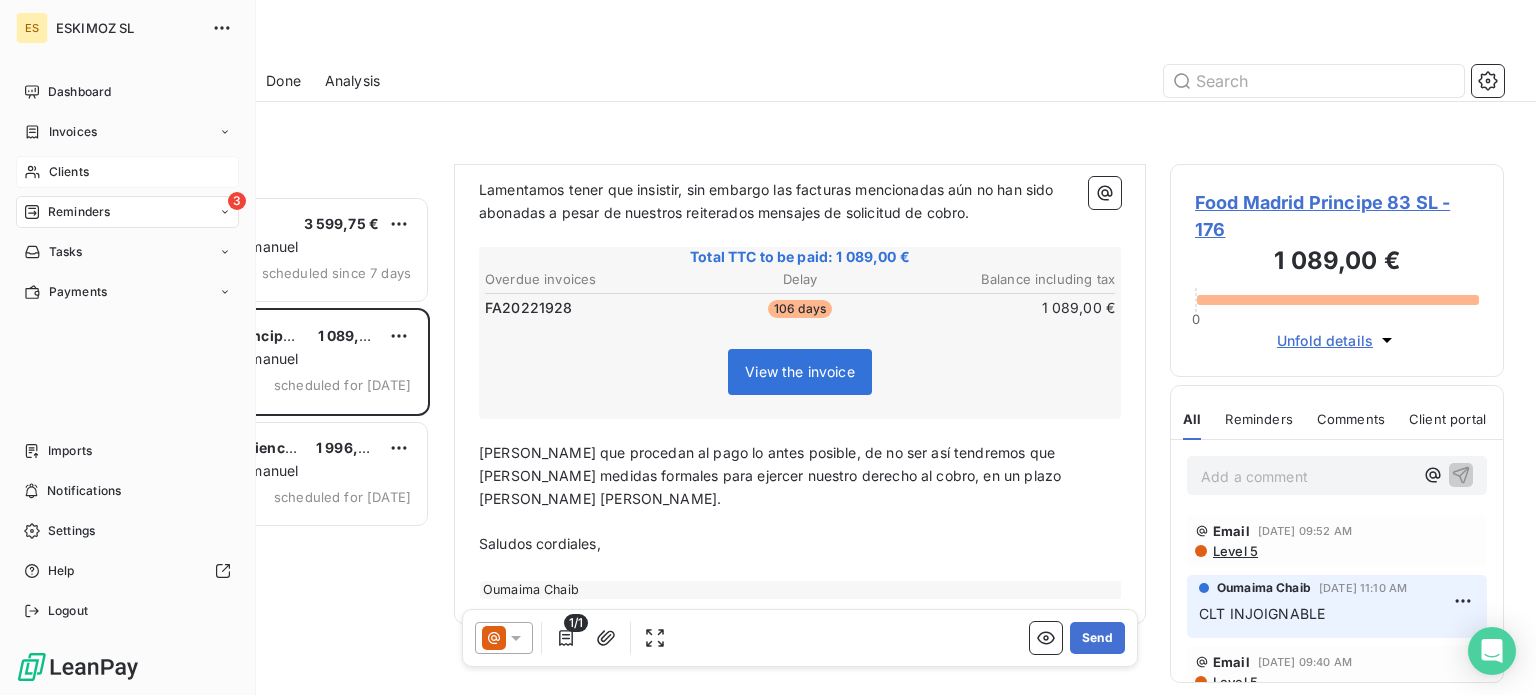 click on "Clients" at bounding box center [69, 172] 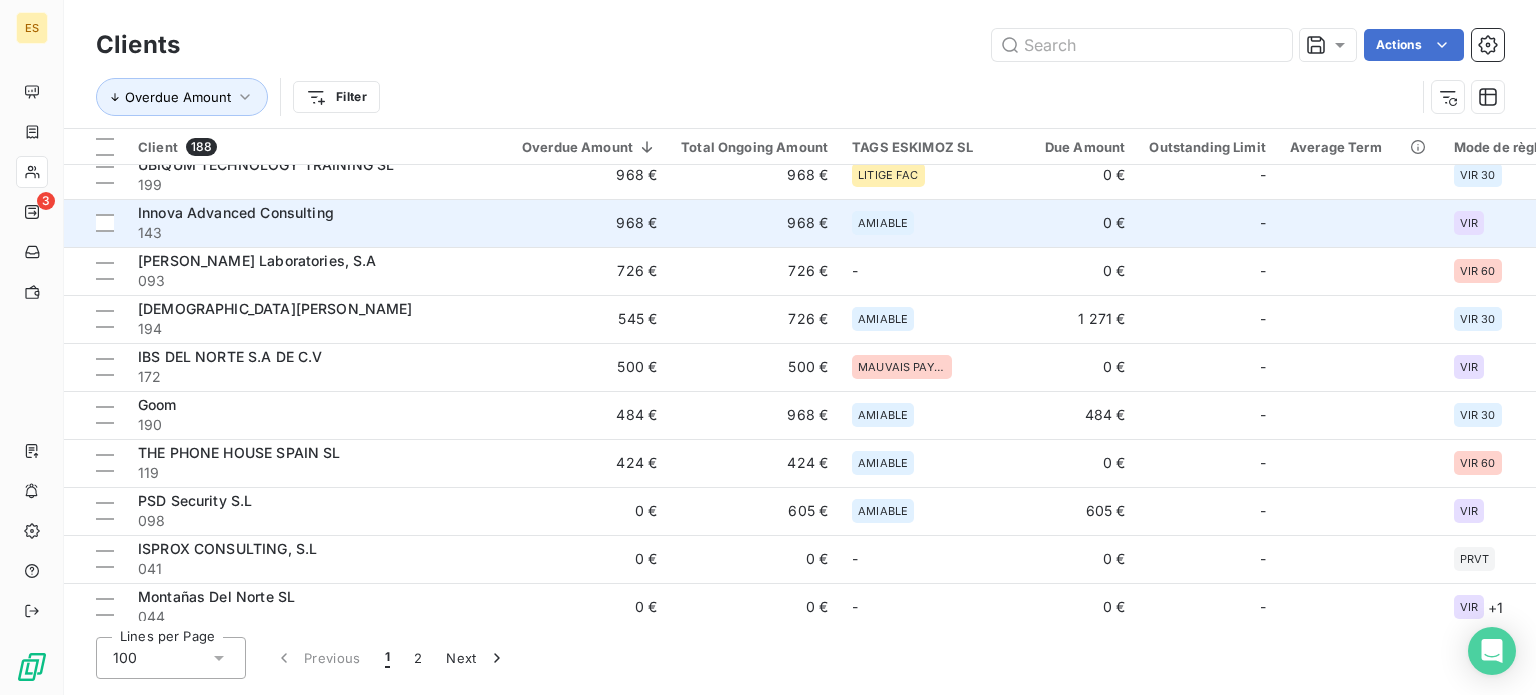 scroll, scrollTop: 500, scrollLeft: 0, axis: vertical 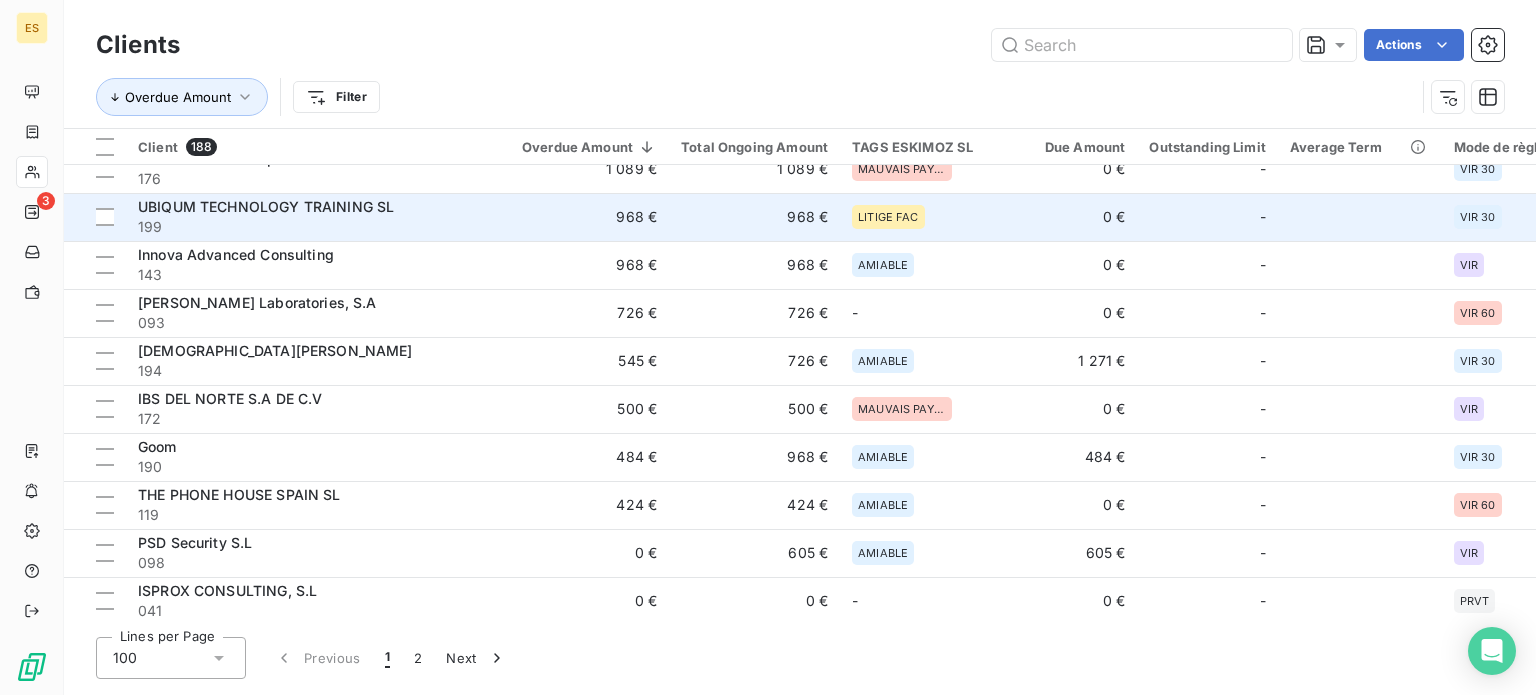 click on "199" at bounding box center [318, 227] 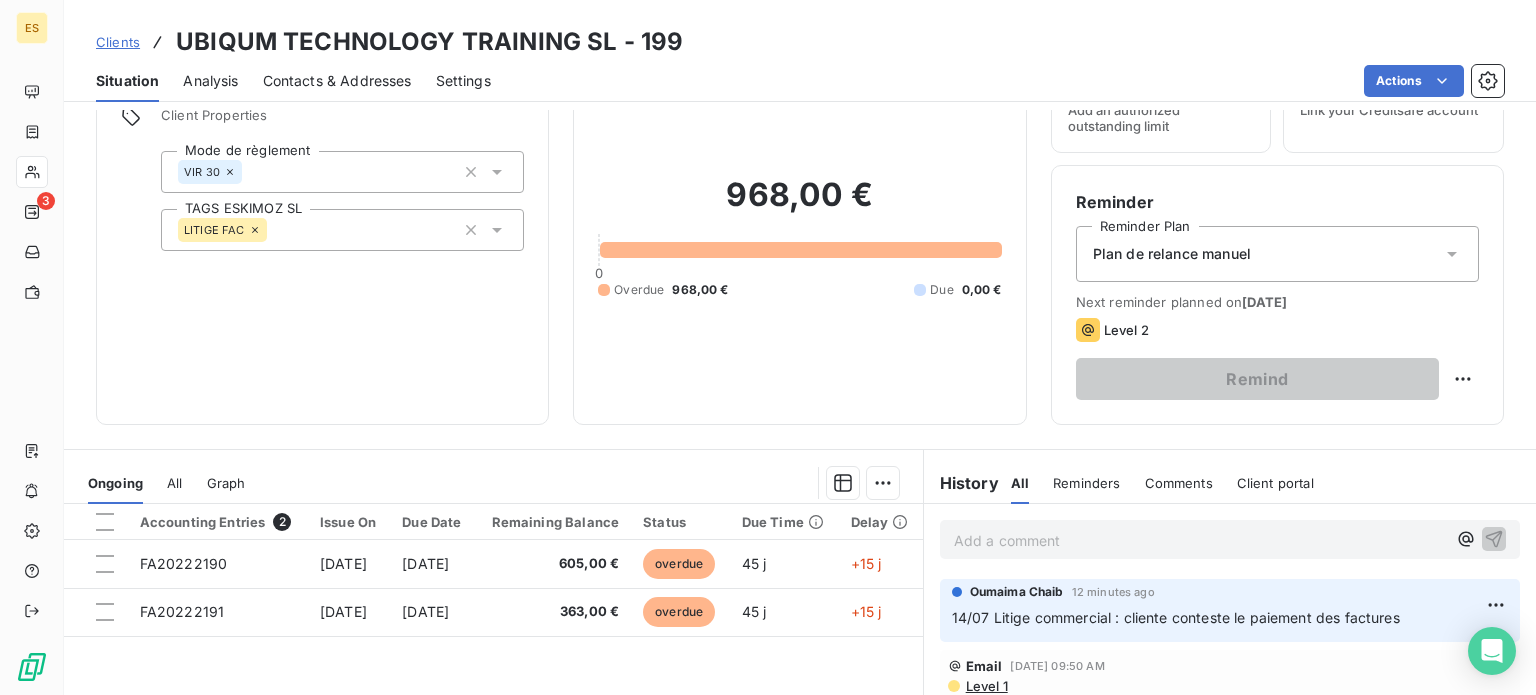 scroll, scrollTop: 200, scrollLeft: 0, axis: vertical 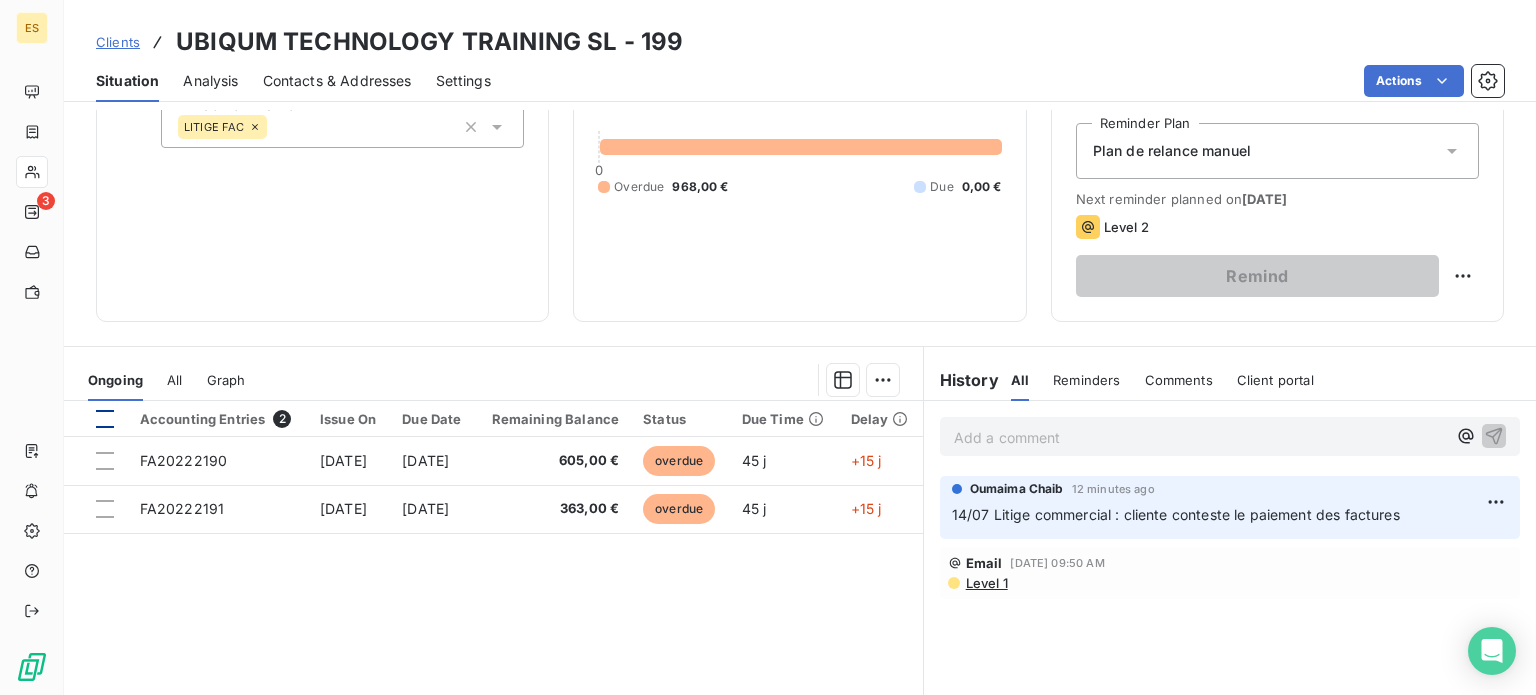 click at bounding box center [105, 419] 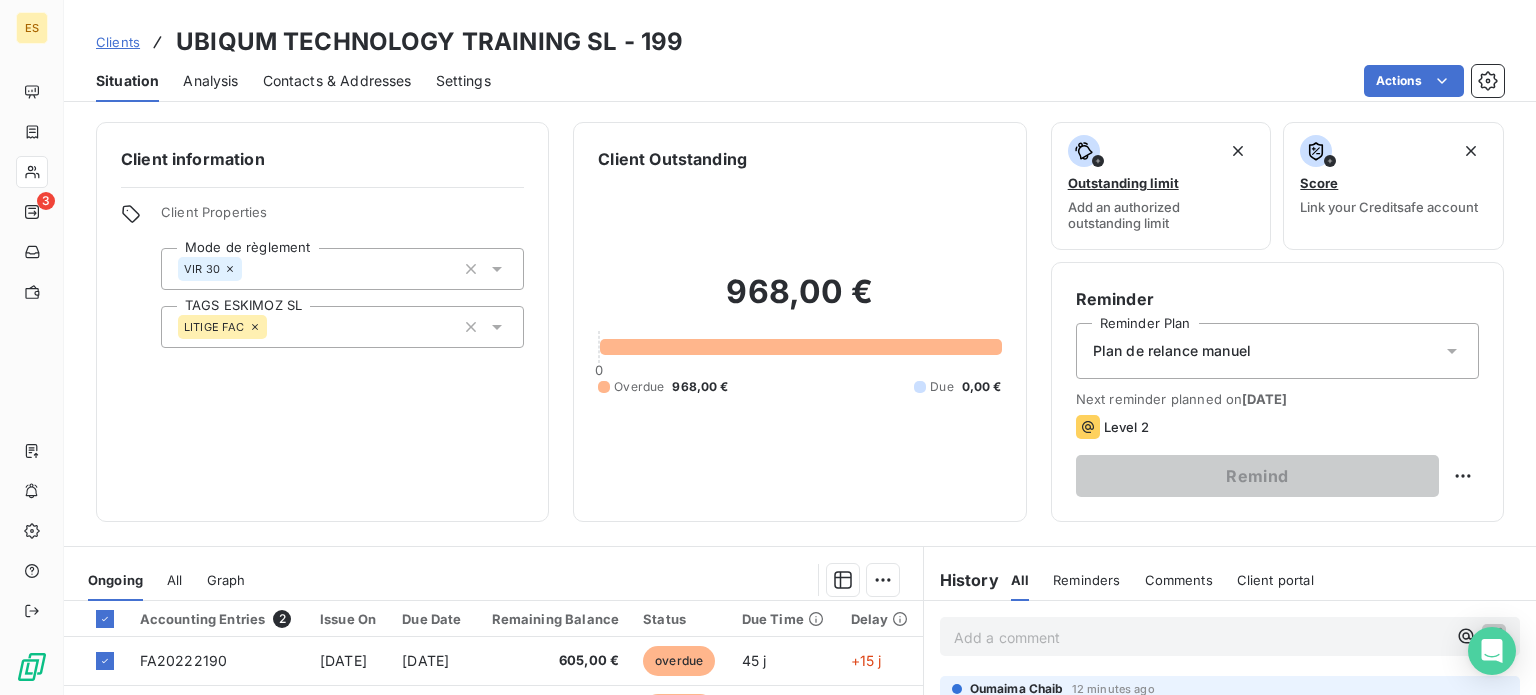 scroll, scrollTop: 0, scrollLeft: 0, axis: both 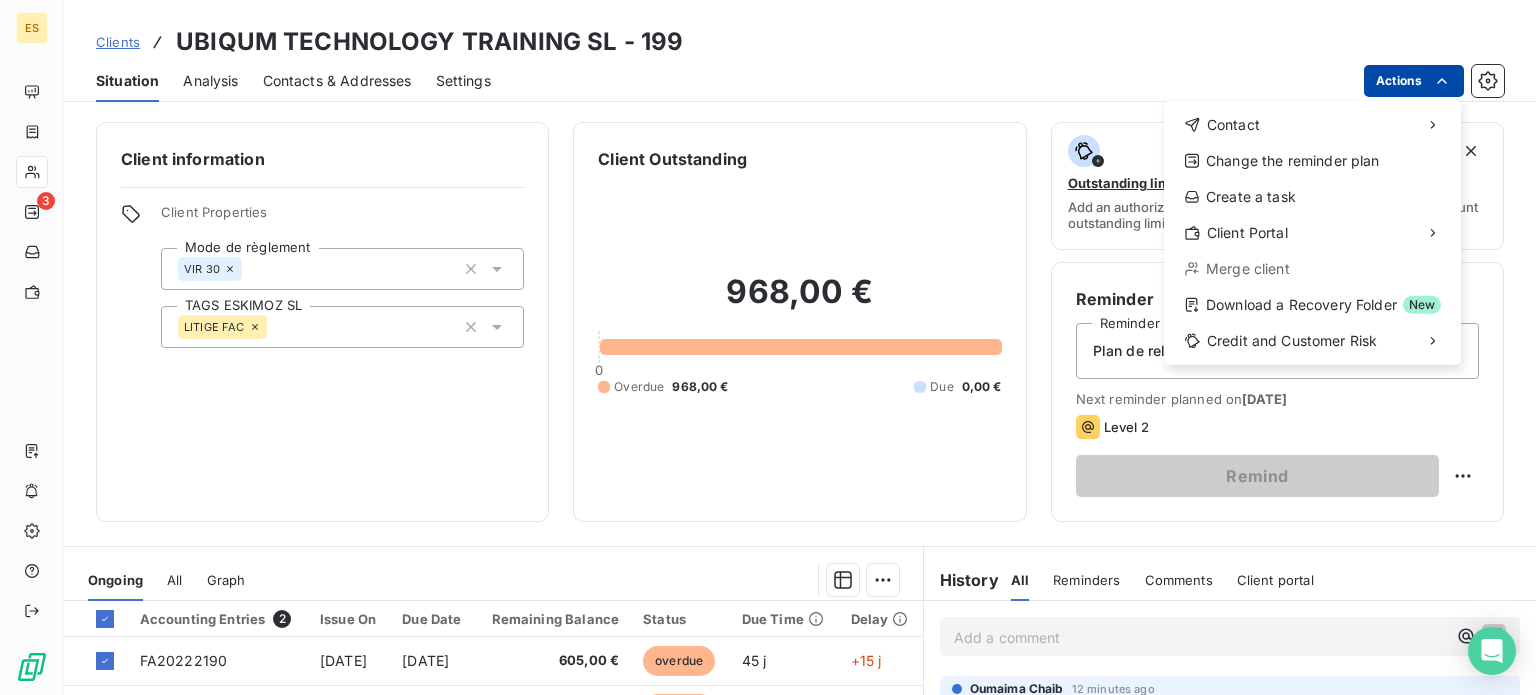 click on "ES 3 Clients UBIQUM TECHNOLOGY TRAINING SL - 199 Situation Analysis Contacts & Addresses Settings Actions Contact Change the reminder plan Create a task Client Portal Merge client Download a Recovery Folder New Credit and Customer Risk Client information Client Properties Mode de règlement VIR 30 TAGS ESKIMOZ SL LITIGE FAC Client Outstanding   968,00 € 0 Overdue 968,00 € Due 0,00 €     Outstanding limit Add an authorized outstanding limit Score Link your Creditsafe account Reminder Reminder Plan Plan de relance [PERSON_NAME] Next reminder planned on  [DATE] Level 2 Remind Ongoing All Graph Accounting Entries 2 Issue On Due Date Remaining Balance Status Due Time   Delay   FA20222190 [DATE] [DATE] 605,00 € overdue 45 j +15 j FA20222191 [DATE] [DATE] 363,00 € overdue 45 j +15 j Lines per Page 25 Previous 1 Next History All Reminders Comments Client portal All Reminders Comments Client portal Add a comment ﻿ Oumaima Chaib 12 minutes ago Email Level 1" at bounding box center [768, 347] 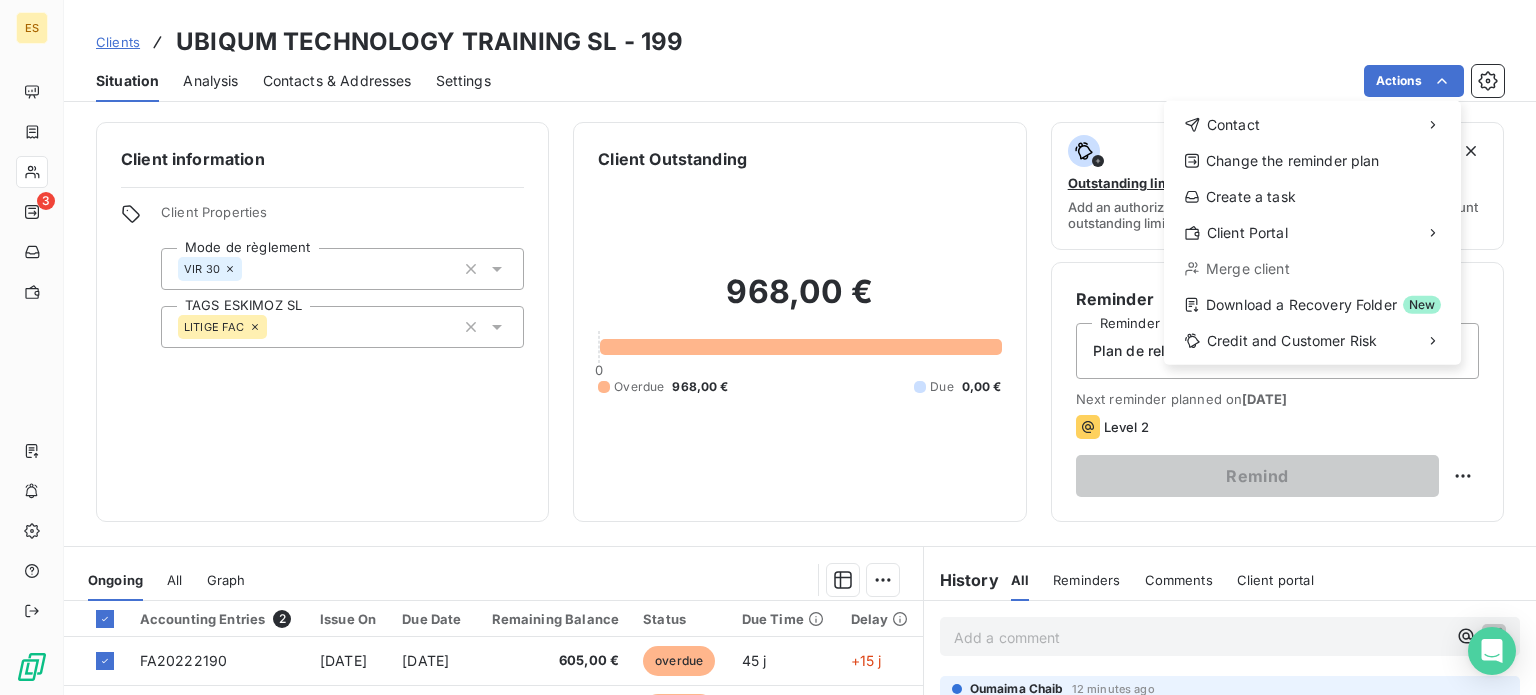 click on "ES 3 Clients UBIQUM TECHNOLOGY TRAINING SL - 199 Situation Analysis Contacts & Addresses Settings Actions Contact Change the reminder plan Create a task Client Portal Merge client Download a Recovery Folder New Credit and Customer Risk Client information Client Properties Mode de règlement VIR 30 TAGS ESKIMOZ SL LITIGE FAC Client Outstanding   968,00 € 0 Overdue 968,00 € Due 0,00 €     Outstanding limit Add an authorized outstanding limit Score Link your Creditsafe account Reminder Reminder Plan Plan de relance [PERSON_NAME] Next reminder planned on  [DATE] Level 2 Remind Ongoing All Graph Accounting Entries 2 Issue On Due Date Remaining Balance Status Due Time   Delay   FA20222190 [DATE] [DATE] 605,00 € overdue 45 j +15 j FA20222191 [DATE] [DATE] 363,00 € overdue 45 j +15 j Lines per Page 25 Previous 1 Next History All Reminders Comments Client portal All Reminders Comments Client portal Add a comment ﻿ Oumaima Chaib 12 minutes ago Email Level 1" at bounding box center (768, 347) 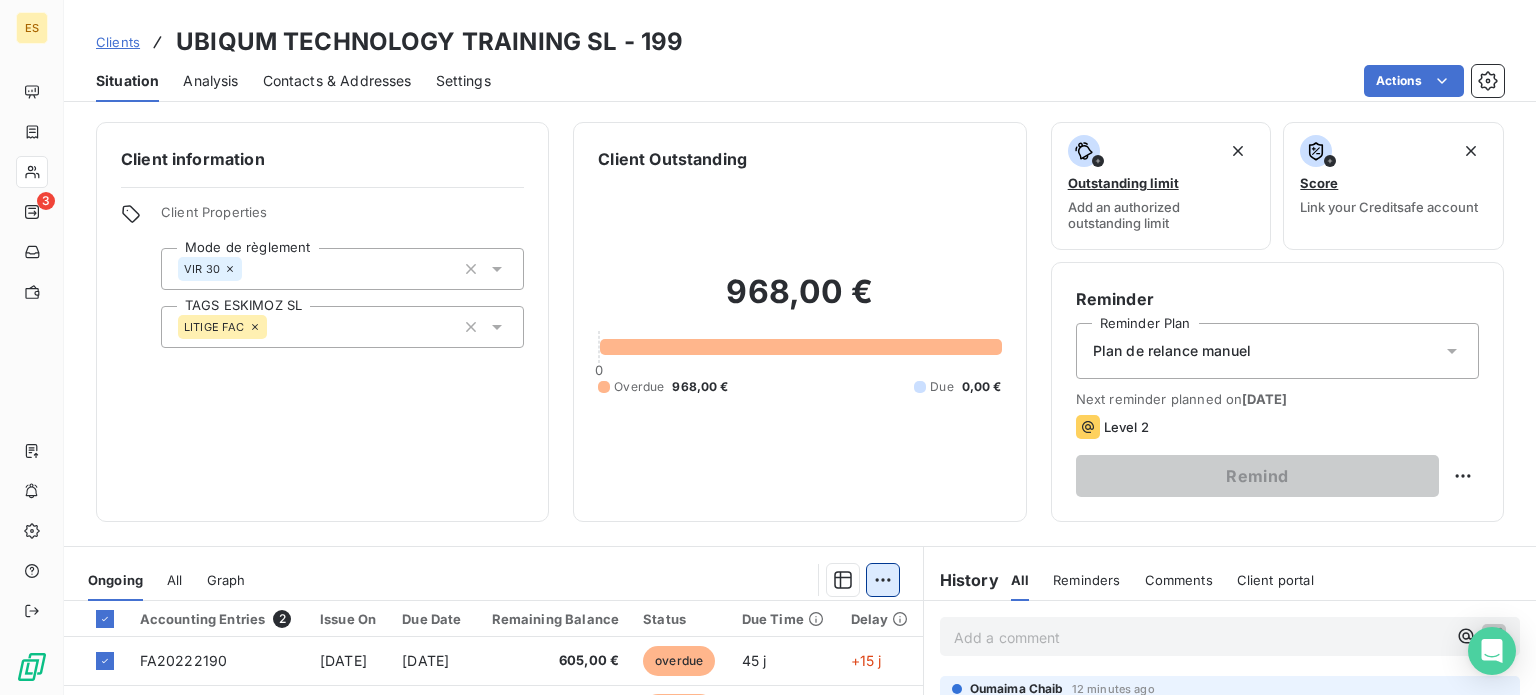 click on "ES 3 Clients UBIQUM TECHNOLOGY TRAINING SL - 199 Situation Analysis Contacts & Addresses Settings Actions Client information Client Properties Mode de règlement VIR 30 TAGS ESKIMOZ SL LITIGE FAC Client Outstanding   968,00 € 0 Overdue 968,00 € Due 0,00 €     Outstanding limit Add an authorized outstanding limit Score Link your Creditsafe account Reminder Reminder Plan Plan de relance [PERSON_NAME] Next reminder planned on  [DATE] Level 2 Remind Ongoing All Graph Accounting Entries 2 Issue On Due Date Remaining Balance Status Due Time   Delay   FA20222190 [DATE] [DATE] 605,00 € overdue 45 j +15 j FA20222191 [DATE] [DATE] 363,00 € overdue 45 j +15 j Lines per Page 25 Previous 1 Next History All Reminders Comments Client portal All Reminders Comments Client portal Add a comment ﻿ Oumaima Chaib 12 minutes ago 14/07 Litige commercial : cliente conteste le paiement des factures Email [DATE] 09:50 AM Level 1" at bounding box center [768, 347] 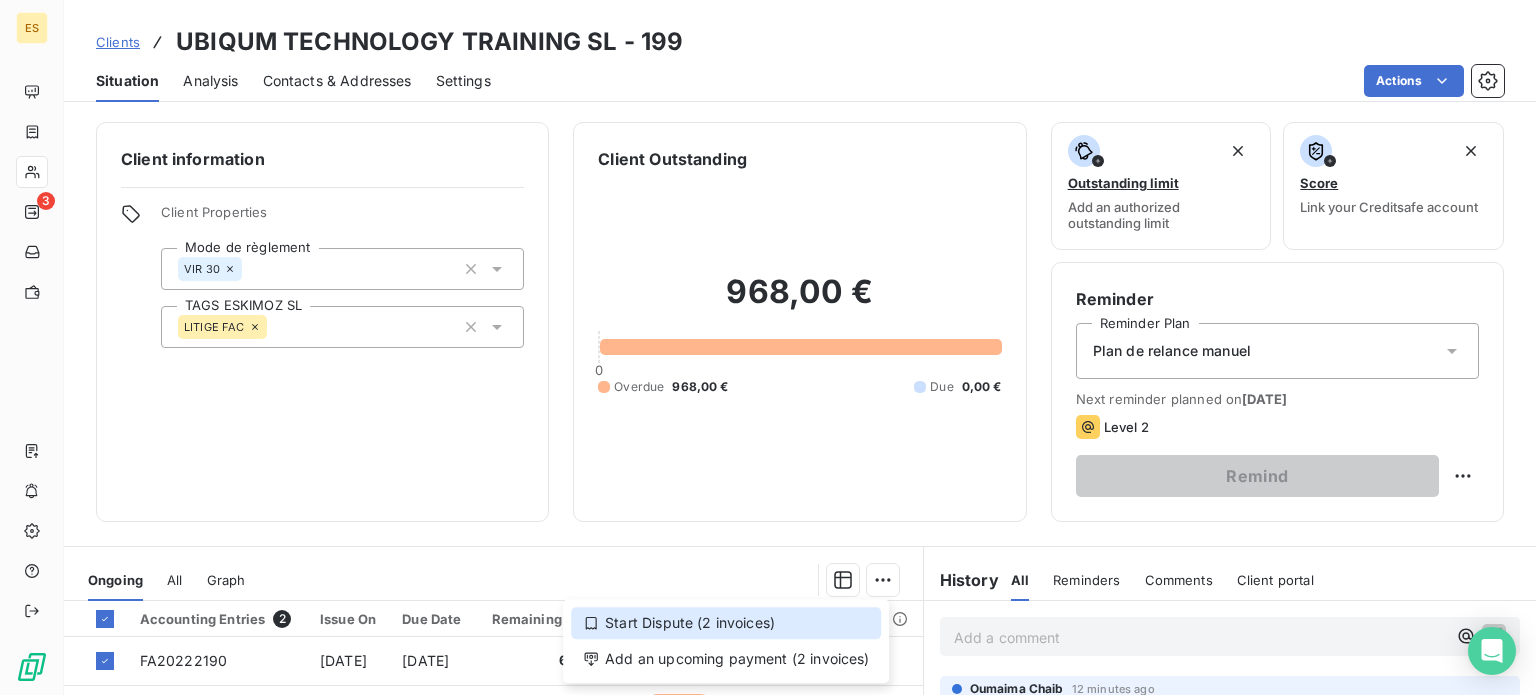 click on "Start Dispute (2 invoices)" at bounding box center [726, 623] 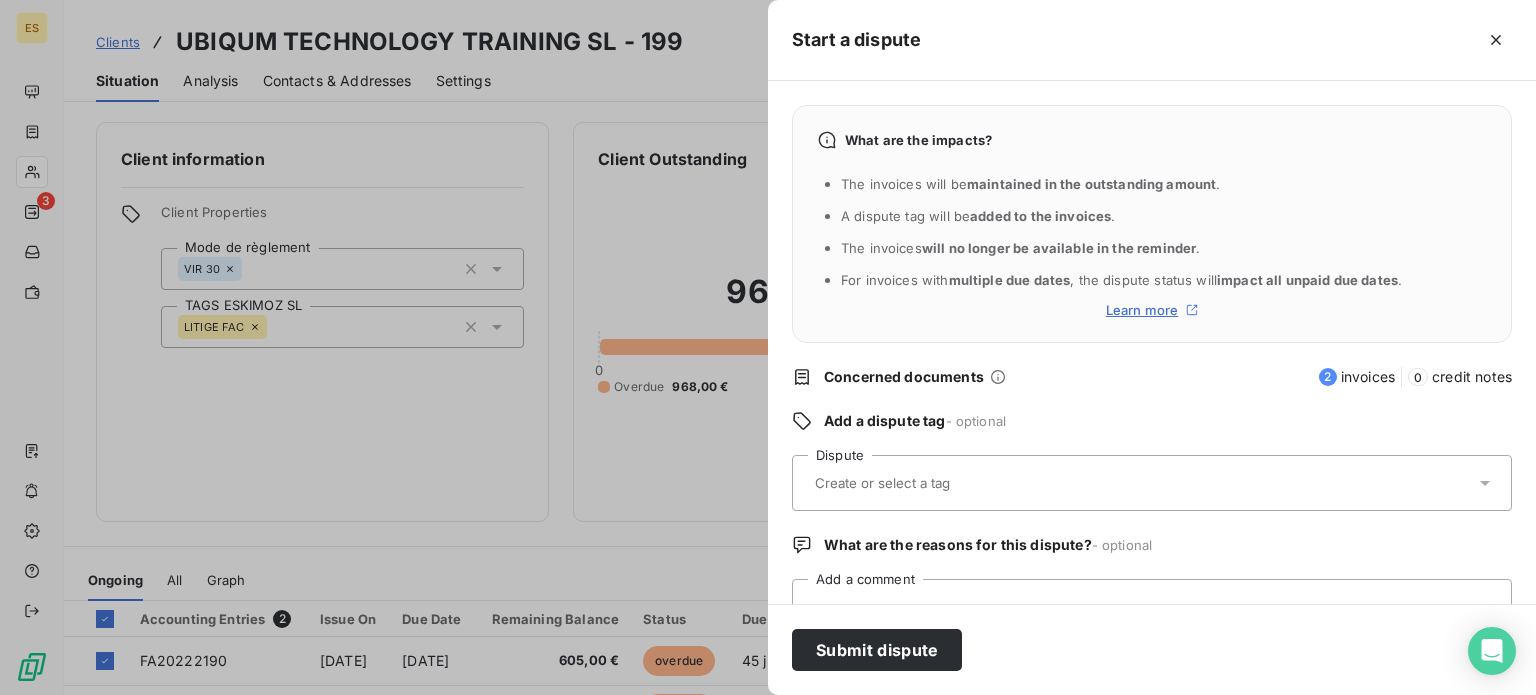 scroll, scrollTop: 72, scrollLeft: 0, axis: vertical 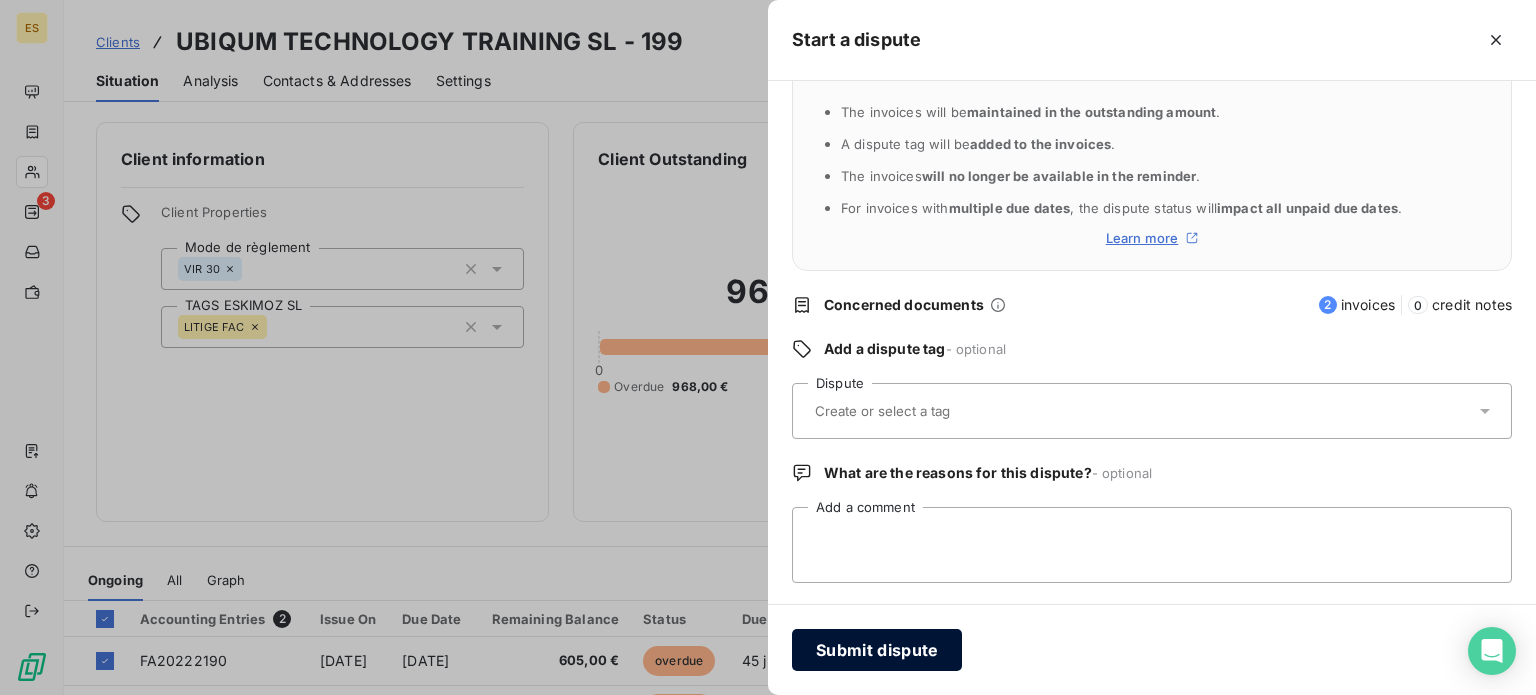 click on "Submit dispute" at bounding box center (877, 650) 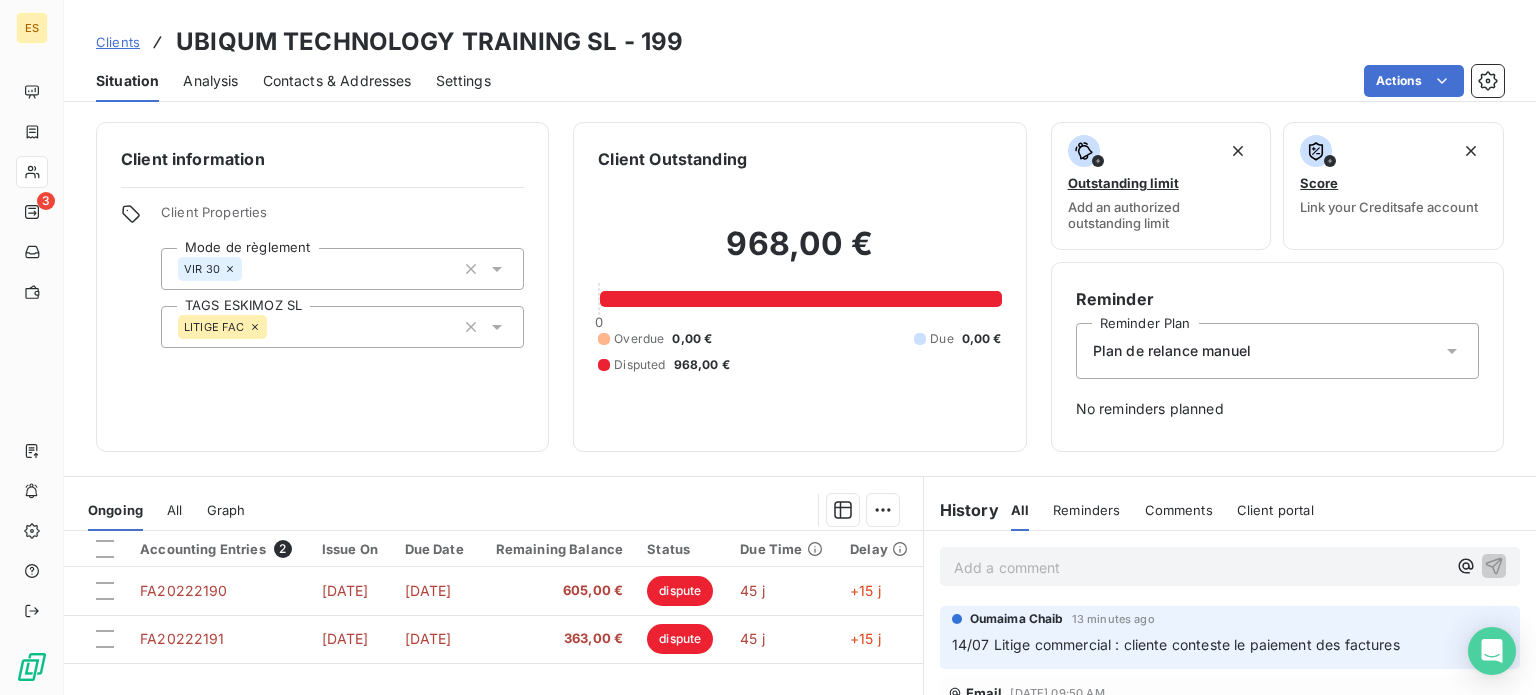 click 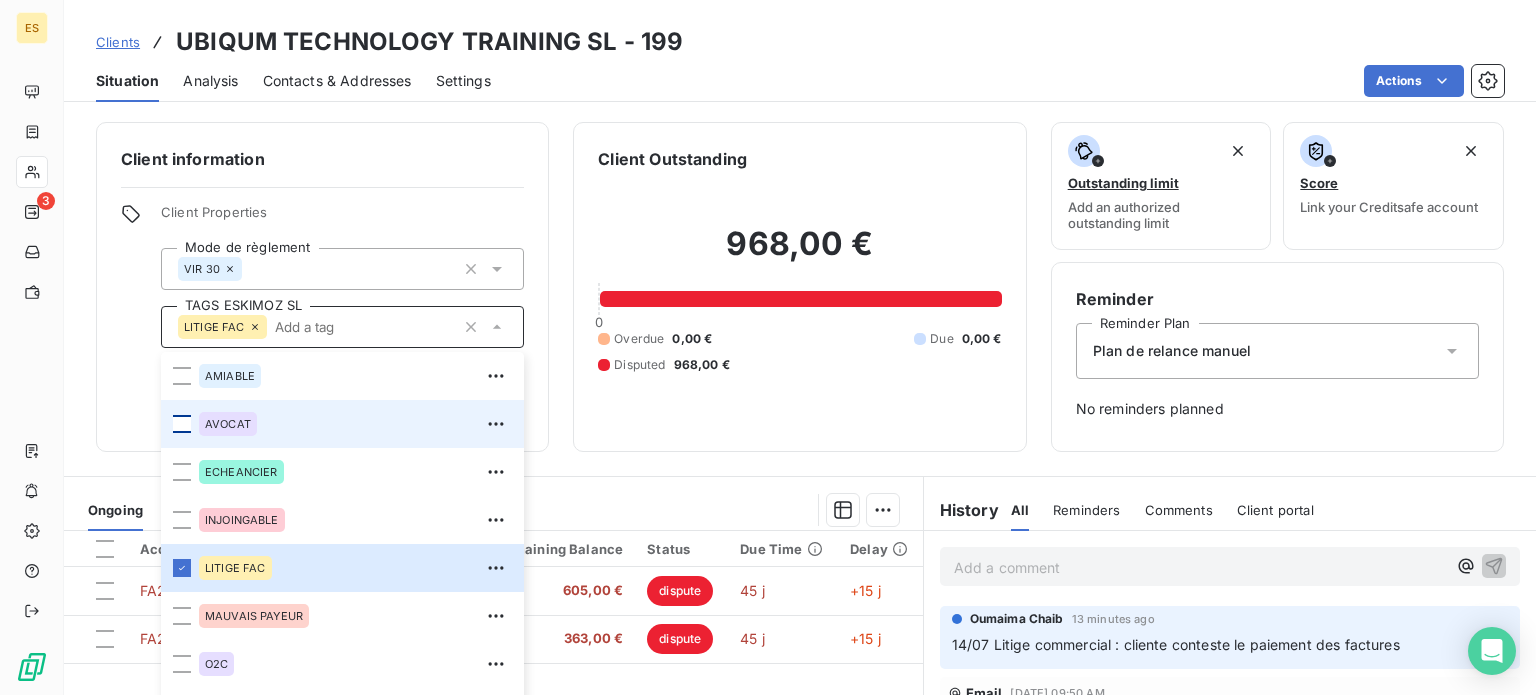 click at bounding box center [182, 424] 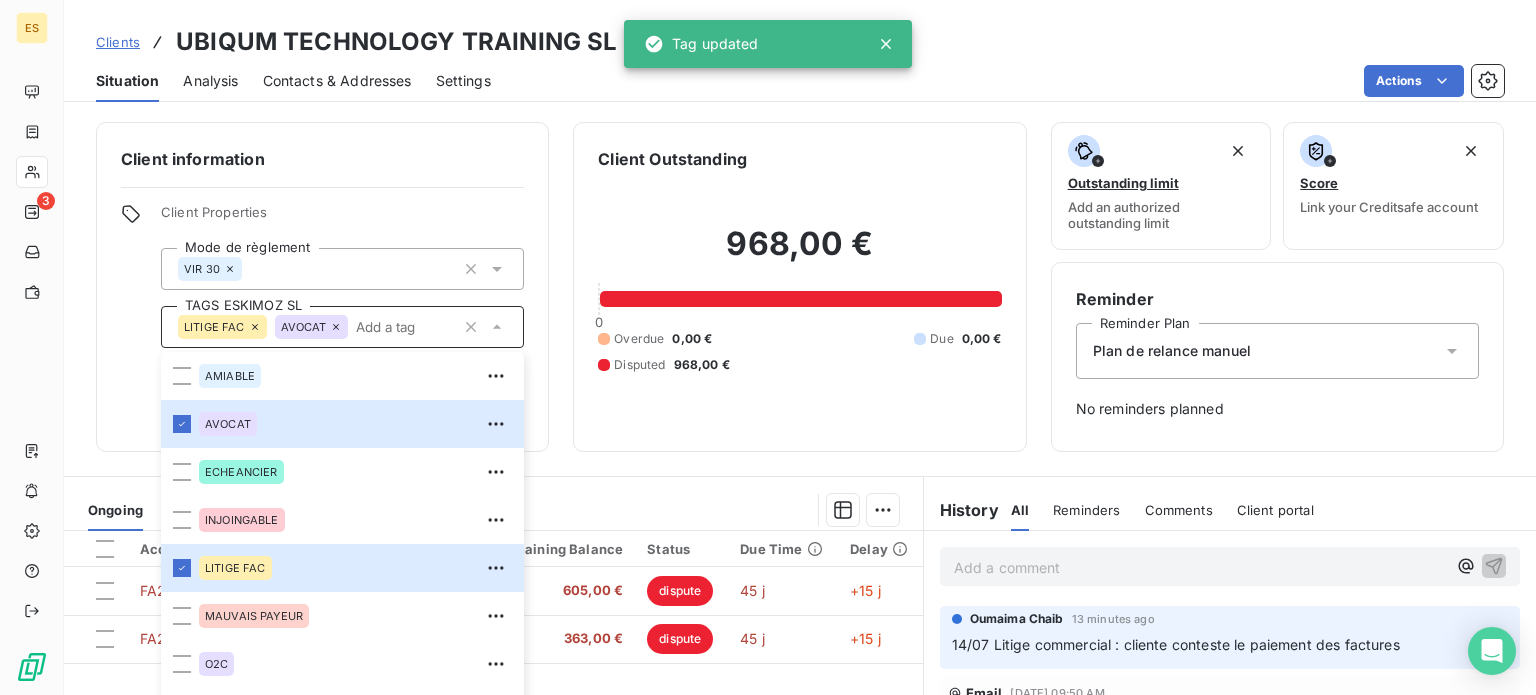 click on "Client information Client Properties Mode de règlement VIR 30 TAGS ESKIMOZ SL LITIGE FAC AVOCAT AMIABLE AVOCAT ECHEANCIER INJOINGABLE LITIGE FAC MAUVAIS [PERSON_NAME] O2C PRVT Client Outstanding   968,00 € 0 Overdue 0,00 € Due 0,00 €   Disputed 968,00 €   Outstanding limit Add an authorized outstanding limit Score Link your Creditsafe account Reminder Reminder Plan Plan de relance [PERSON_NAME] No reminders planned Ongoing All Graph Accounting Entries 2 Issue On Due Date Remaining Balance Status Due Time   Delay   FA20222190 [DATE] [DATE] 605,00 € dispute 45 j +15 j FA20222191 [DATE] [DATE] 363,00 € dispute 45 j +15 j Lines per Page 25 Previous 1 Next History All Reminders Comments Client portal All Reminders Comments Client portal Add a comment ﻿ Oumaima Chaib 13 minutes ago 14/07 Litige commercial : cliente conteste le paiement des factures Email [DATE] 09:50 AM Level 1" at bounding box center (800, 402) 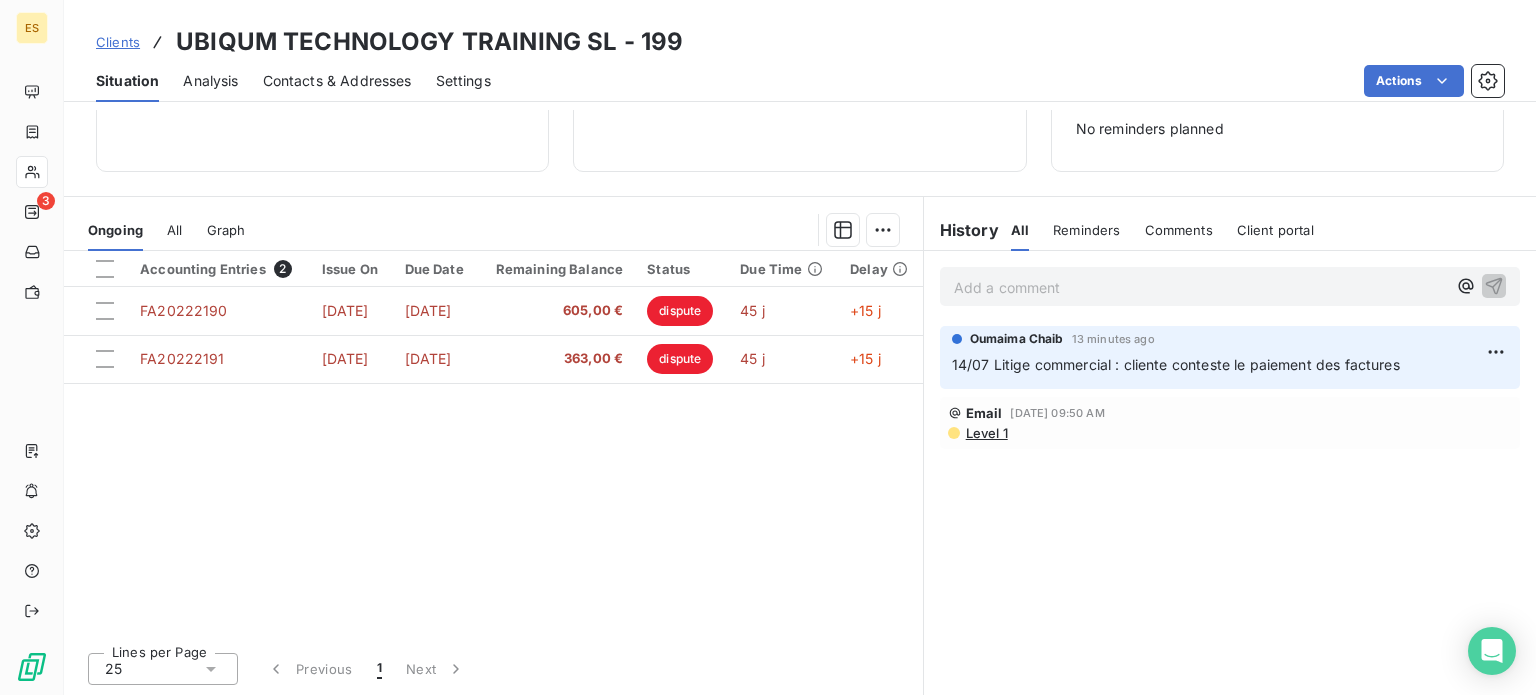 scroll, scrollTop: 0, scrollLeft: 0, axis: both 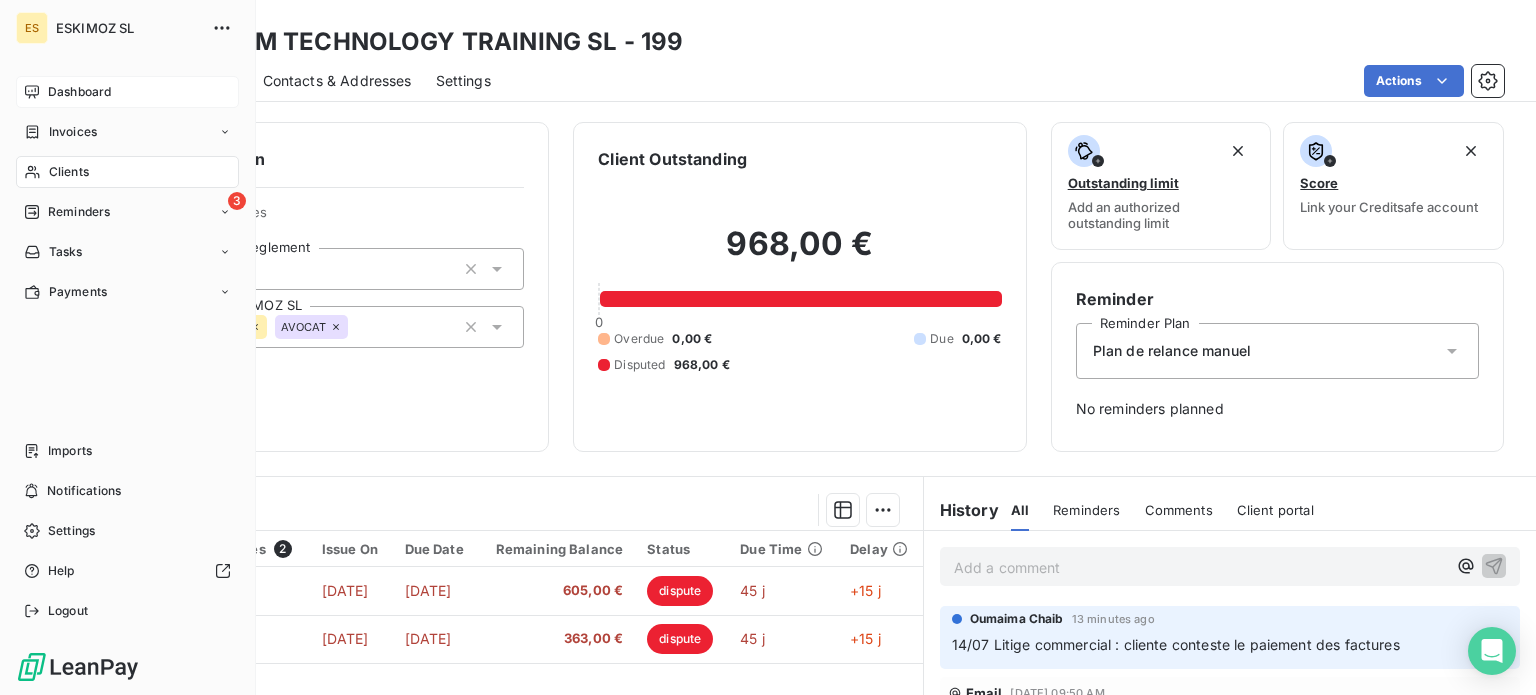 click on "Dashboard" at bounding box center (127, 92) 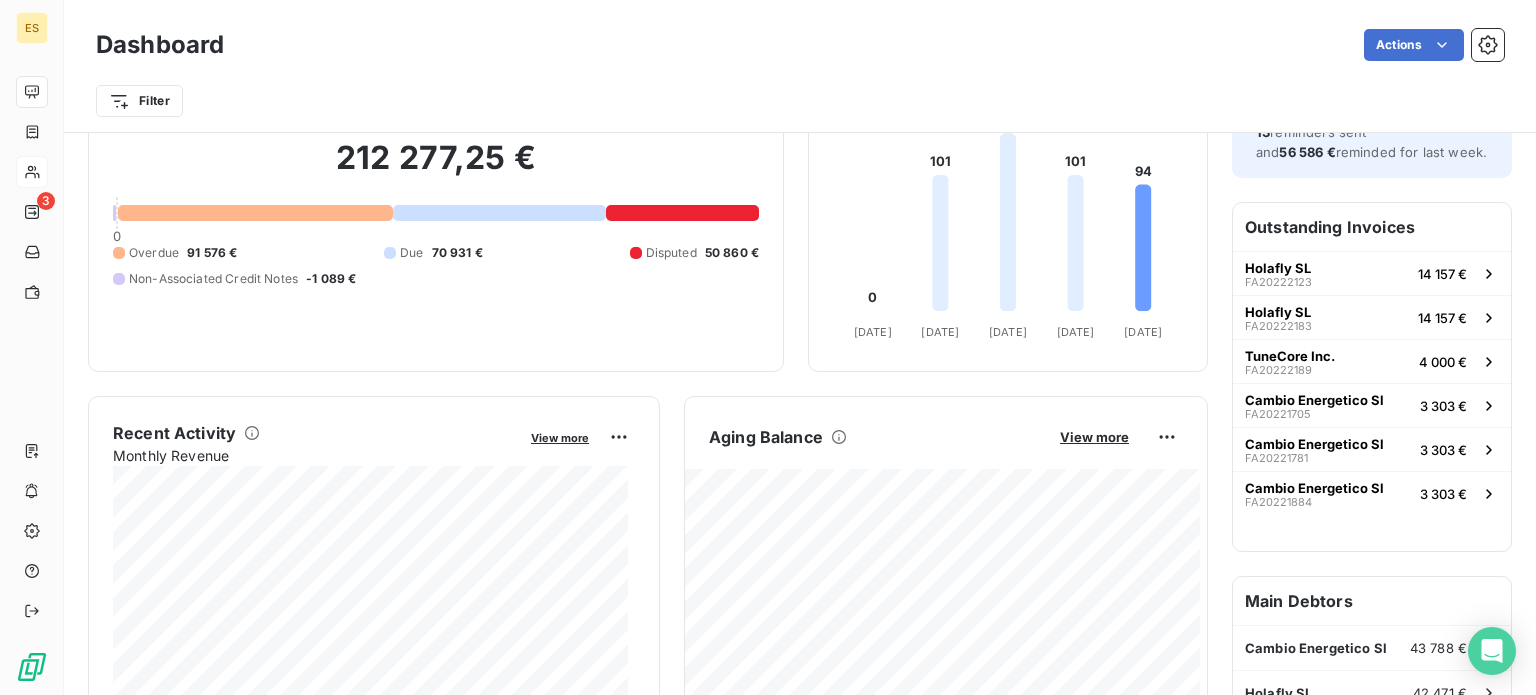 scroll, scrollTop: 0, scrollLeft: 0, axis: both 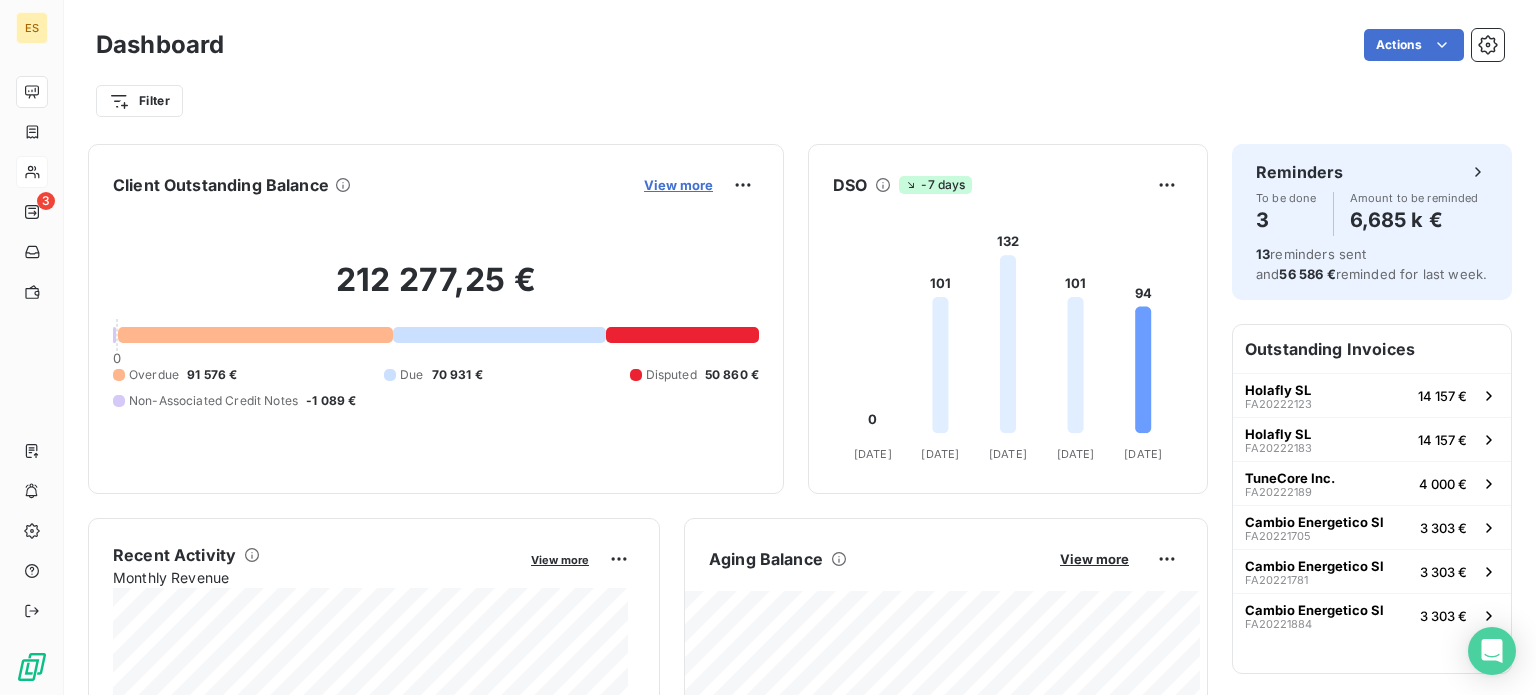 click on "View more" at bounding box center [678, 185] 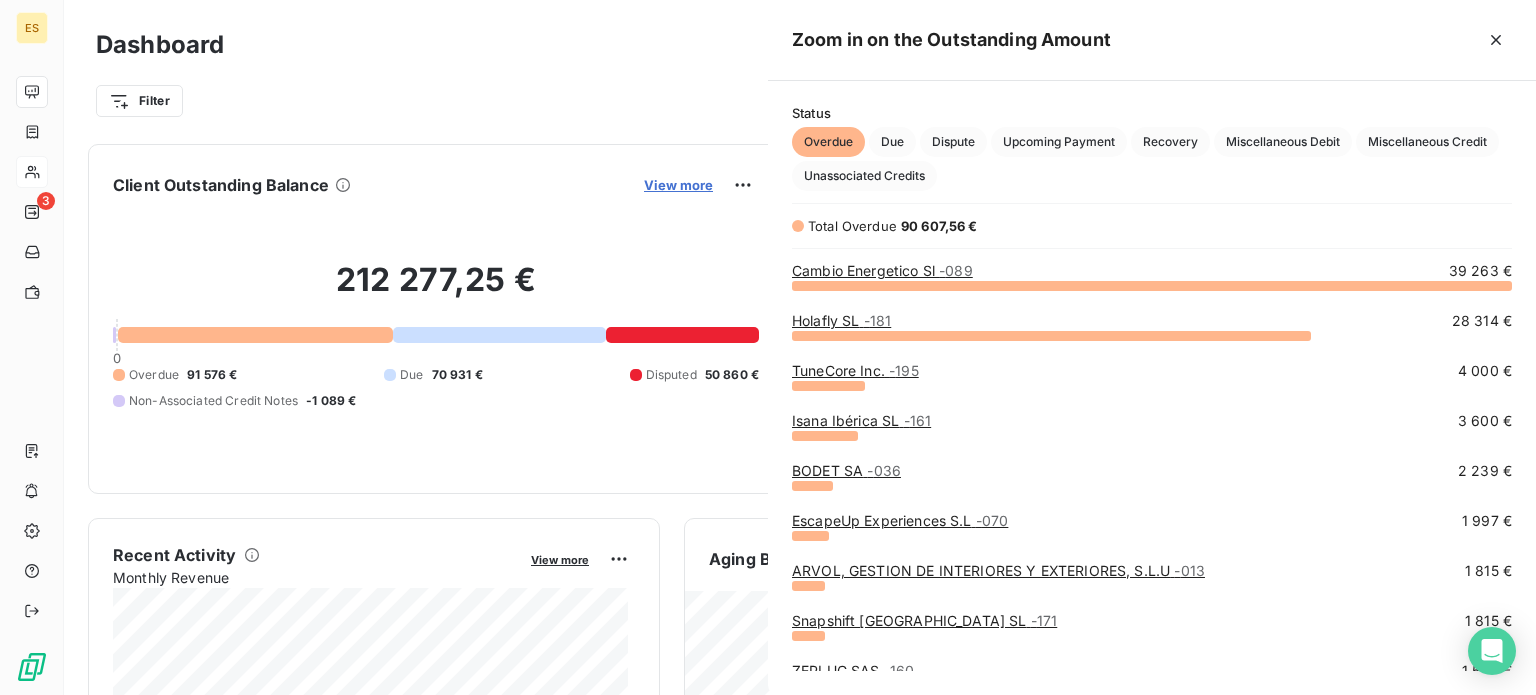 scroll, scrollTop: 16, scrollLeft: 16, axis: both 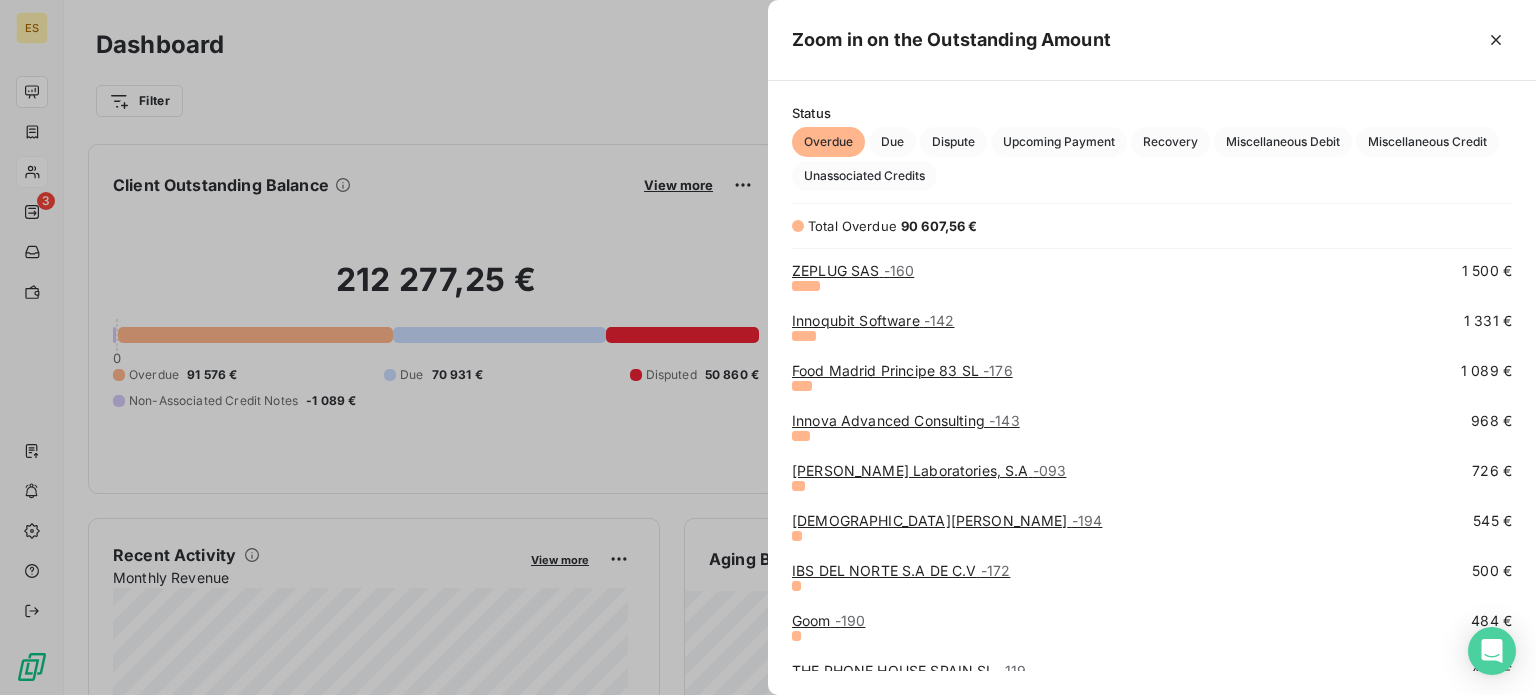 click on "Food Madrid Principe 83 SL   -  176" at bounding box center [902, 370] 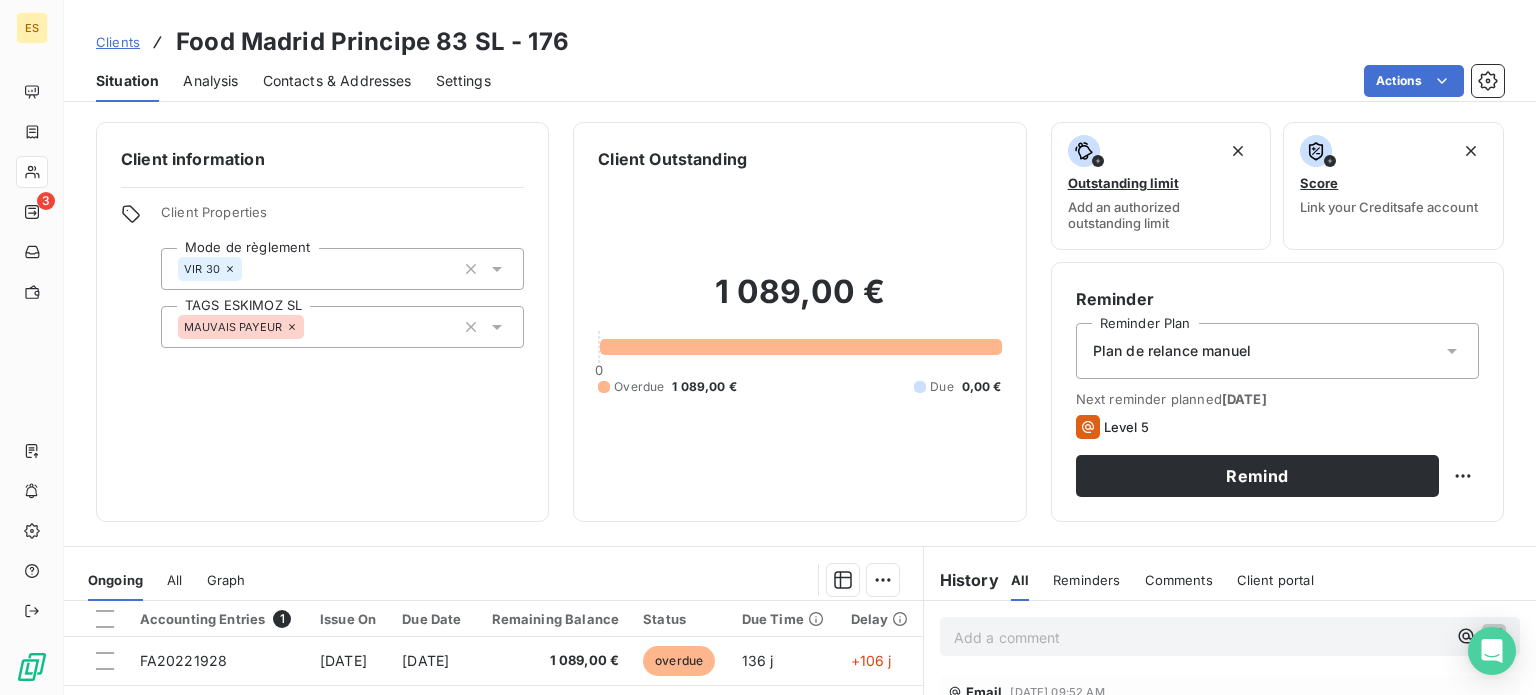 scroll, scrollTop: 300, scrollLeft: 0, axis: vertical 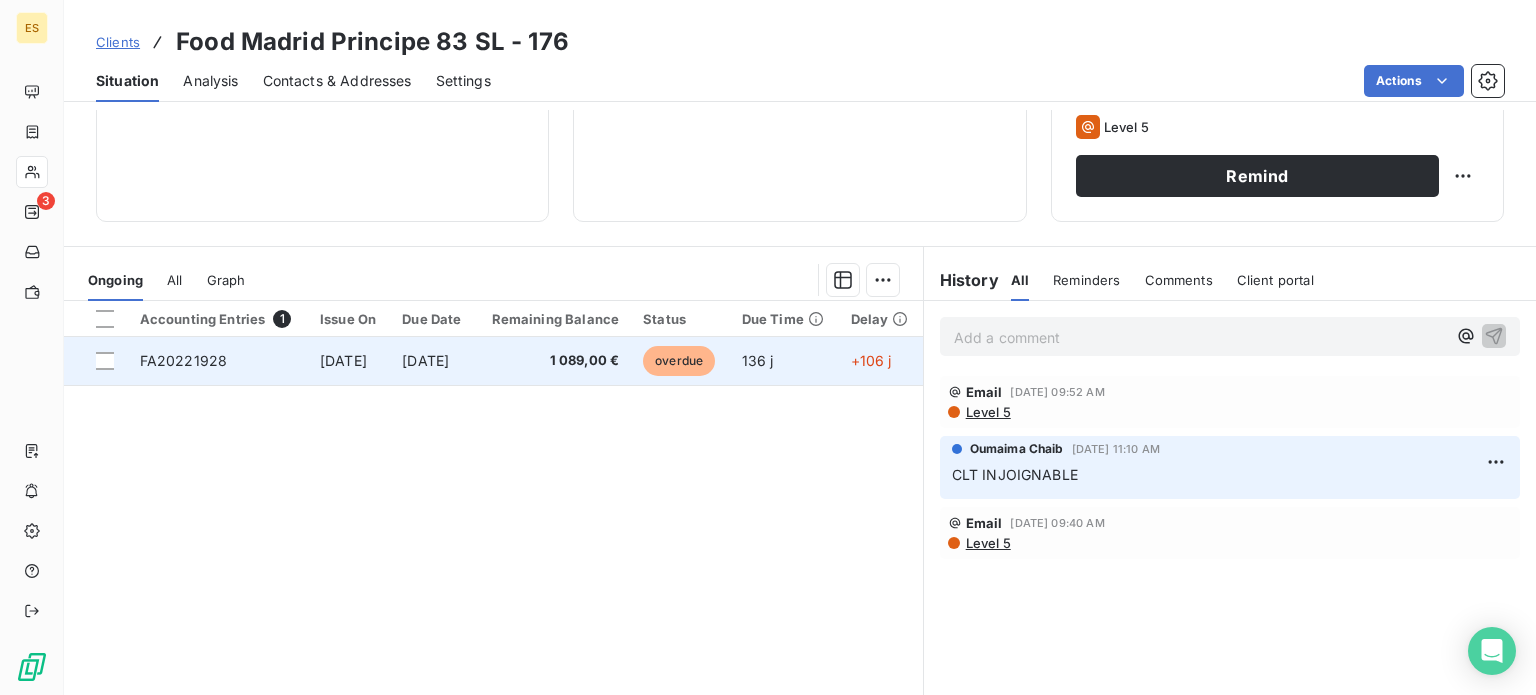 click at bounding box center (96, 361) 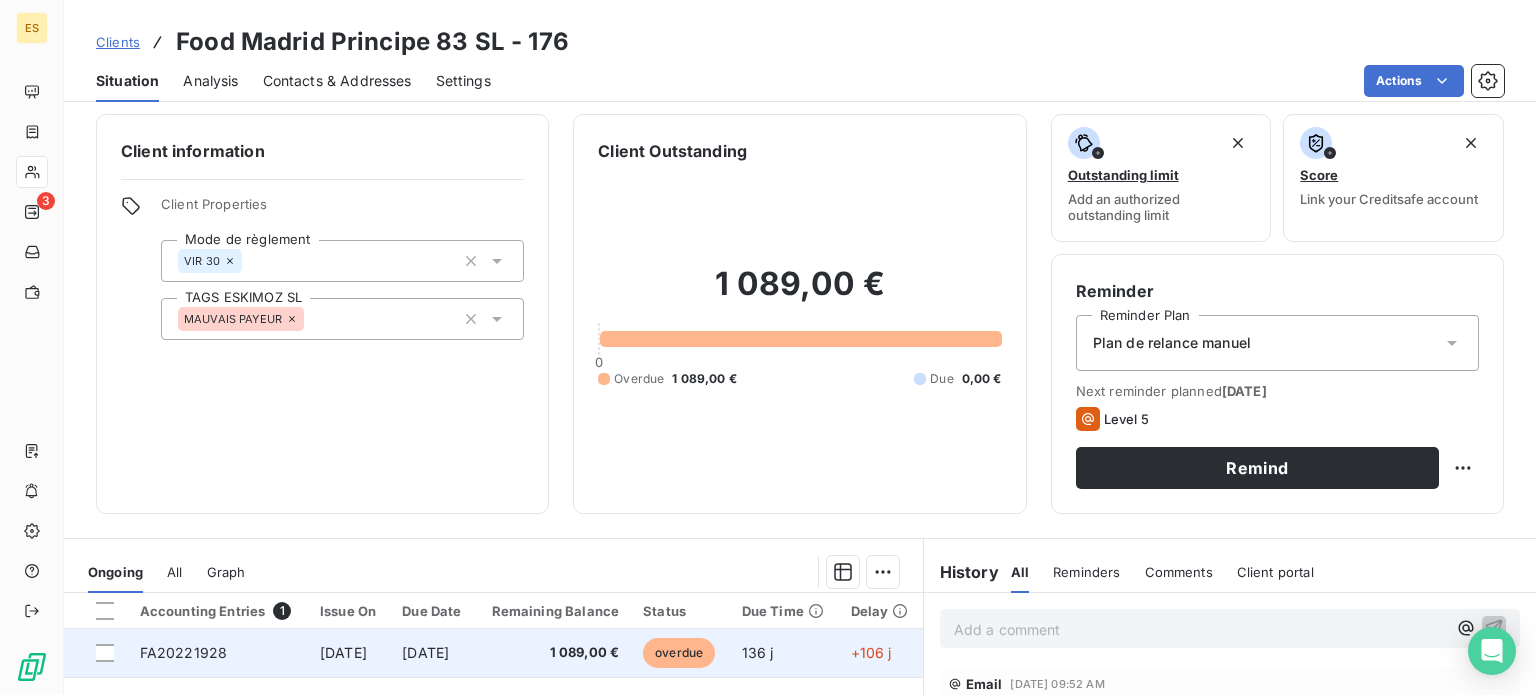 scroll, scrollTop: 0, scrollLeft: 0, axis: both 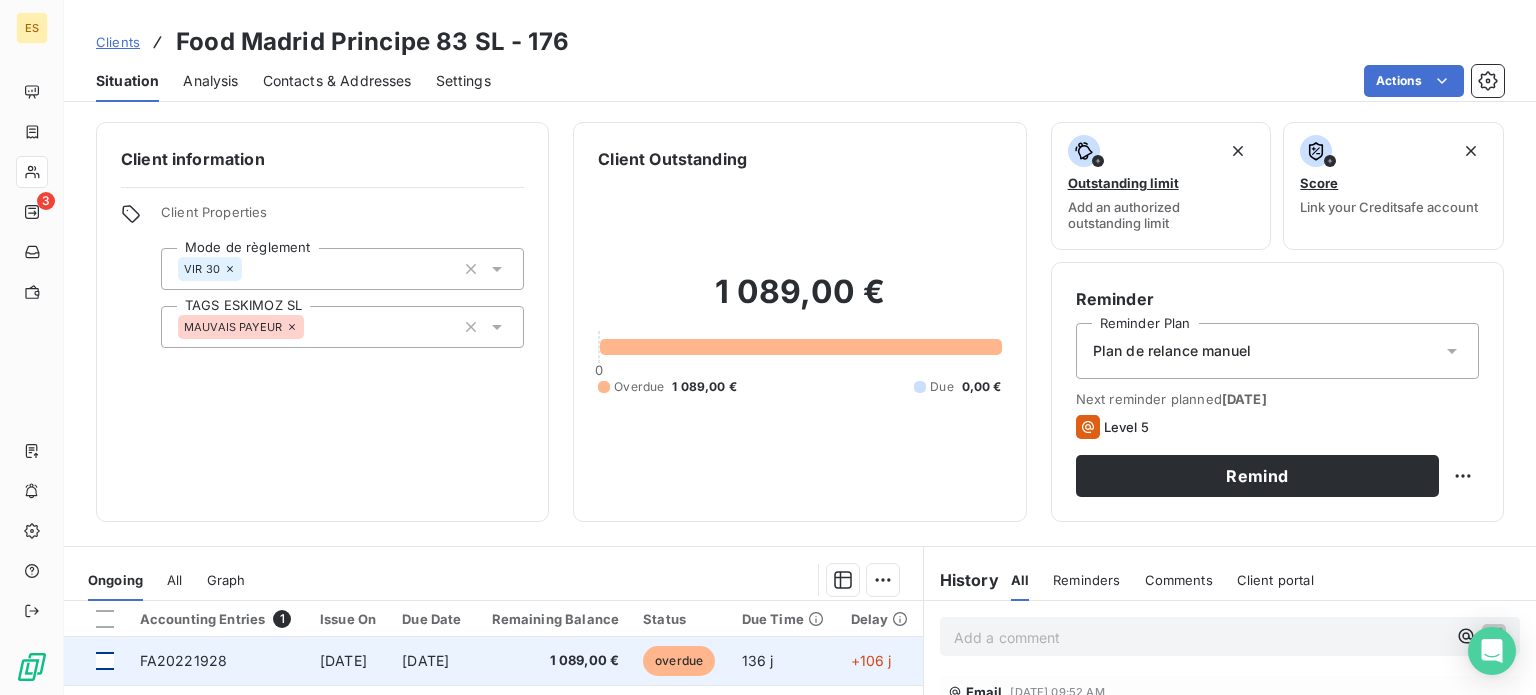 click at bounding box center [105, 661] 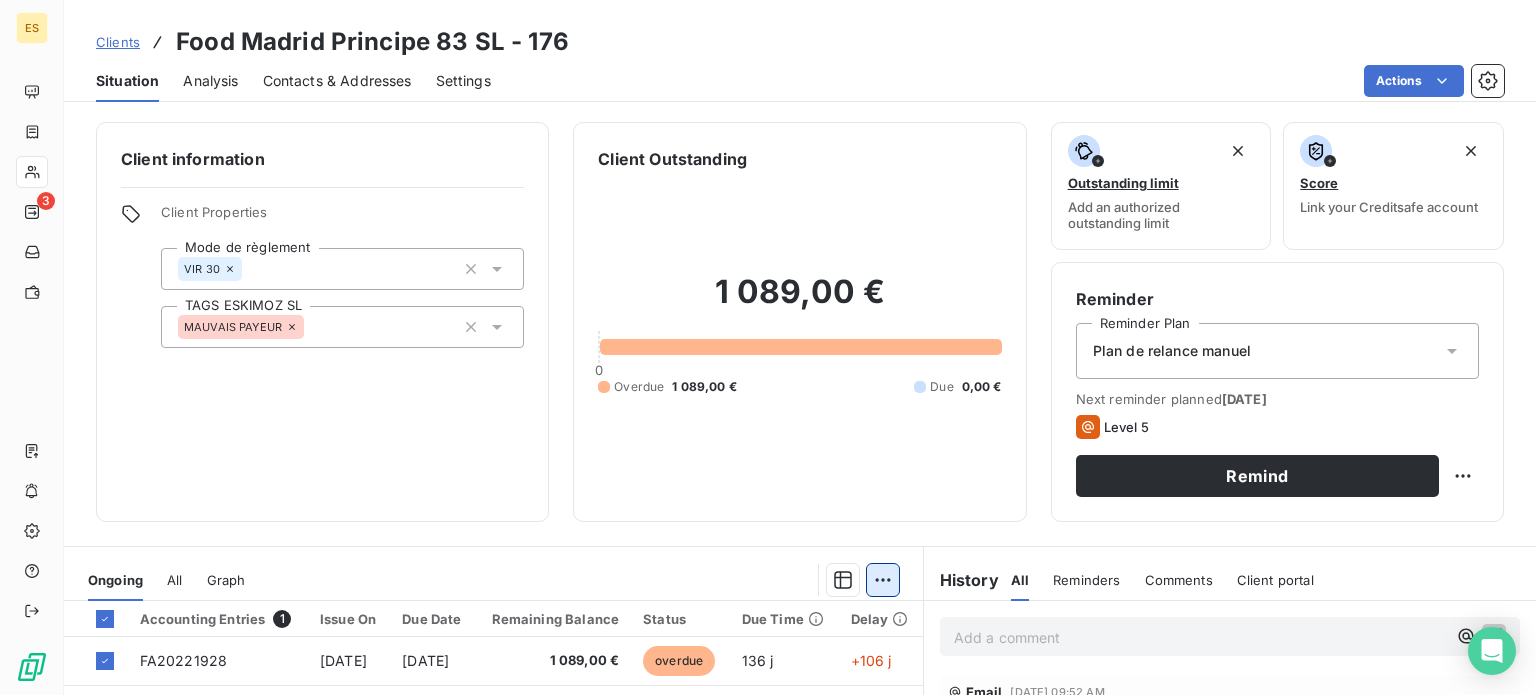 click on "ES 3 Clients Food Madrid Principe 83 SL - 176 Situation Analysis Contacts & Addresses Settings Actions Client information Client Properties Mode de règlement VIR 30 TAGS ESKIMOZ [PERSON_NAME] [PERSON_NAME] Client Outstanding   1 089,00 € 0 Overdue 1 089,00 € Due 0,00 €     Outstanding limit Add an authorized outstanding limit Score Link your Creditsafe account Reminder Reminder Plan Plan de relance [PERSON_NAME] Next reminder planned  [DATE] Level 5 Remind Ongoing All Graph Accounting Entries 1 Issue On Due Date Remaining Balance Status Due Time   Delay   FA20221928 [DATE] [DATE] 1 089,00 € overdue 136 j +106 j Lines per Page 25 Previous 1 Next History All Reminders Comments Client portal All Reminders Comments Client portal Add a comment ﻿ Email [DATE] 09:52 AM Level 5 Oumaima Chaib [DATE] 11:10 AM CLT INJOIGNABLE Email [DATE] 09:40 AM Level 5" at bounding box center (768, 347) 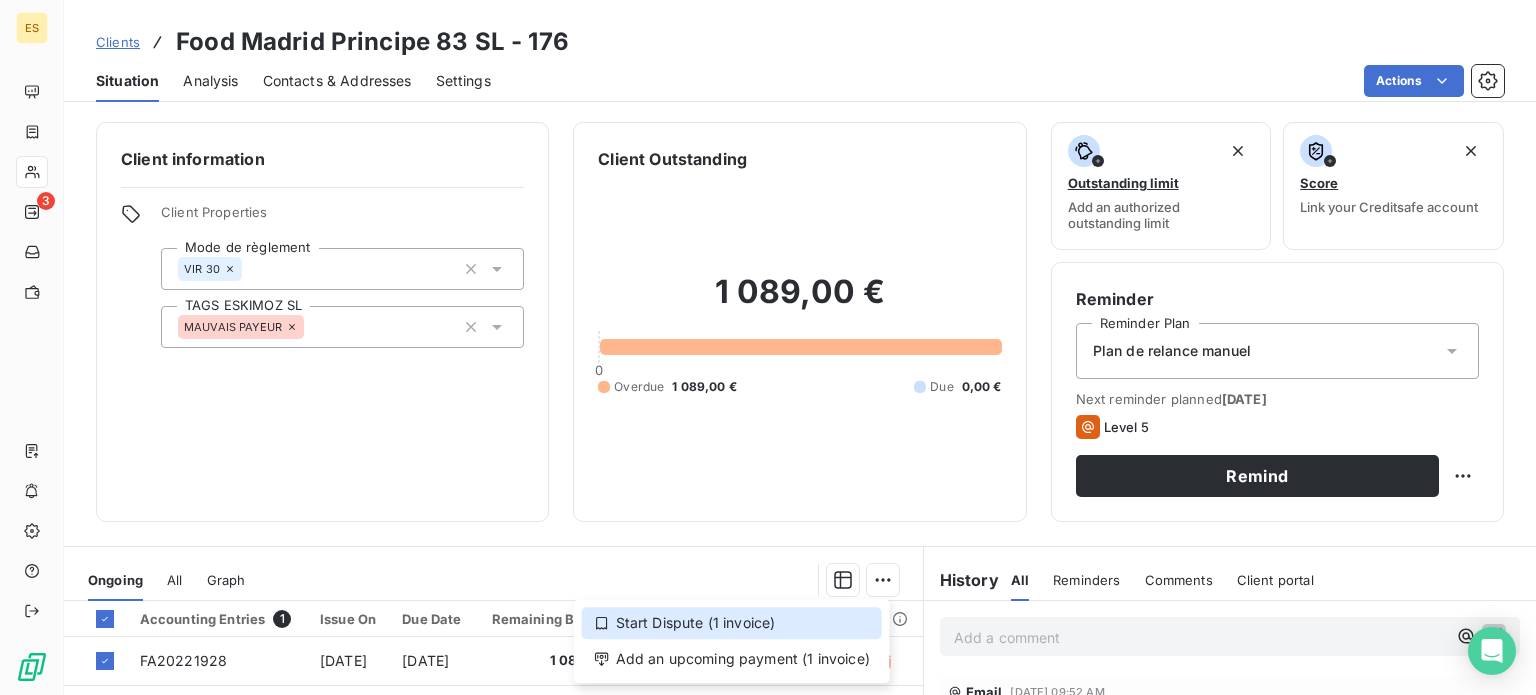 click on "Start Dispute (1 invoice)" at bounding box center (732, 623) 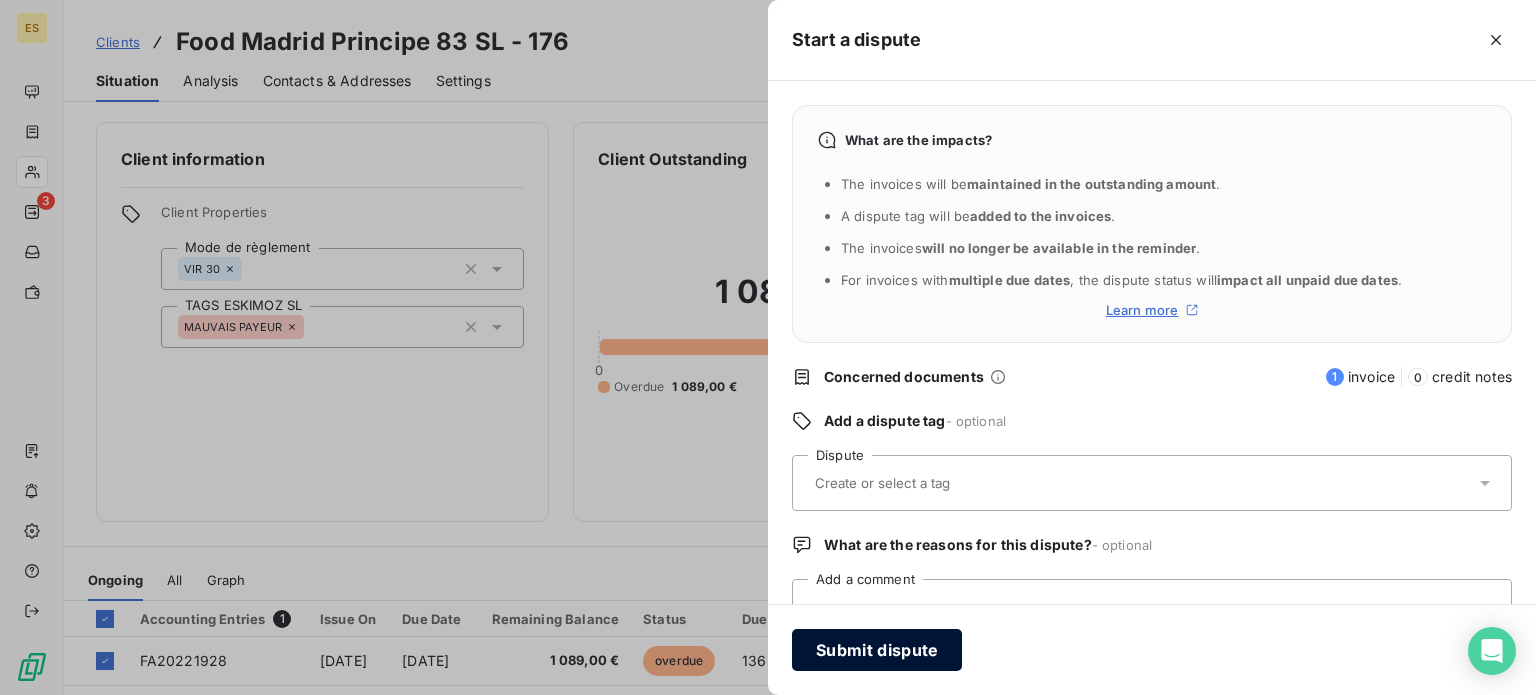 click on "Submit dispute" at bounding box center (877, 650) 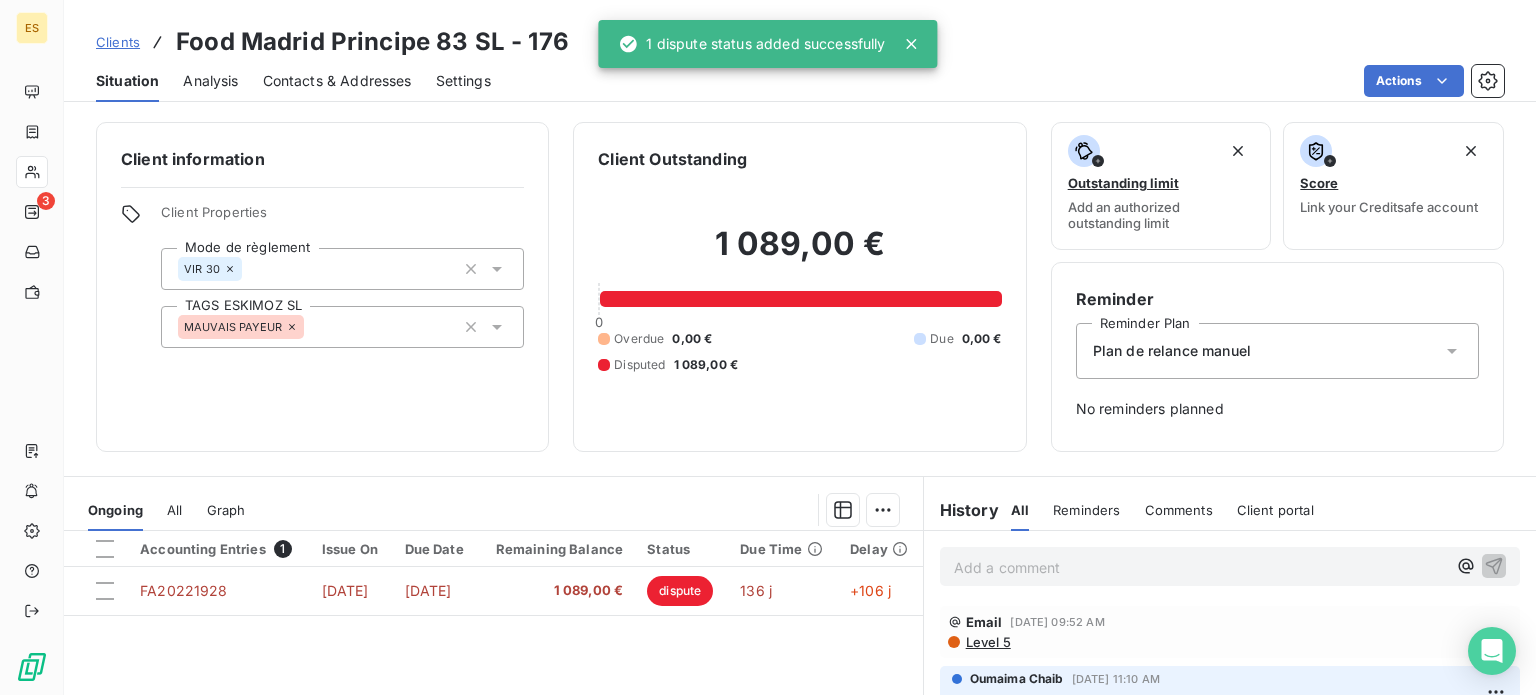click 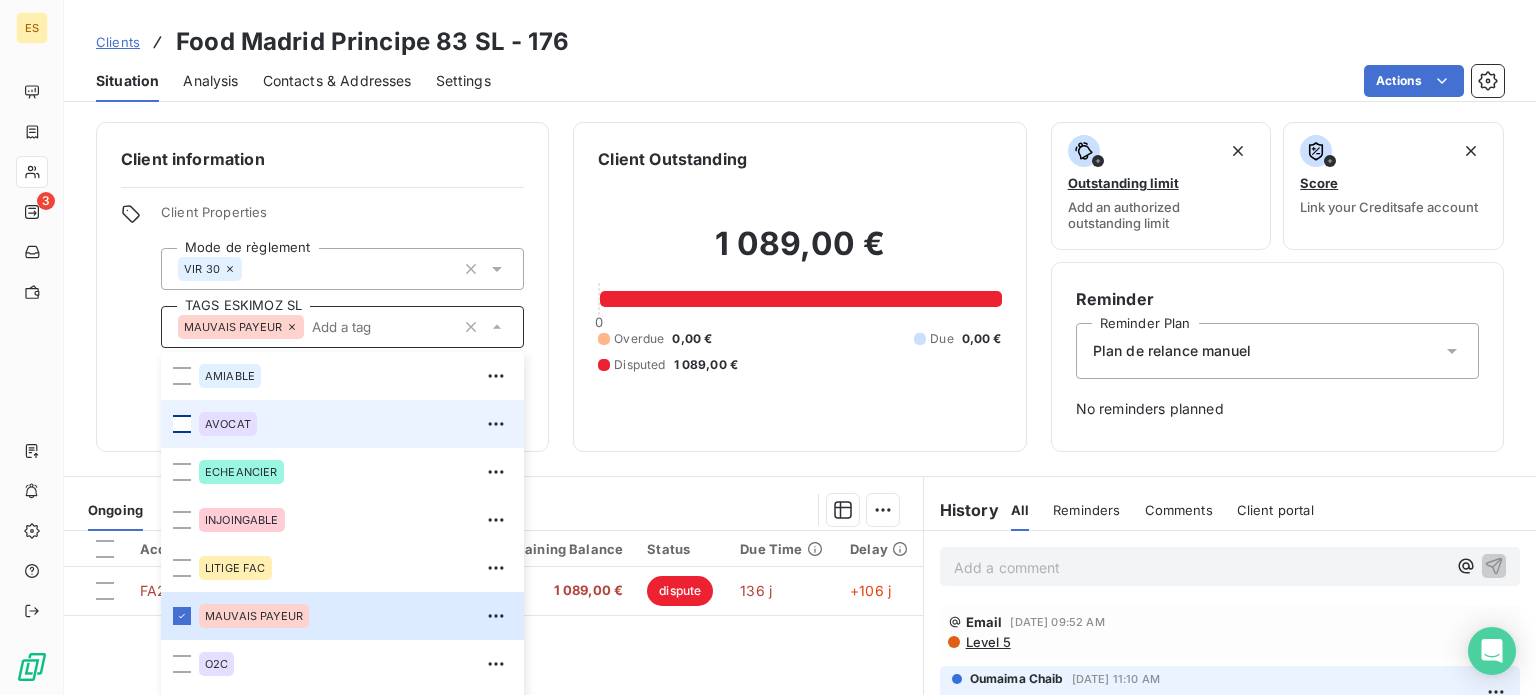 click at bounding box center [182, 424] 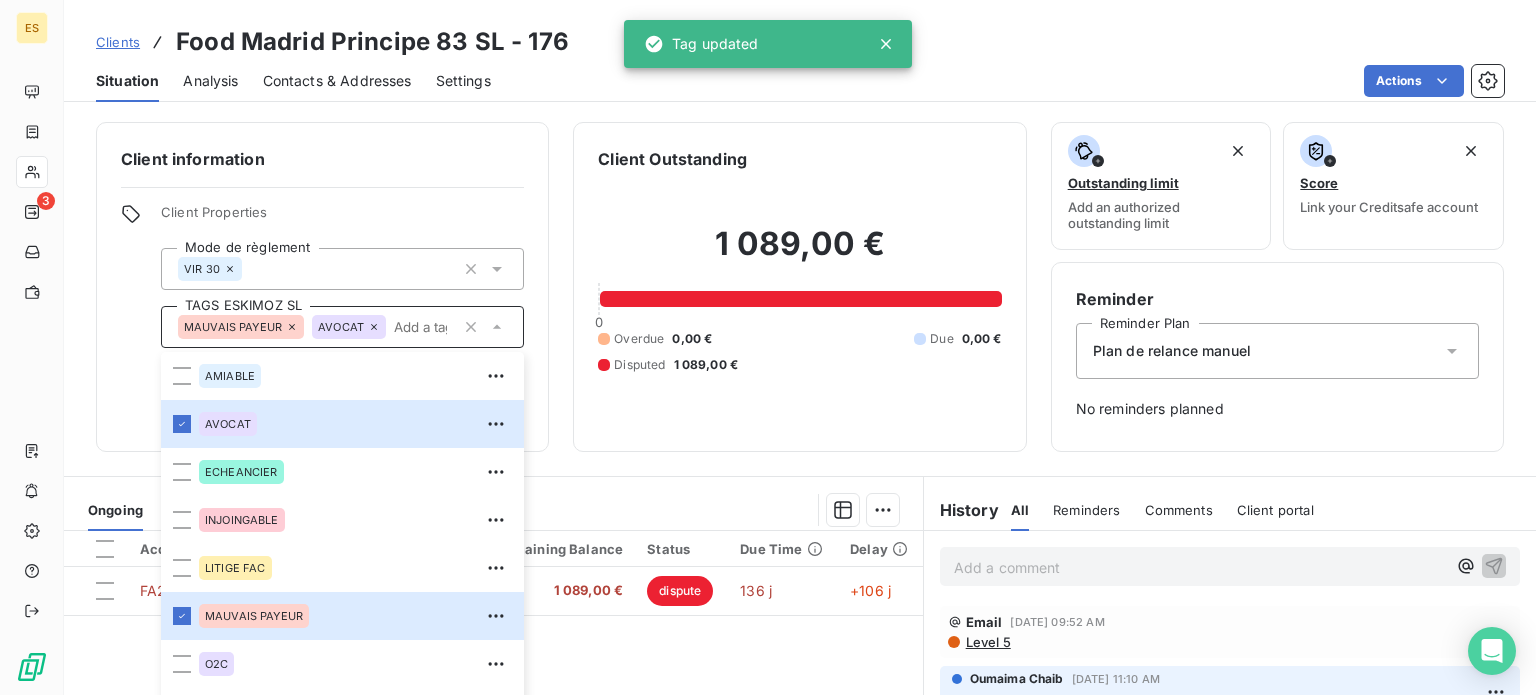 click on "Client Outstanding   1 089,00 € 0 Overdue 0,00 € Due 0,00 €   Disputed 1 089,00 €" at bounding box center [799, 287] 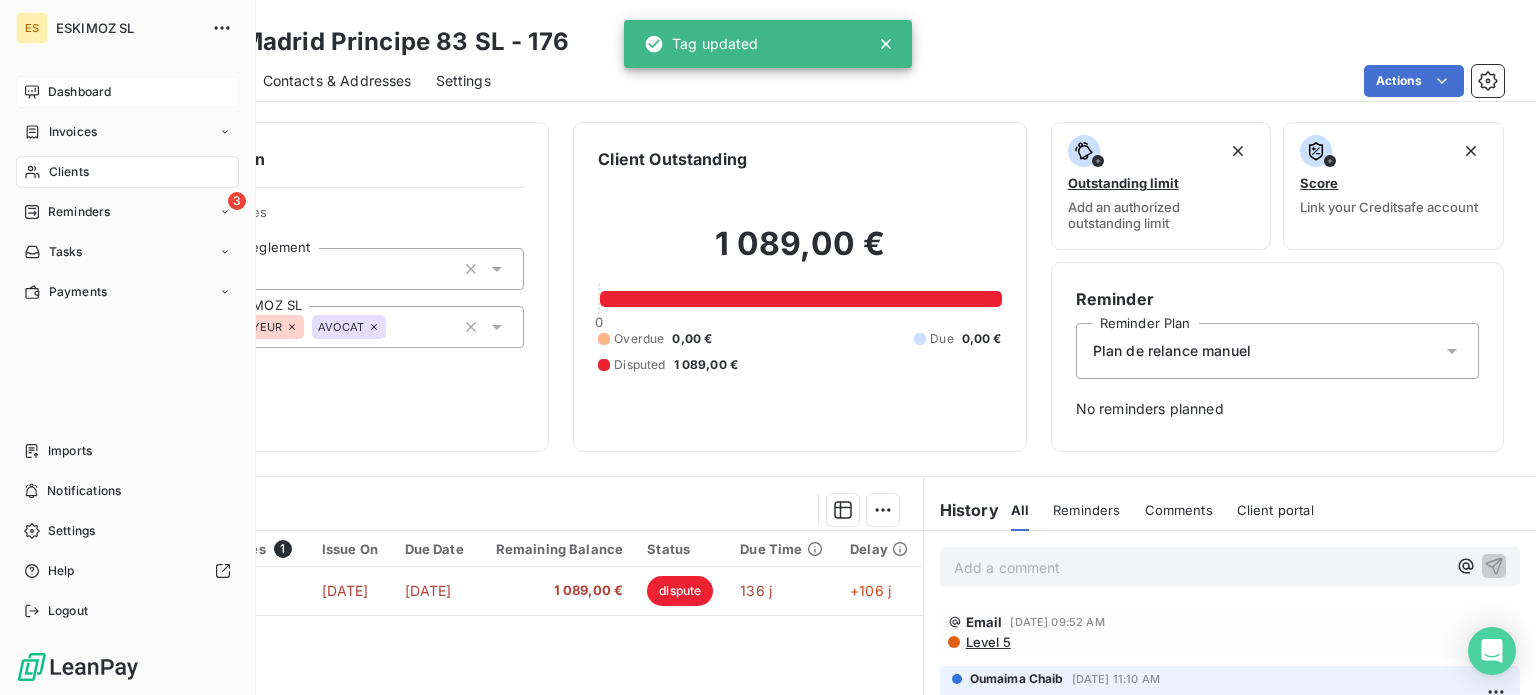 click on "Dashboard" at bounding box center (79, 92) 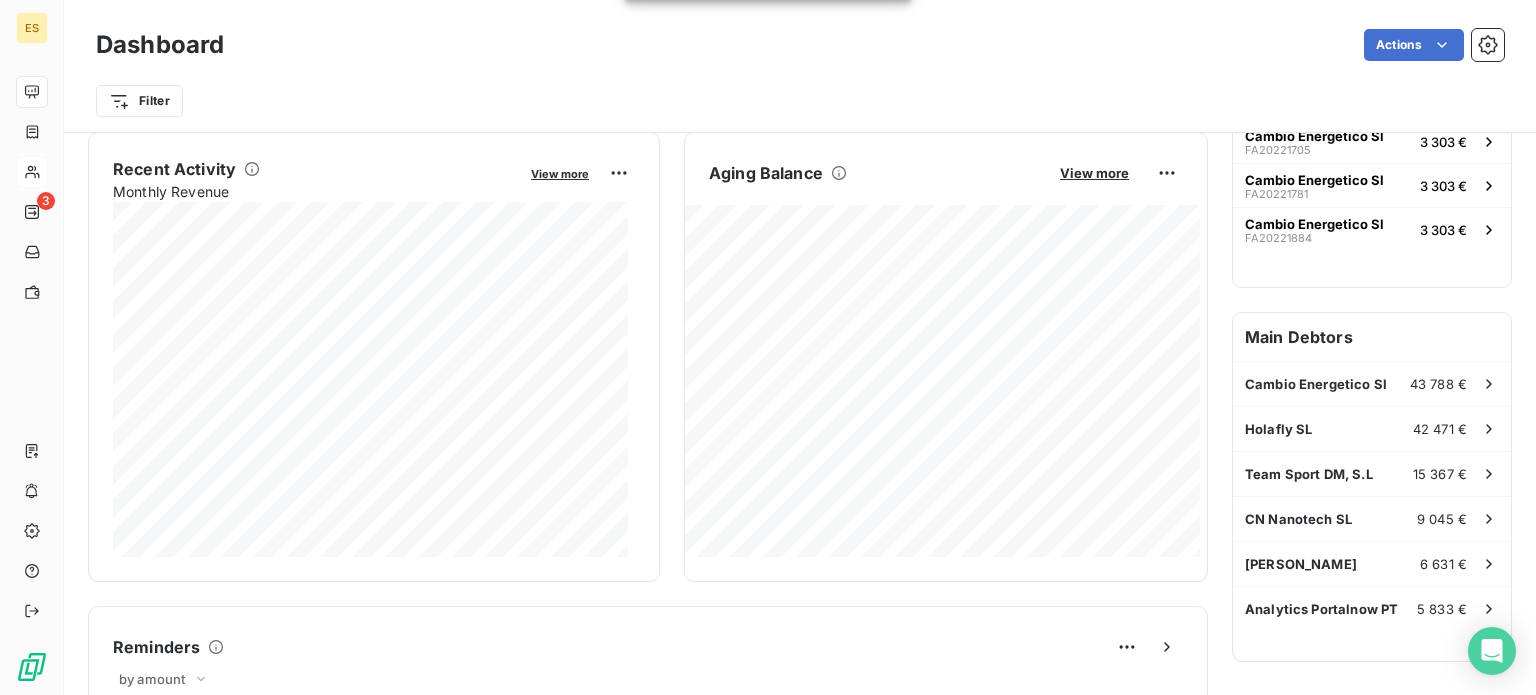 scroll, scrollTop: 400, scrollLeft: 0, axis: vertical 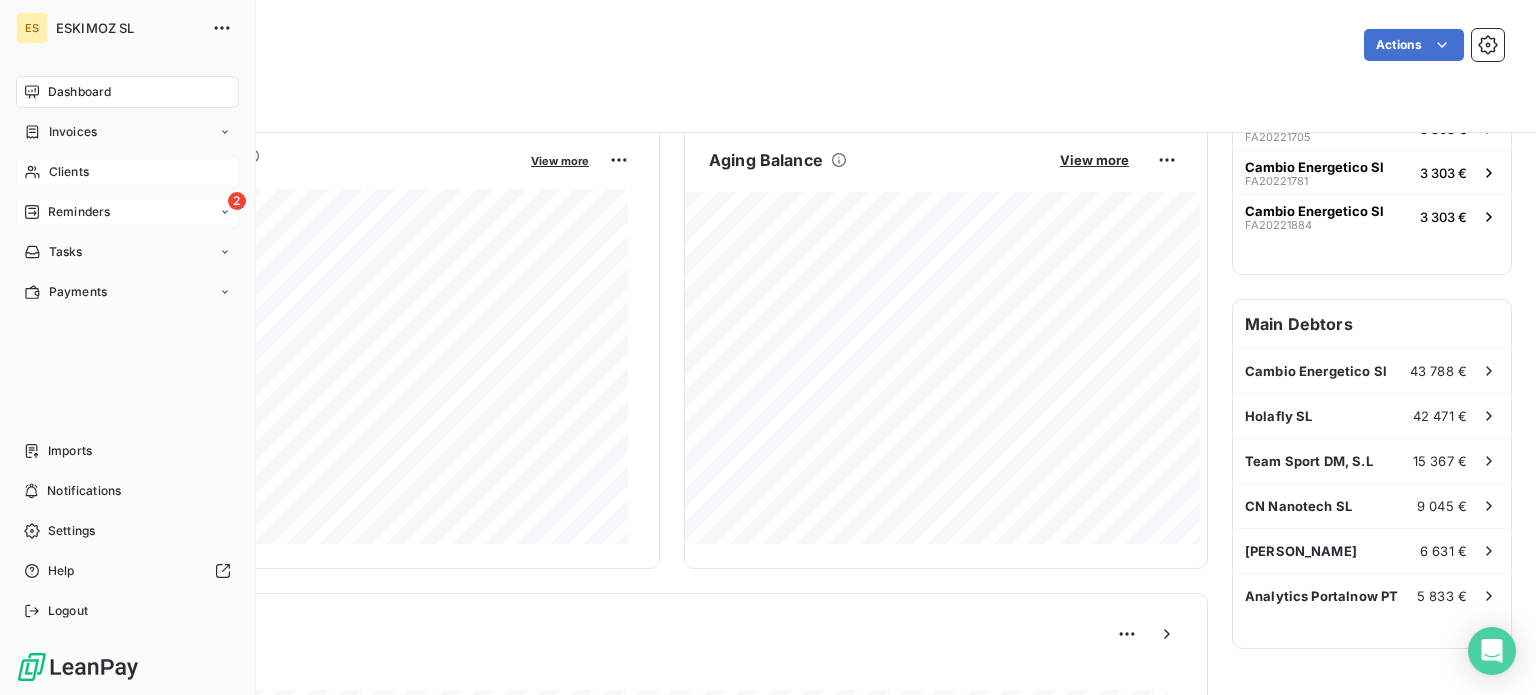 click on "Reminders" at bounding box center [79, 212] 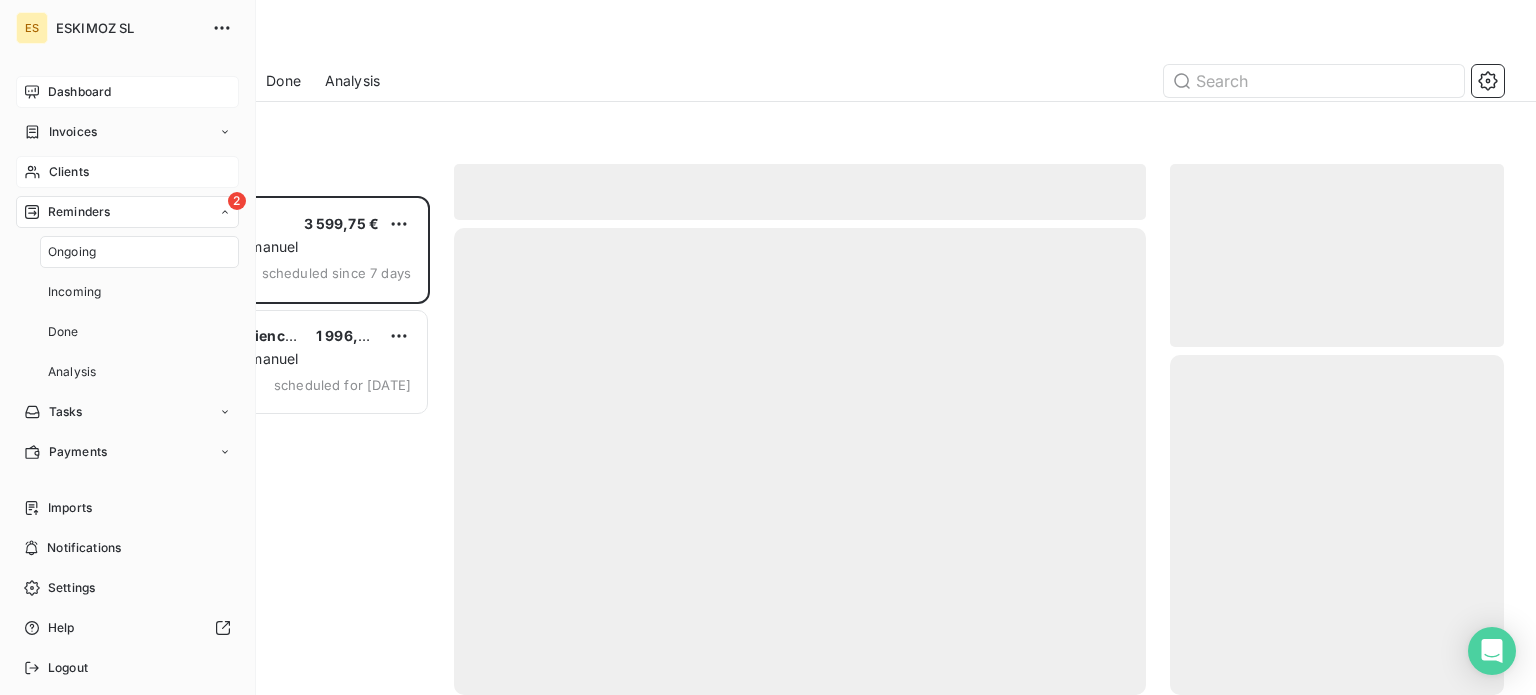 scroll, scrollTop: 16, scrollLeft: 16, axis: both 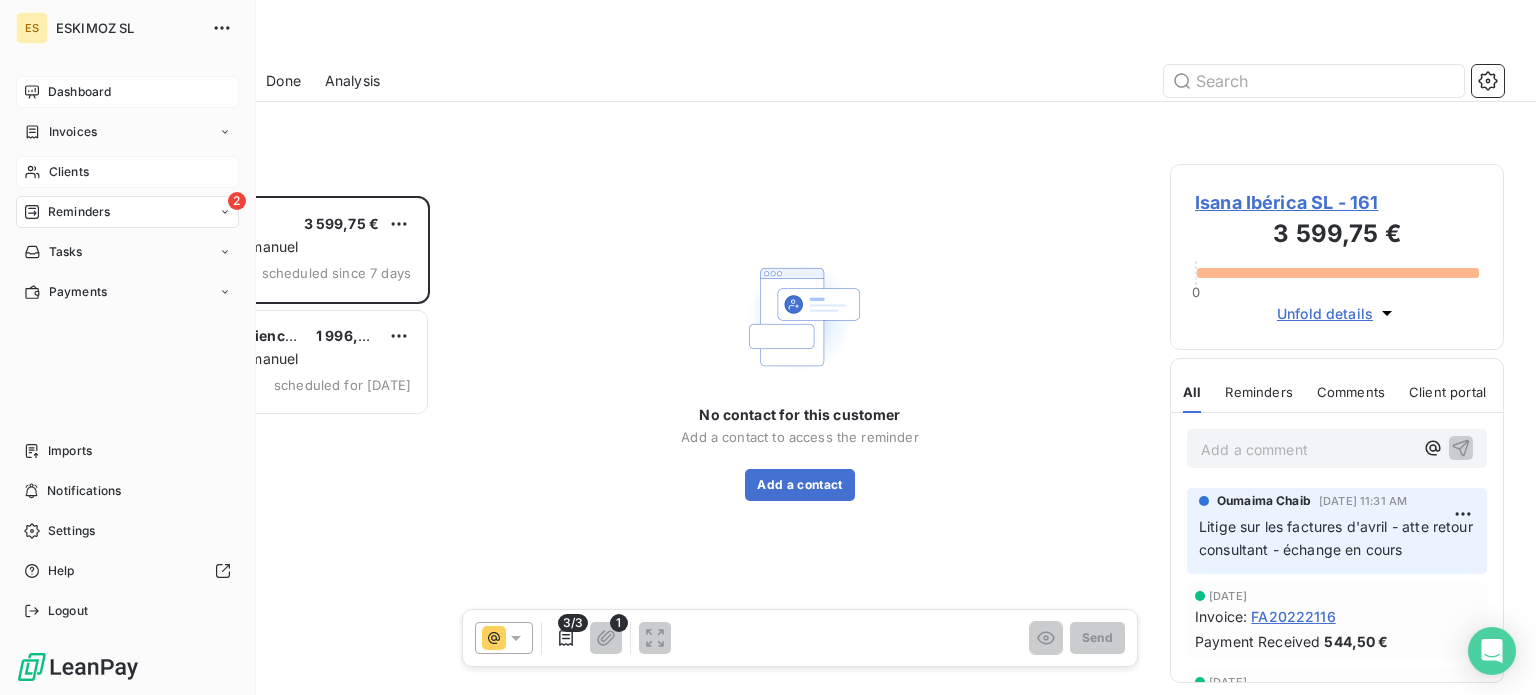 click on "Dashboard" at bounding box center (79, 92) 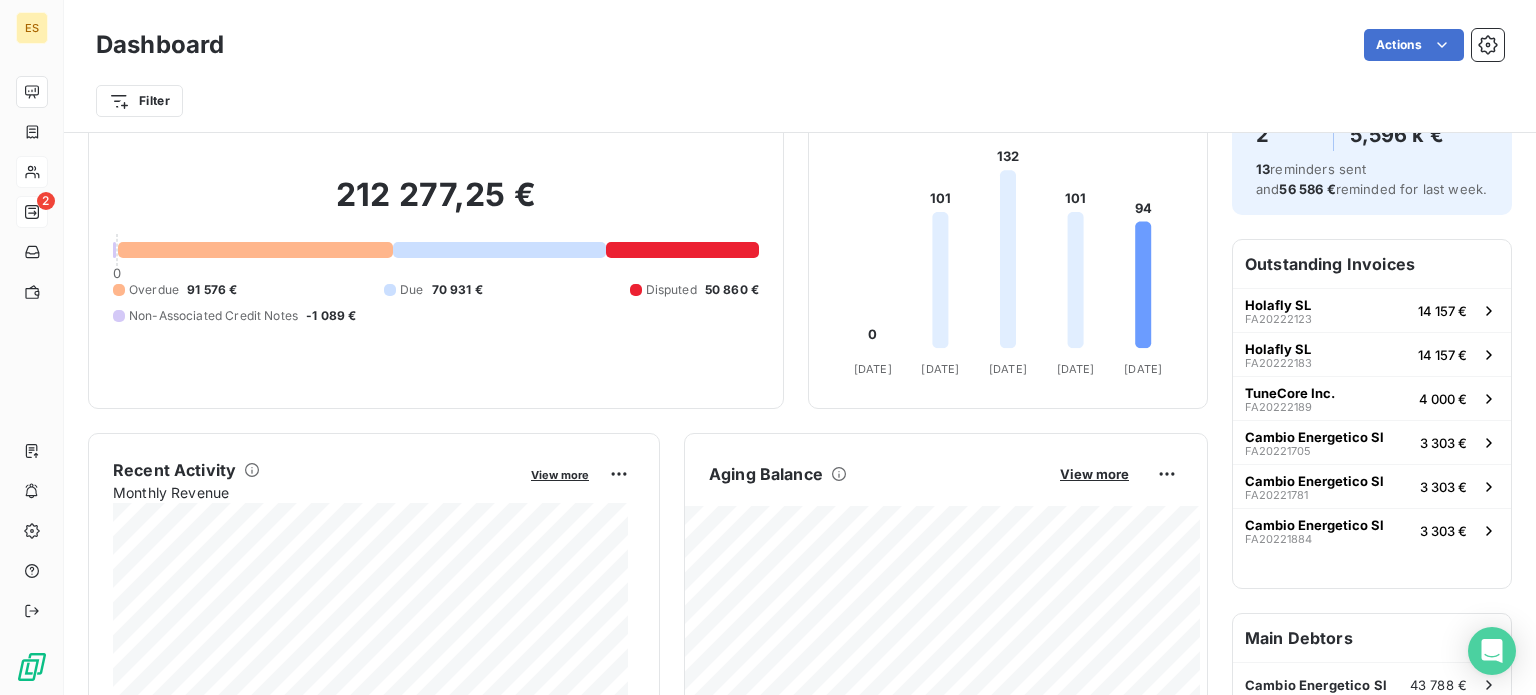 scroll, scrollTop: 53, scrollLeft: 0, axis: vertical 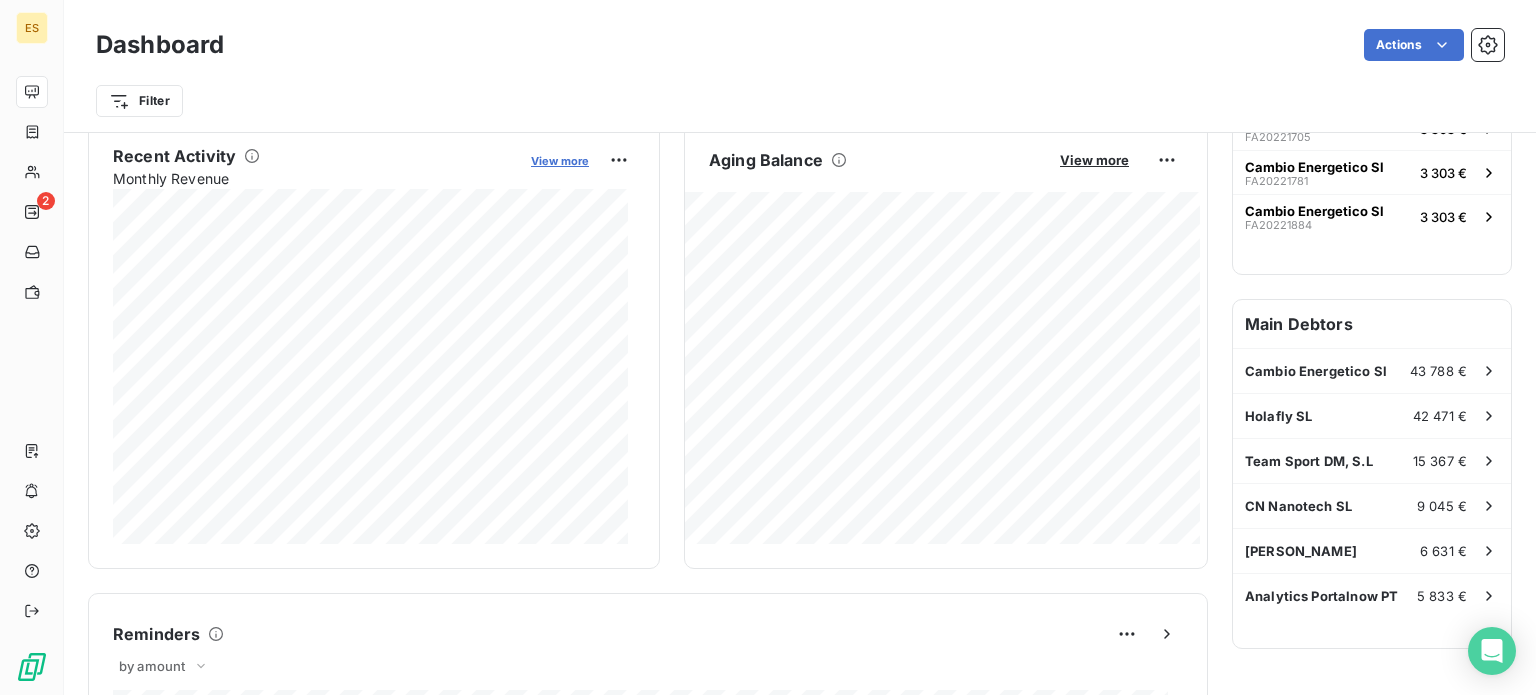 click on "View more" at bounding box center (560, 161) 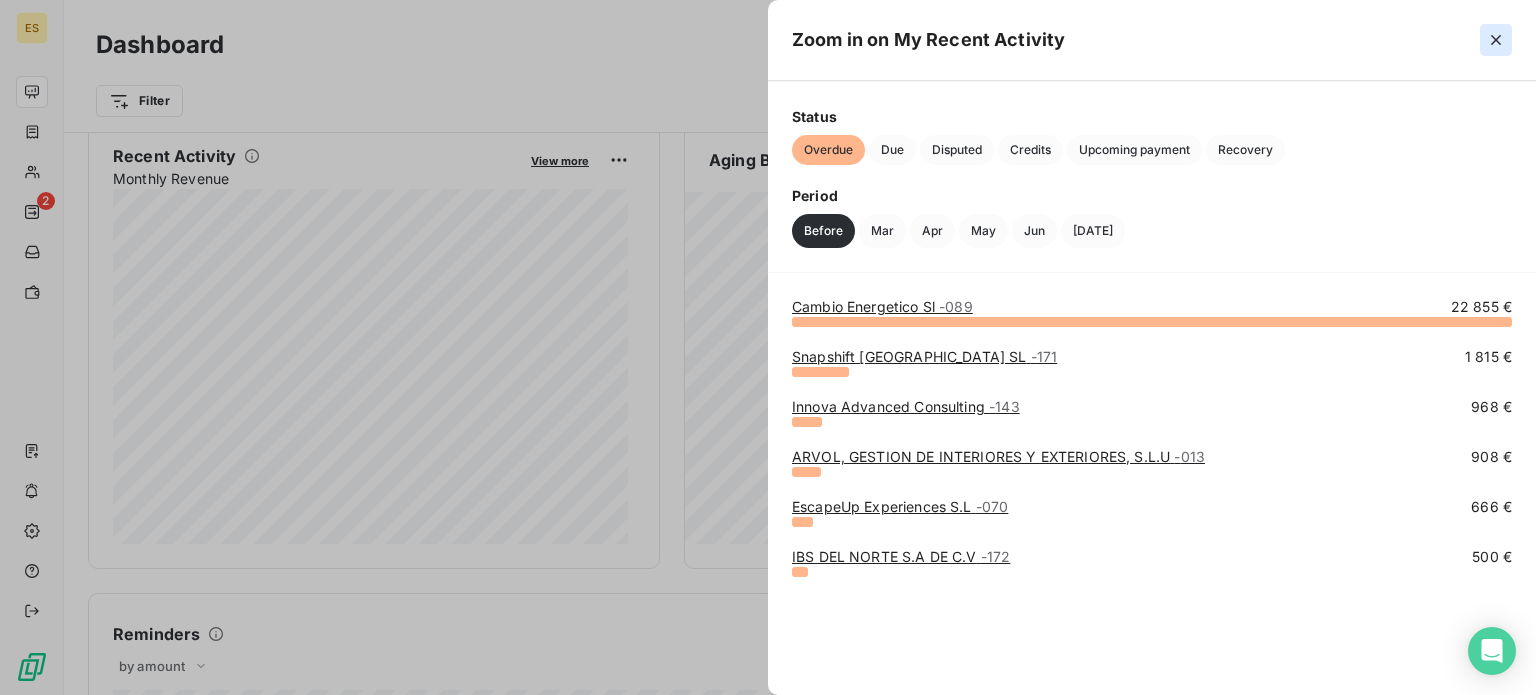 click 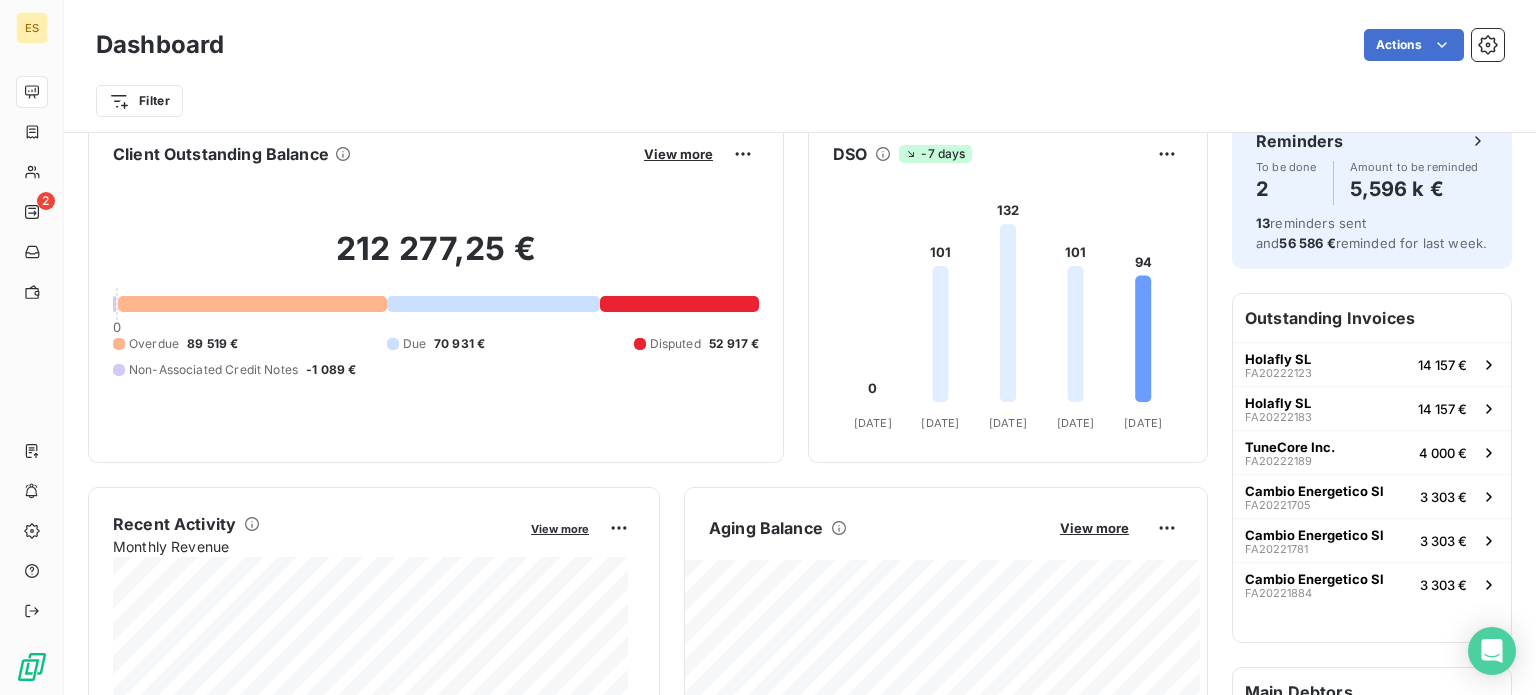 scroll, scrollTop: 0, scrollLeft: 0, axis: both 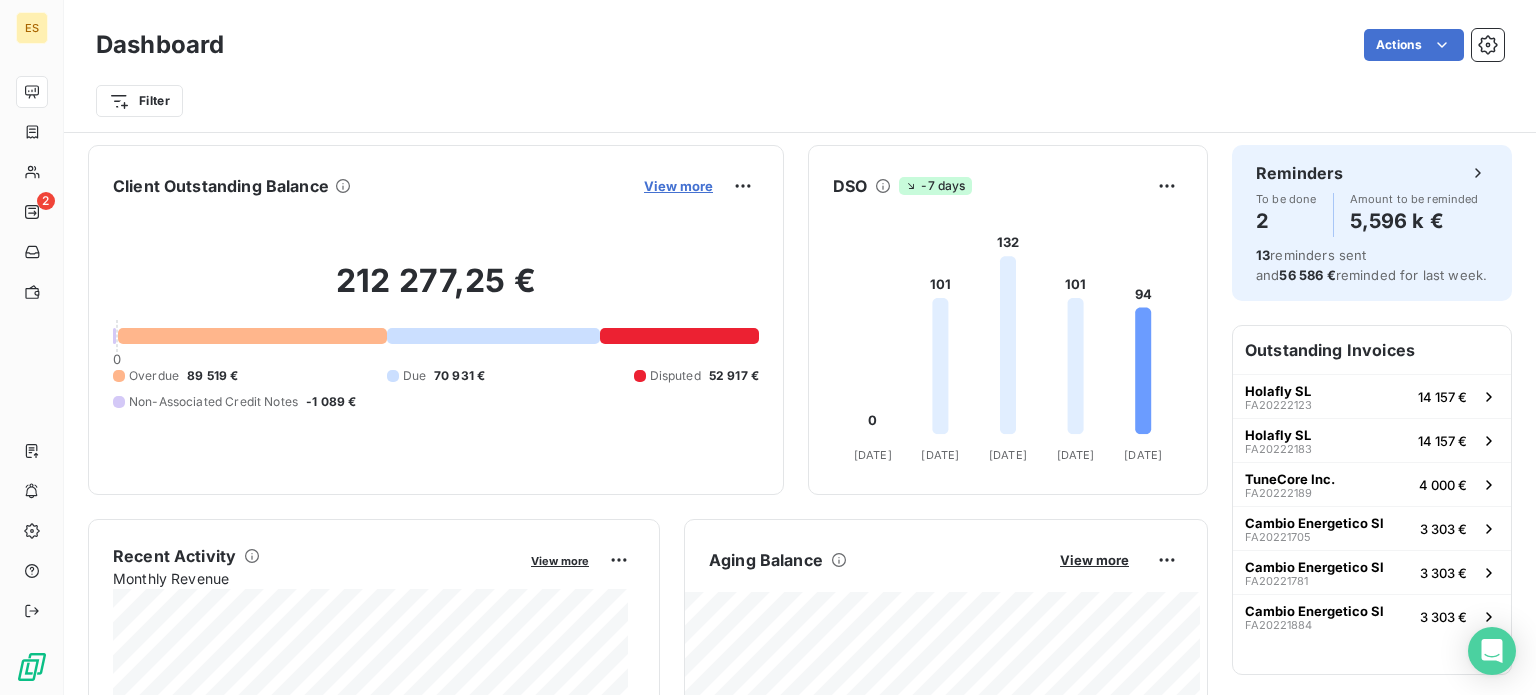 click on "View more" at bounding box center [678, 186] 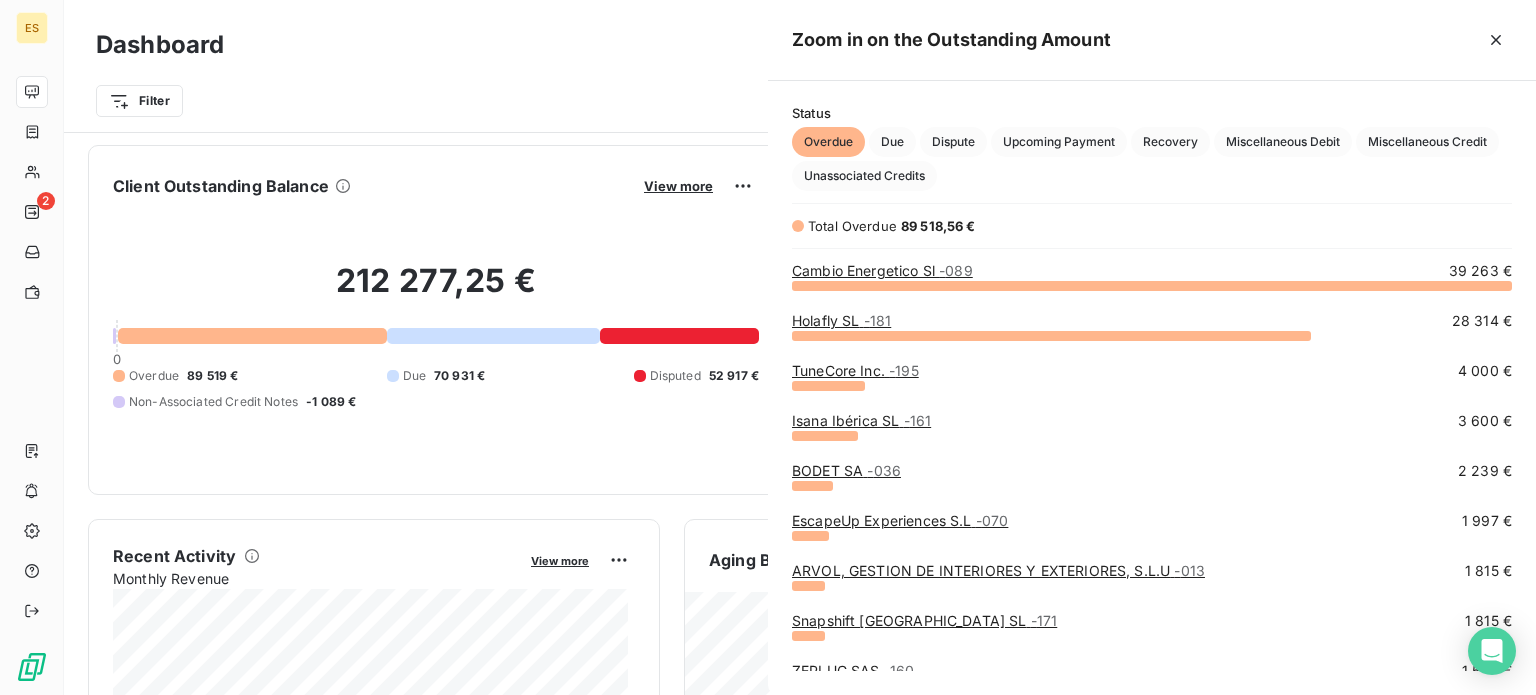 scroll, scrollTop: 16, scrollLeft: 16, axis: both 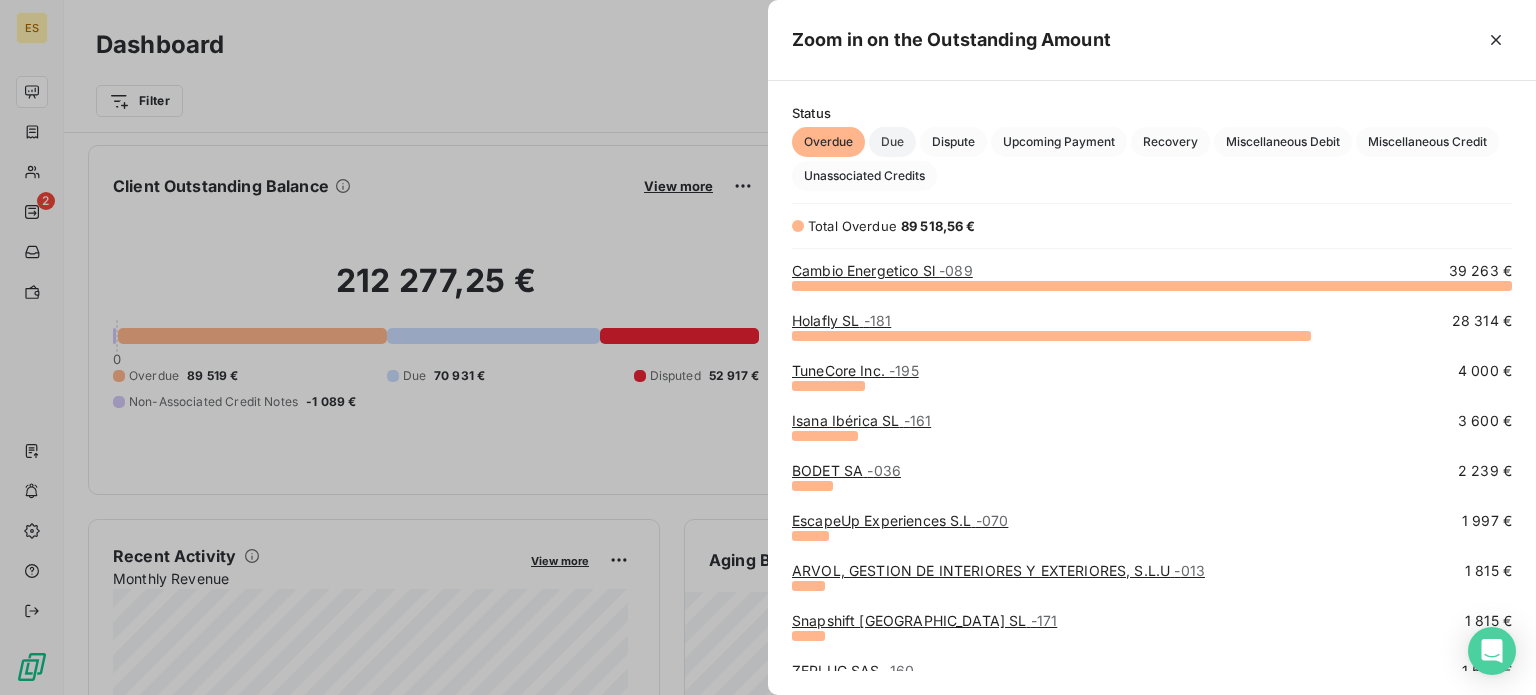 click on "Due" at bounding box center (892, 142) 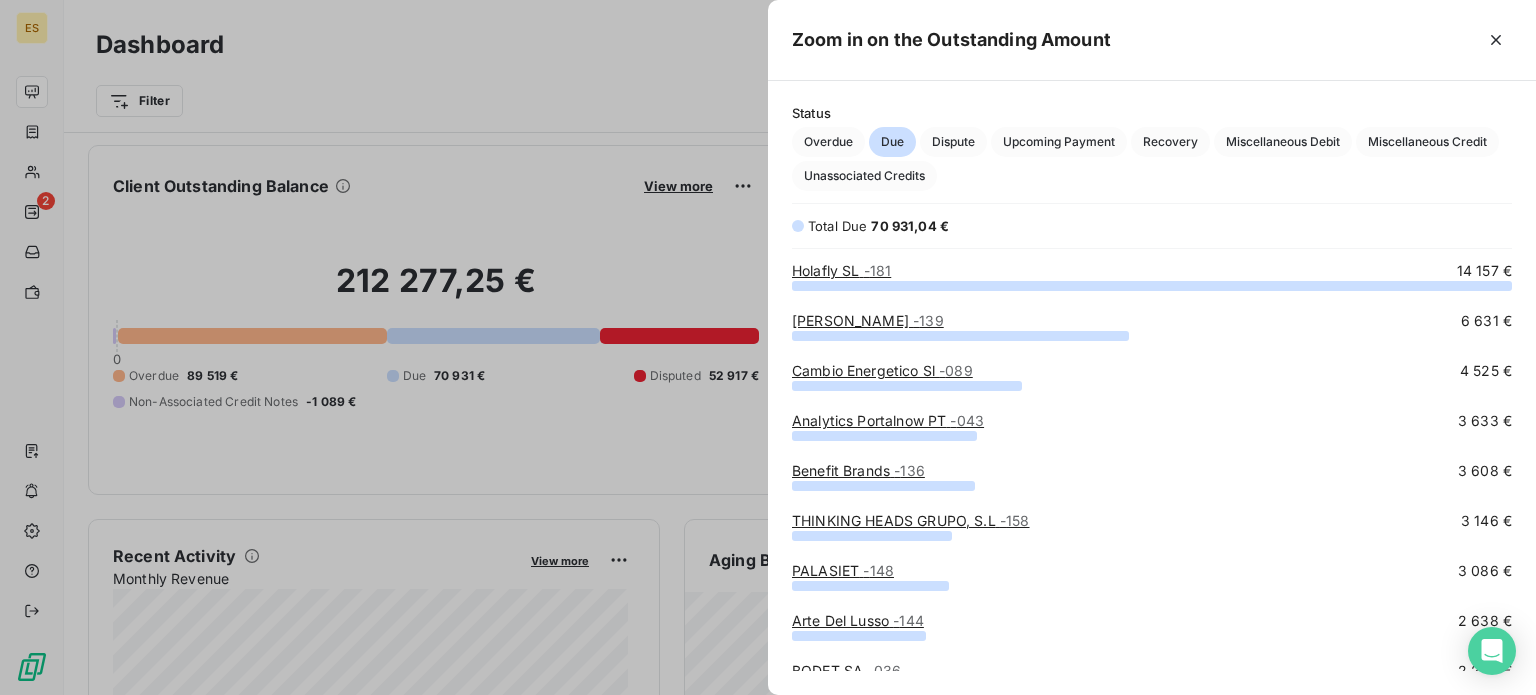 scroll, scrollTop: 16, scrollLeft: 16, axis: both 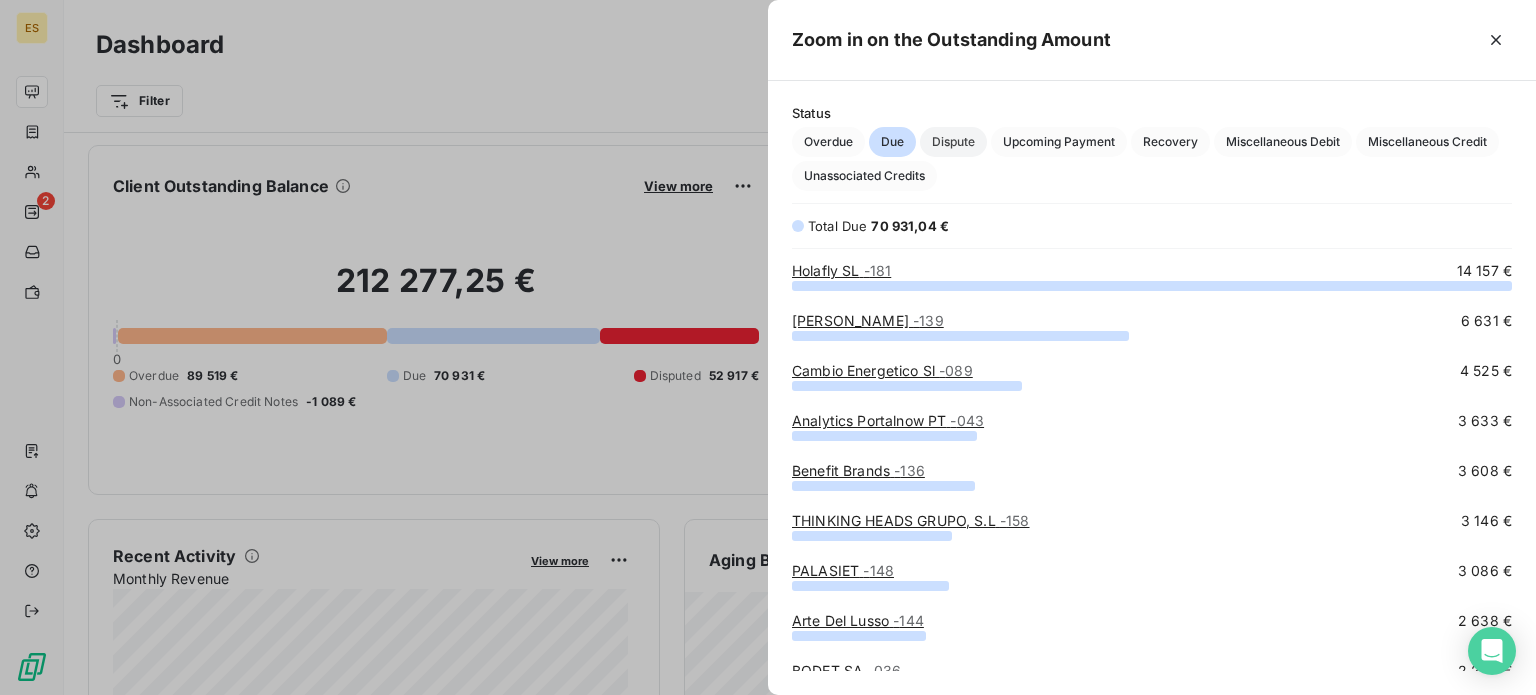 click on "Dispute" at bounding box center (953, 142) 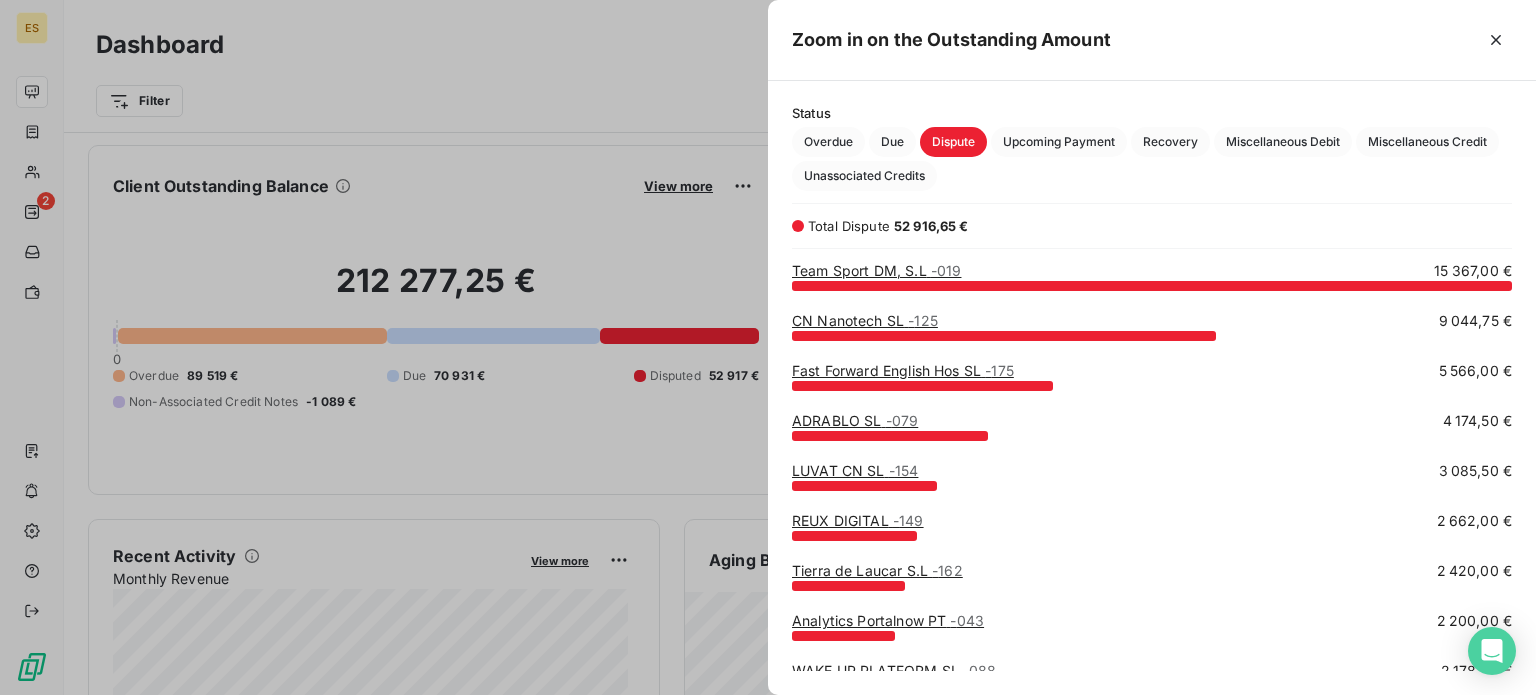 scroll, scrollTop: 16, scrollLeft: 16, axis: both 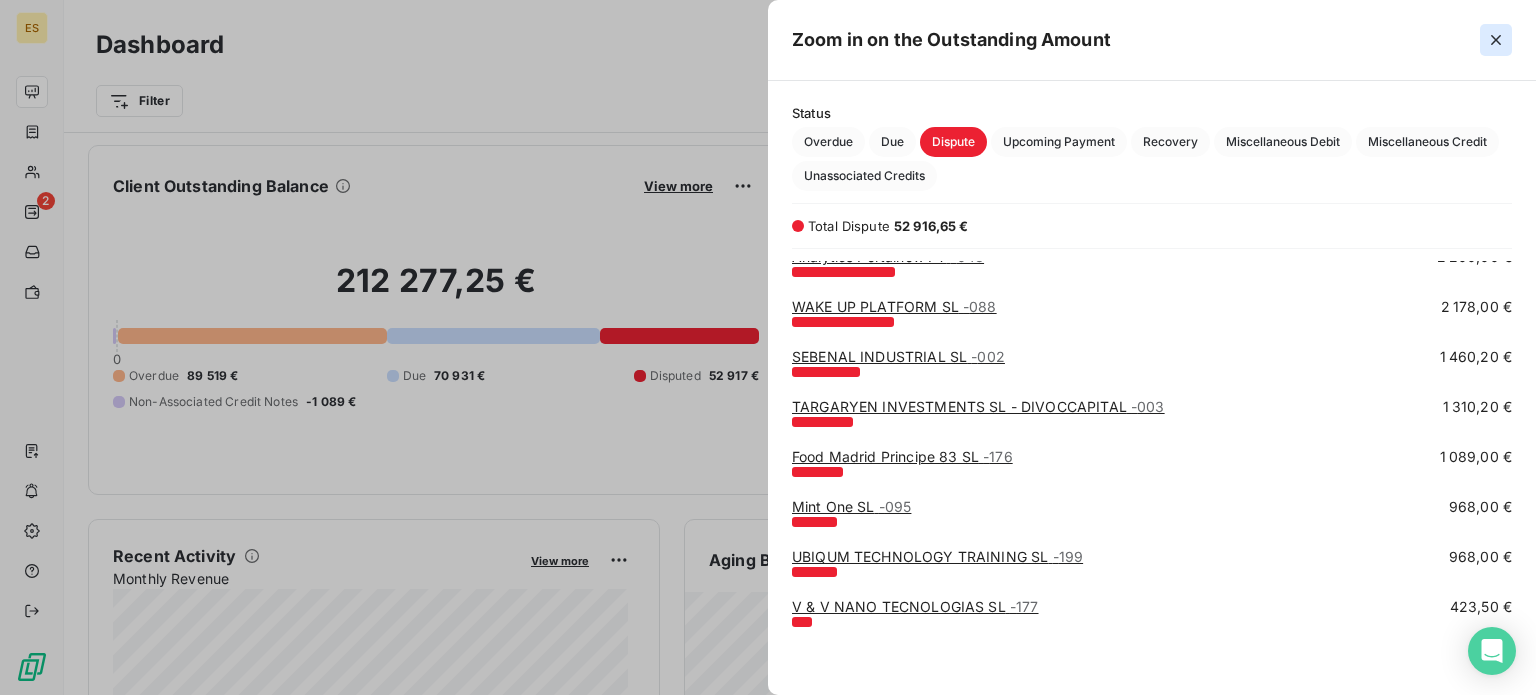 click 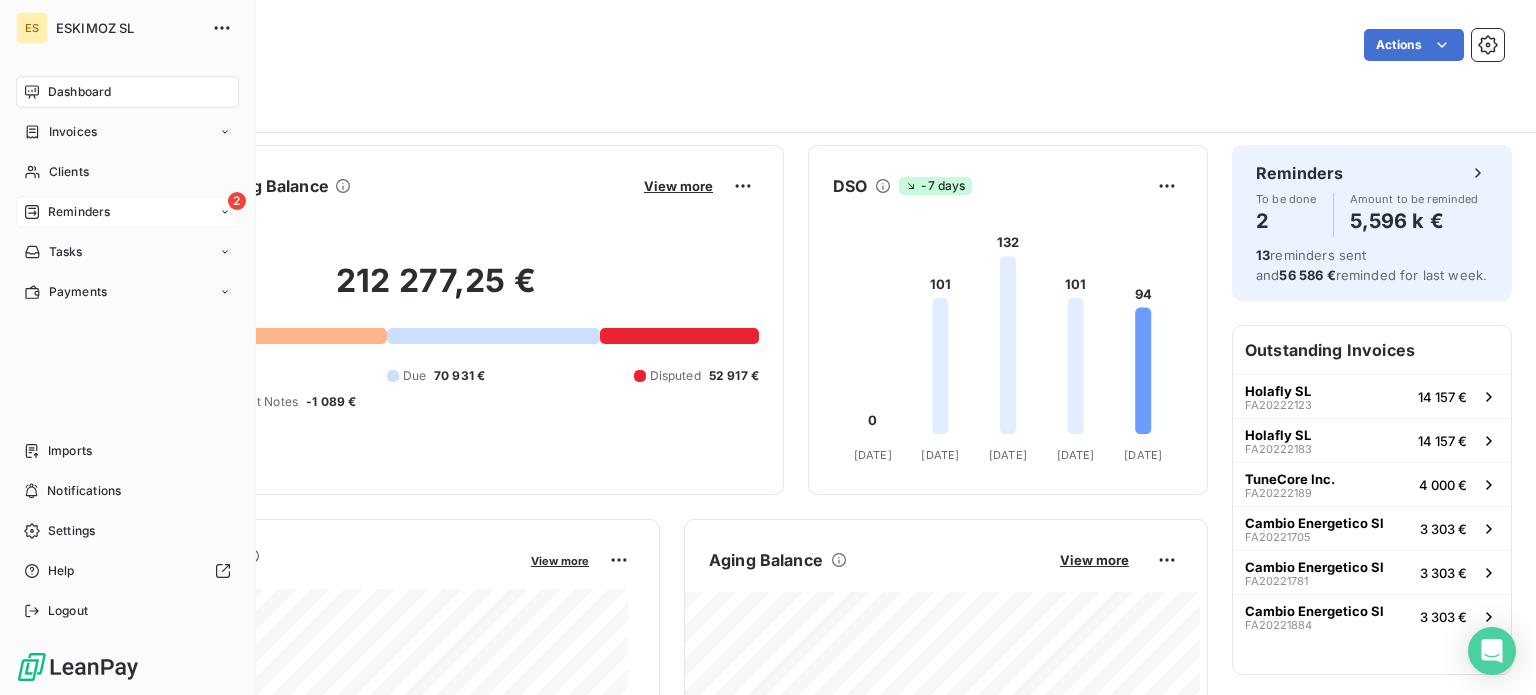 click on "2 Reminders" at bounding box center (127, 212) 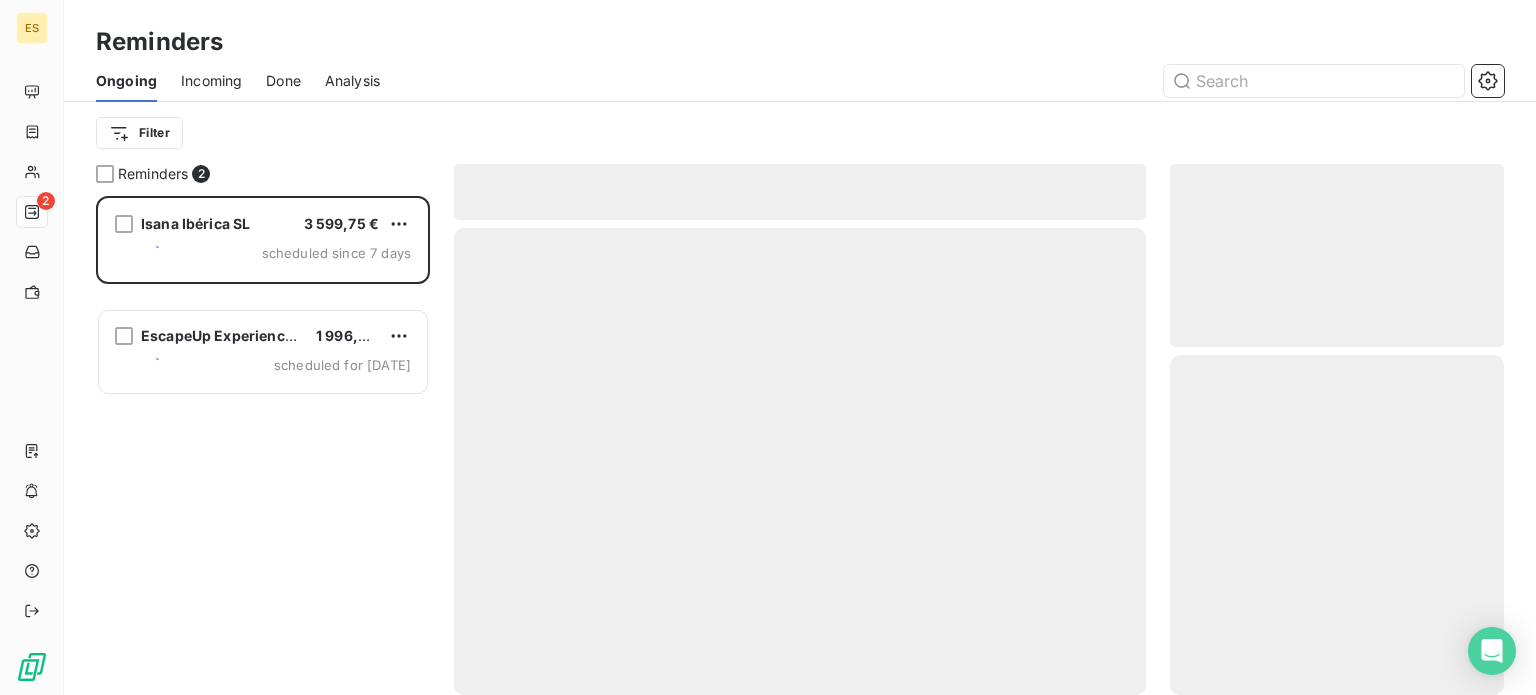 scroll, scrollTop: 16, scrollLeft: 16, axis: both 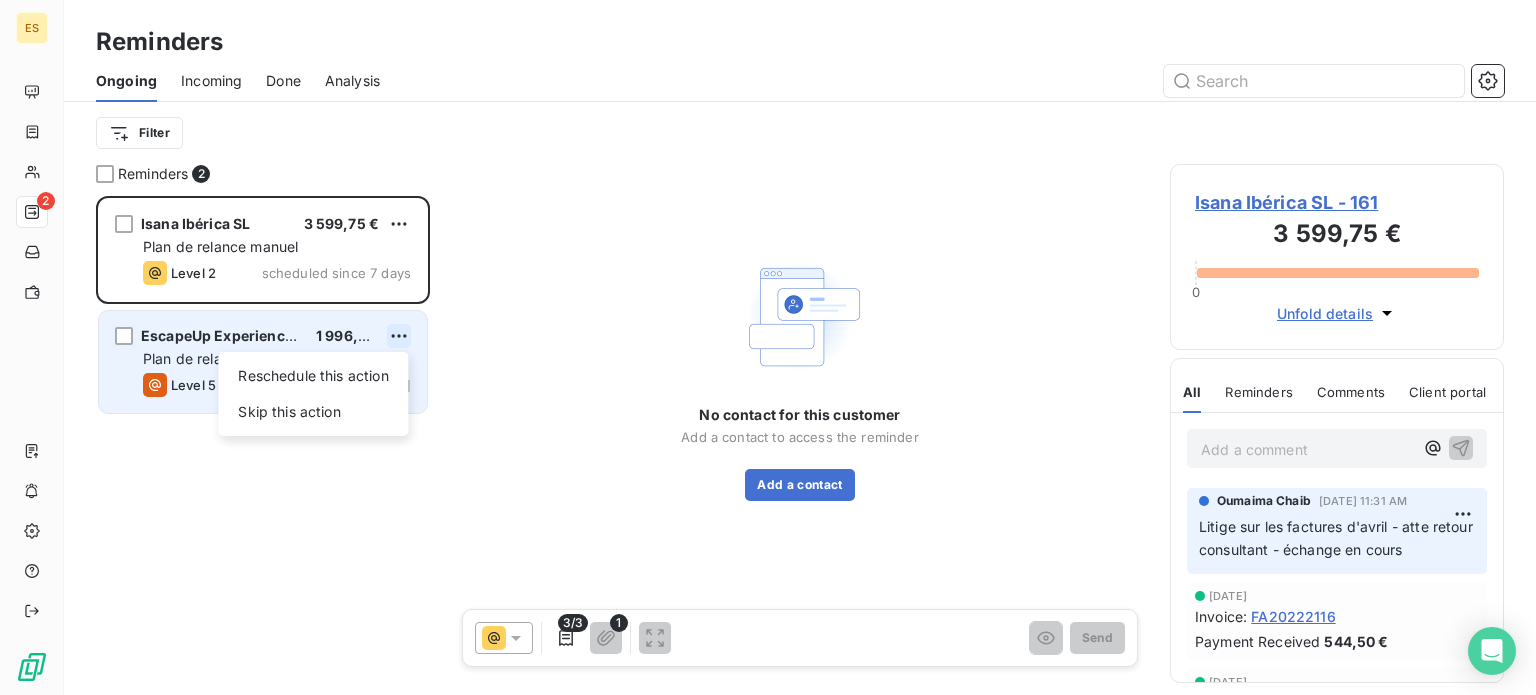 click on "ES 2 Reminders Ongoing Incoming Done Analysis Filter Reminders 2 Isana Ibérica SL 3 599,75 € Plan de relance manuel Level 2 scheduled since 7 days EscapeUp Experiences S.L 1 996,50 € Reschedule this action Skip this action Plan de relance manuel Level 5 scheduled for today No contact for this customer Add a contact to access the reminder Add a contact 3/3 1 Send Isana Ibérica SL - 161 3 599,75 € 0 Unfold details All Reminders Comments Client portal All Reminders Comments Client portal Add a comment ﻿ Oumaima Chaib Jun 13, 2025, 11:31 AM Litige sur les factures d'avril - atte retour consultant - échange en cours Apr 30, 2025 Invoice  : FA20222116 Payment Received 544,50 € Mar 30, 2025 Invoice  : FA20222041 Payment Received 544,50 € Mar 30, 2025 Invoice  : FA20222040 Payment Received 816,75 € Mar 30, 2025 Invoice  : FA20222039 Payment Received 1 089,00 € Mar 30, 2025 Invoice  : FA20222042 Payment Received 1 089,00 € Feb 28, 2025 Invoice  : FA20221969 Invoice  :" at bounding box center [768, 347] 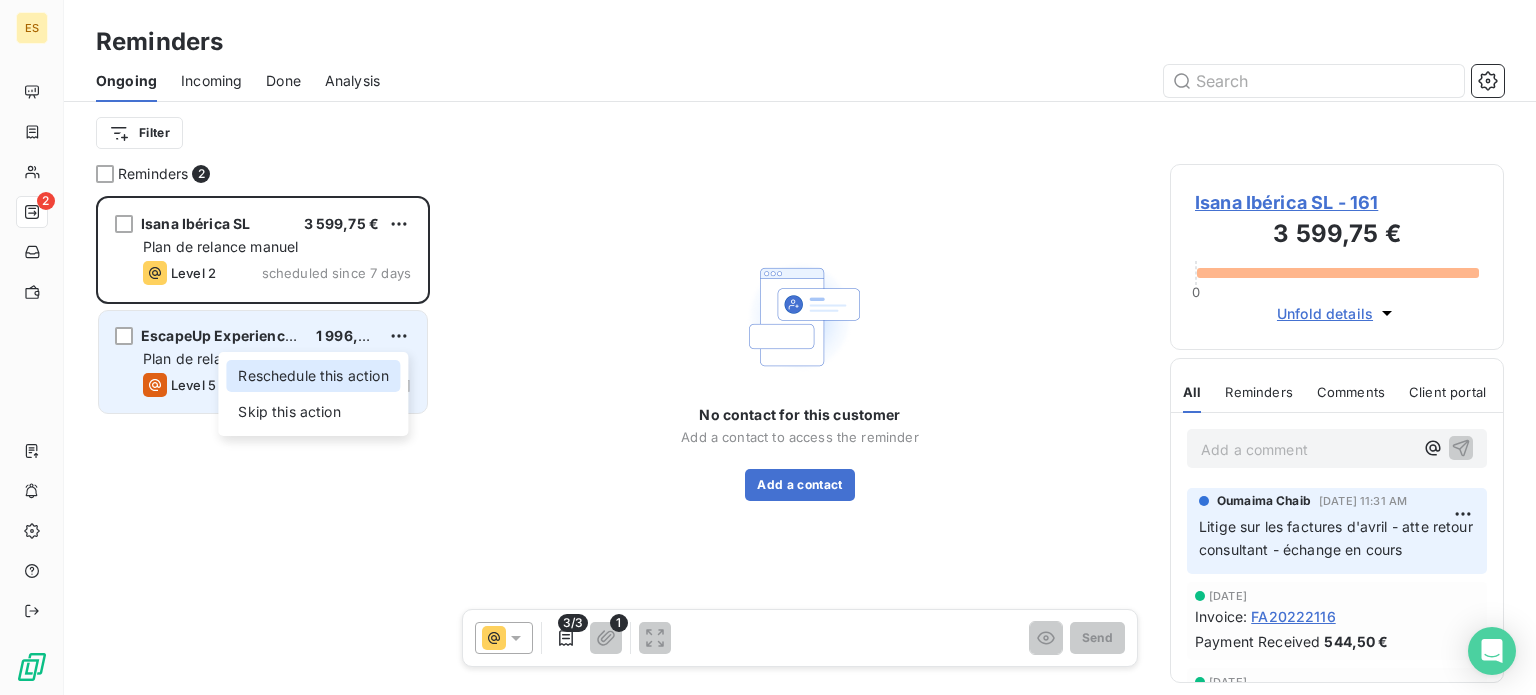 click on "Reschedule this action" at bounding box center (313, 376) 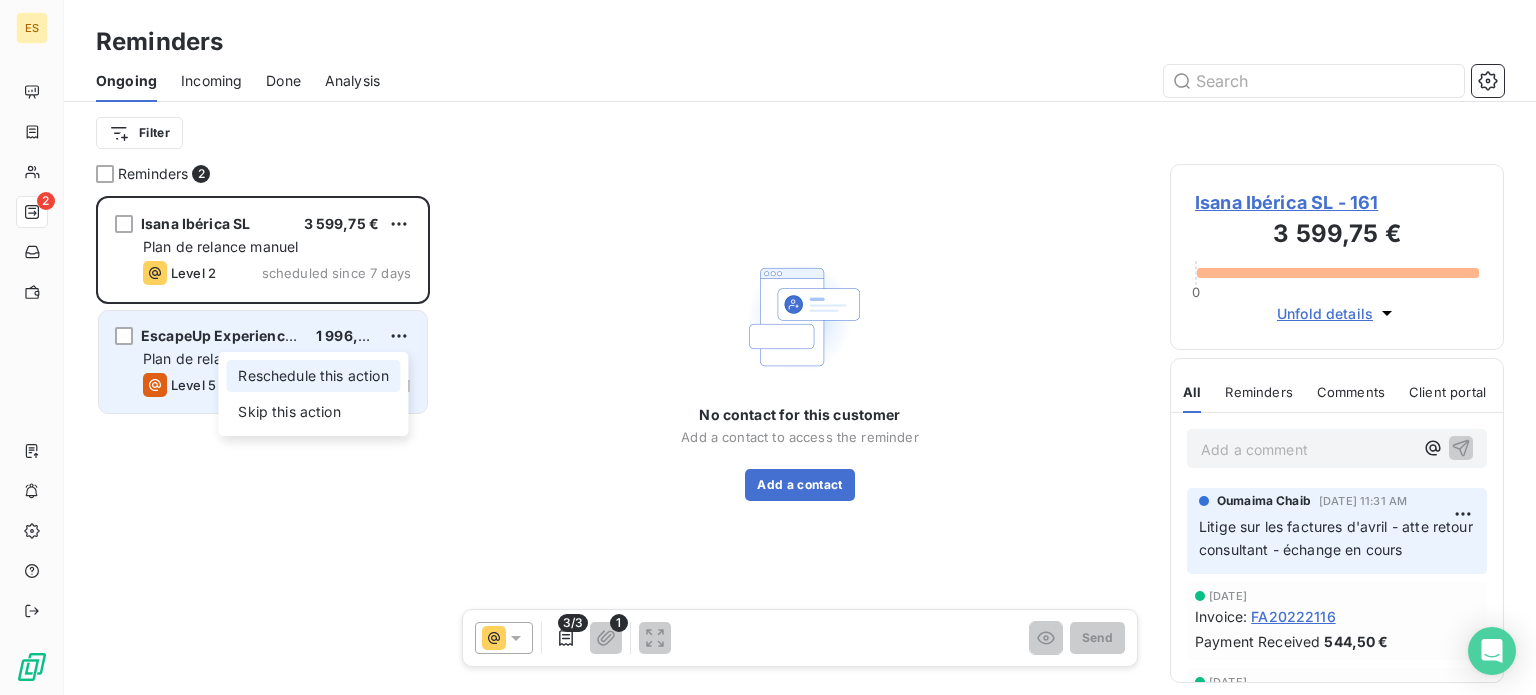 select on "6" 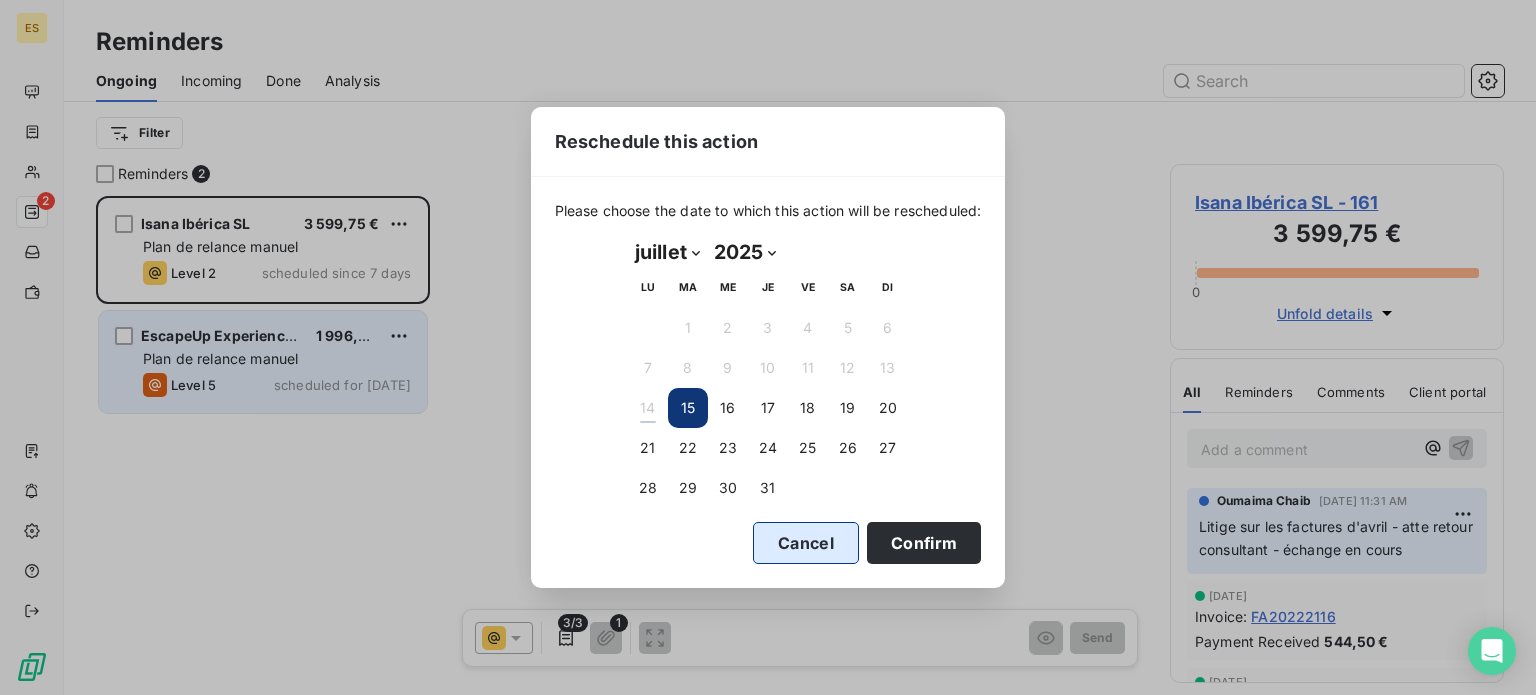 click on "Cancel" at bounding box center (806, 543) 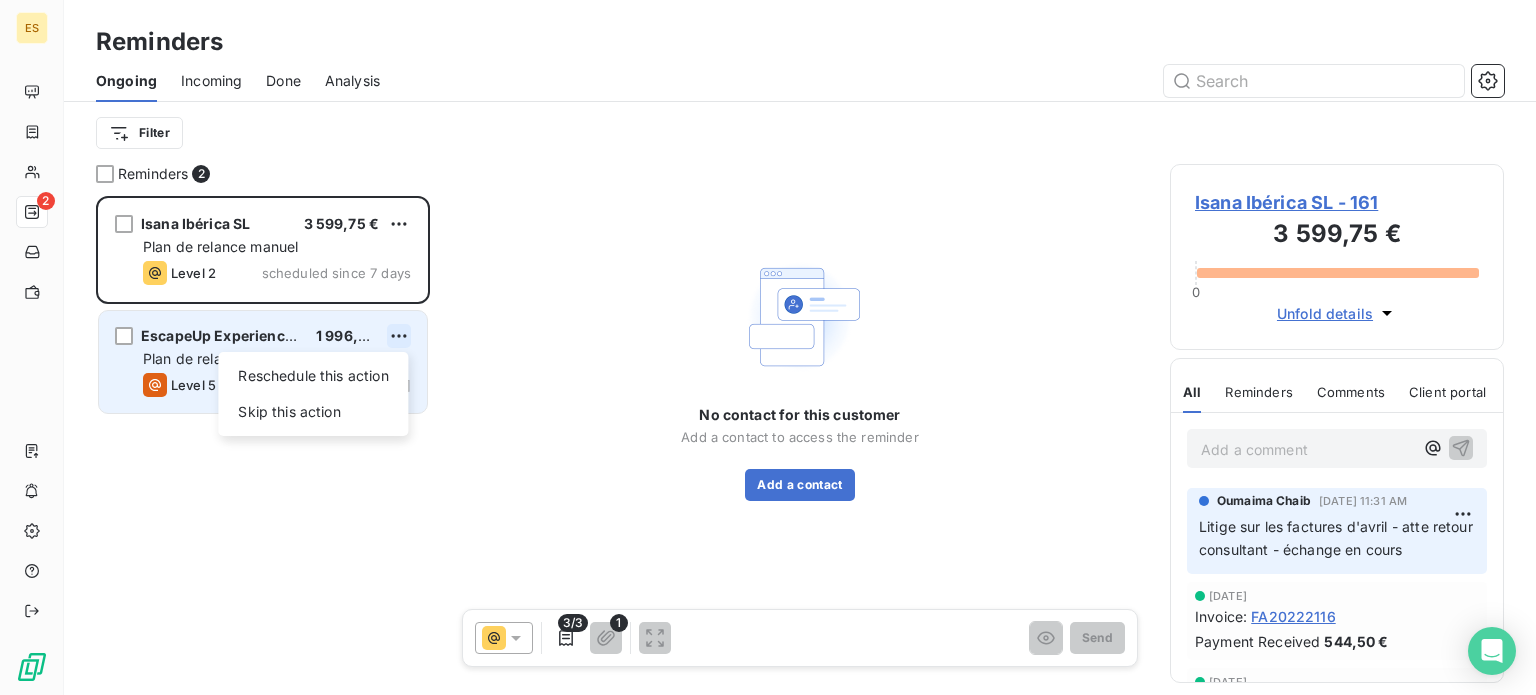 click on "ES 2 Reminders Ongoing Incoming Done Analysis Filter Reminders 2 Isana Ibérica SL 3 599,75 € Plan de relance manuel Level 2 scheduled since 7 days EscapeUp Experiences S.L 1 996,50 € Reschedule this action Skip this action Plan de relance manuel Level 5 scheduled for today No contact for this customer Add a contact to access the reminder Add a contact 3/3 1 Send Isana Ibérica SL - 161 3 599,75 € 0 Unfold details All Reminders Comments Client portal All Reminders Comments Client portal Add a comment ﻿ Oumaima Chaib Jun 13, 2025, 11:31 AM Litige sur les factures d'avril - atte retour consultant - échange en cours Apr 30, 2025 Invoice  : FA20222116 Payment Received 544,50 € Mar 30, 2025 Invoice  : FA20222041 Payment Received 544,50 € Mar 30, 2025 Invoice  : FA20222040 Payment Received 816,75 € Mar 30, 2025 Invoice  : FA20222039 Payment Received 1 089,00 € Mar 30, 2025 Invoice  : FA20222042 Payment Received 1 089,00 € Feb 28, 2025 Invoice  : FA20221969 Invoice  :" at bounding box center (768, 347) 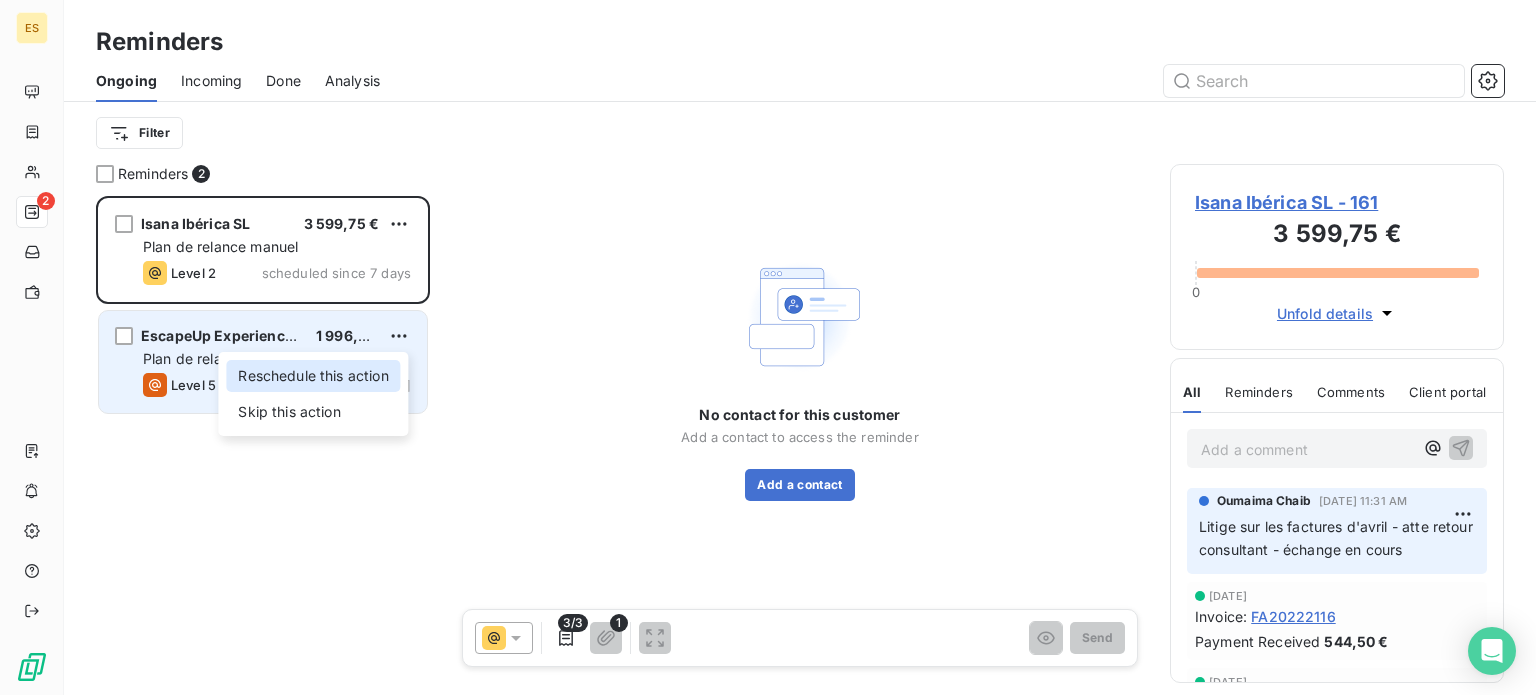 click on "Reschedule this action" at bounding box center (313, 376) 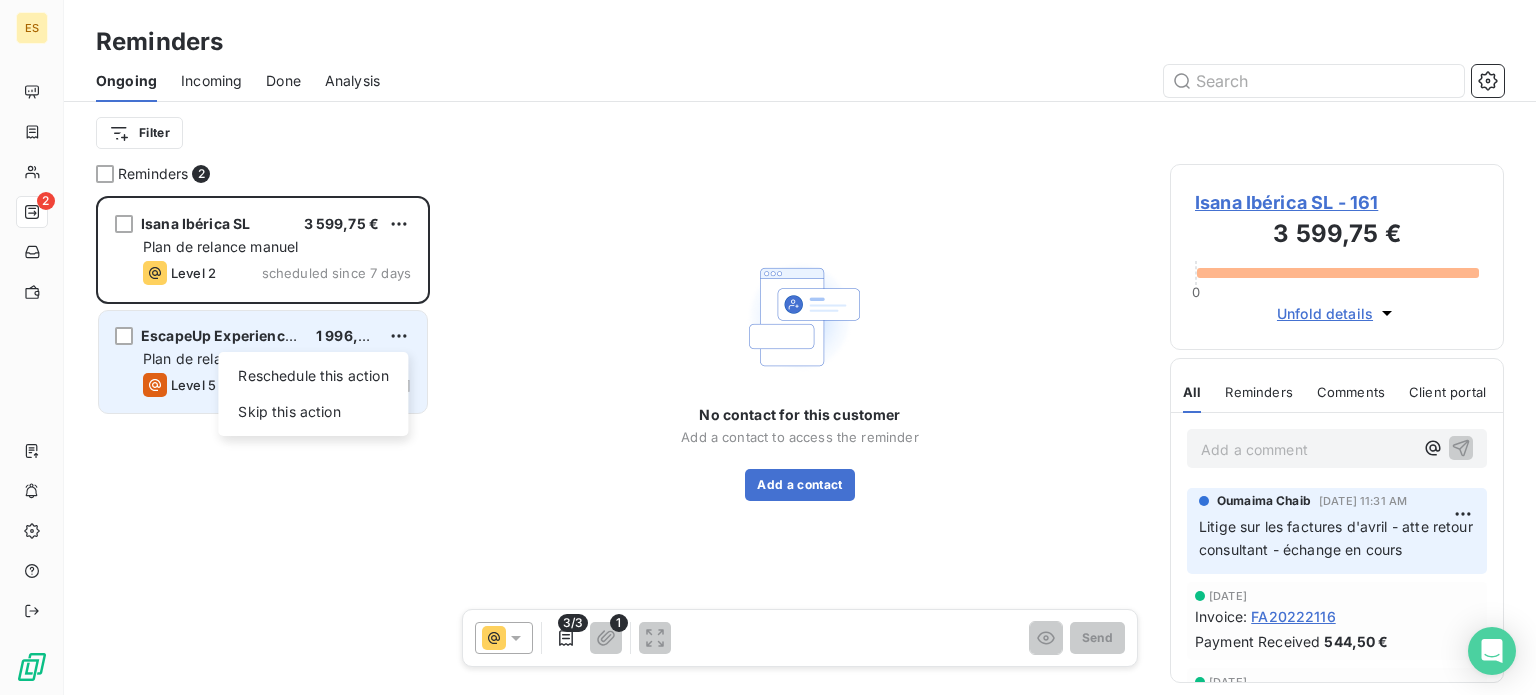 select on "6" 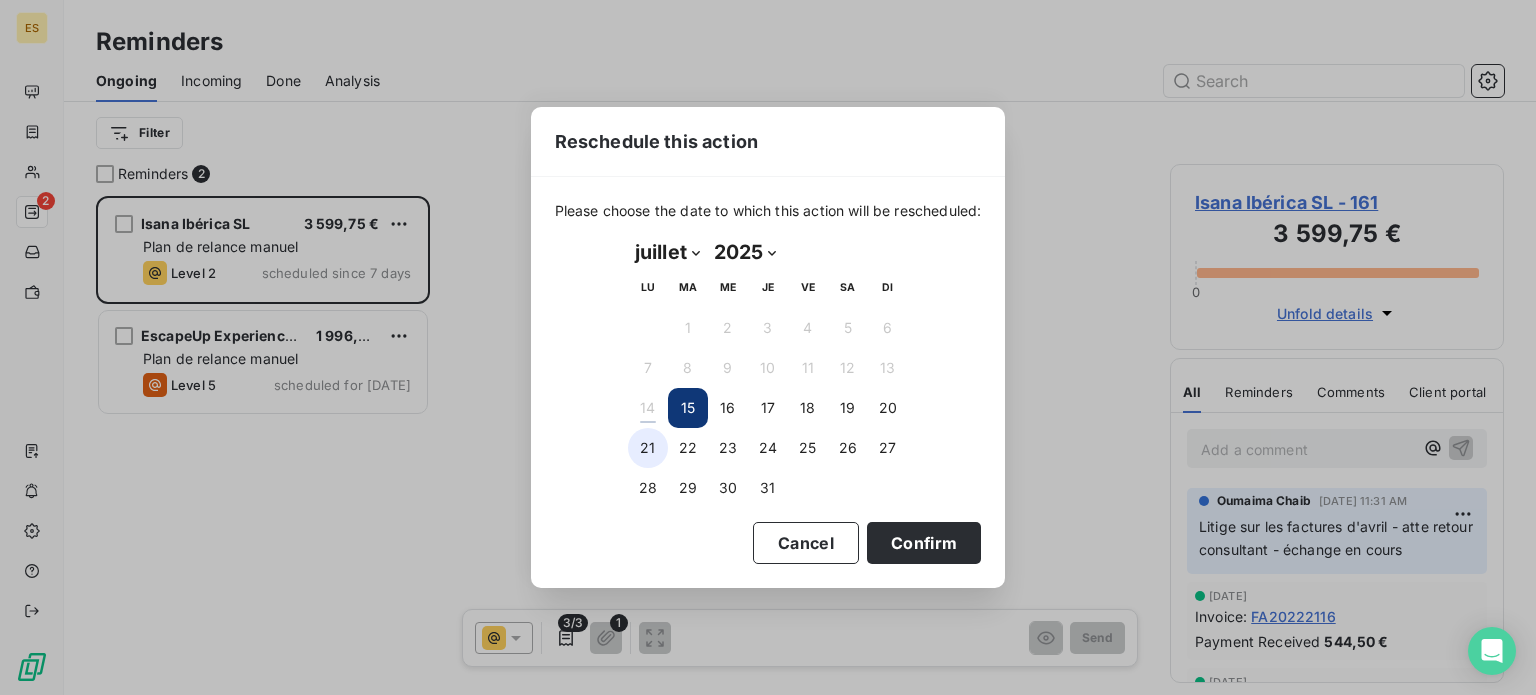 click on "21" at bounding box center (648, 448) 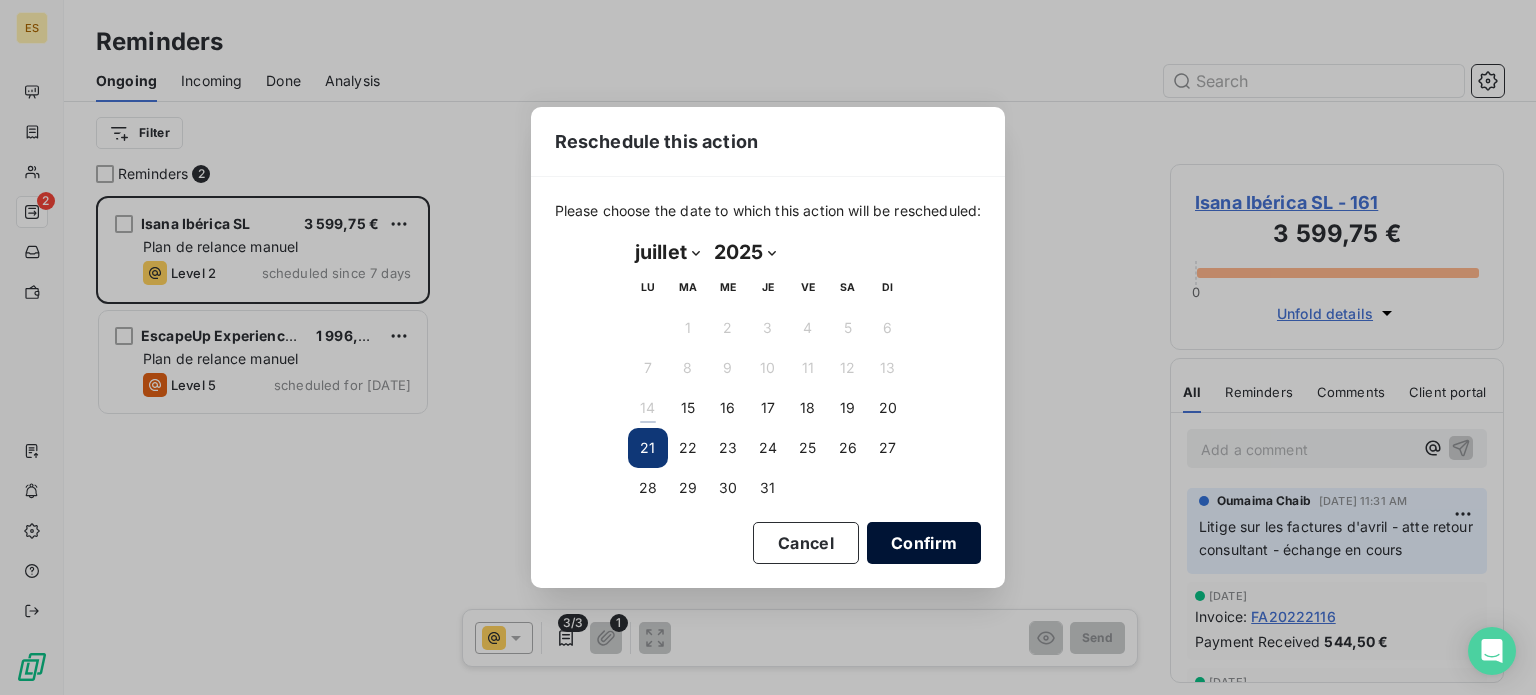 click on "Confirm" at bounding box center [924, 543] 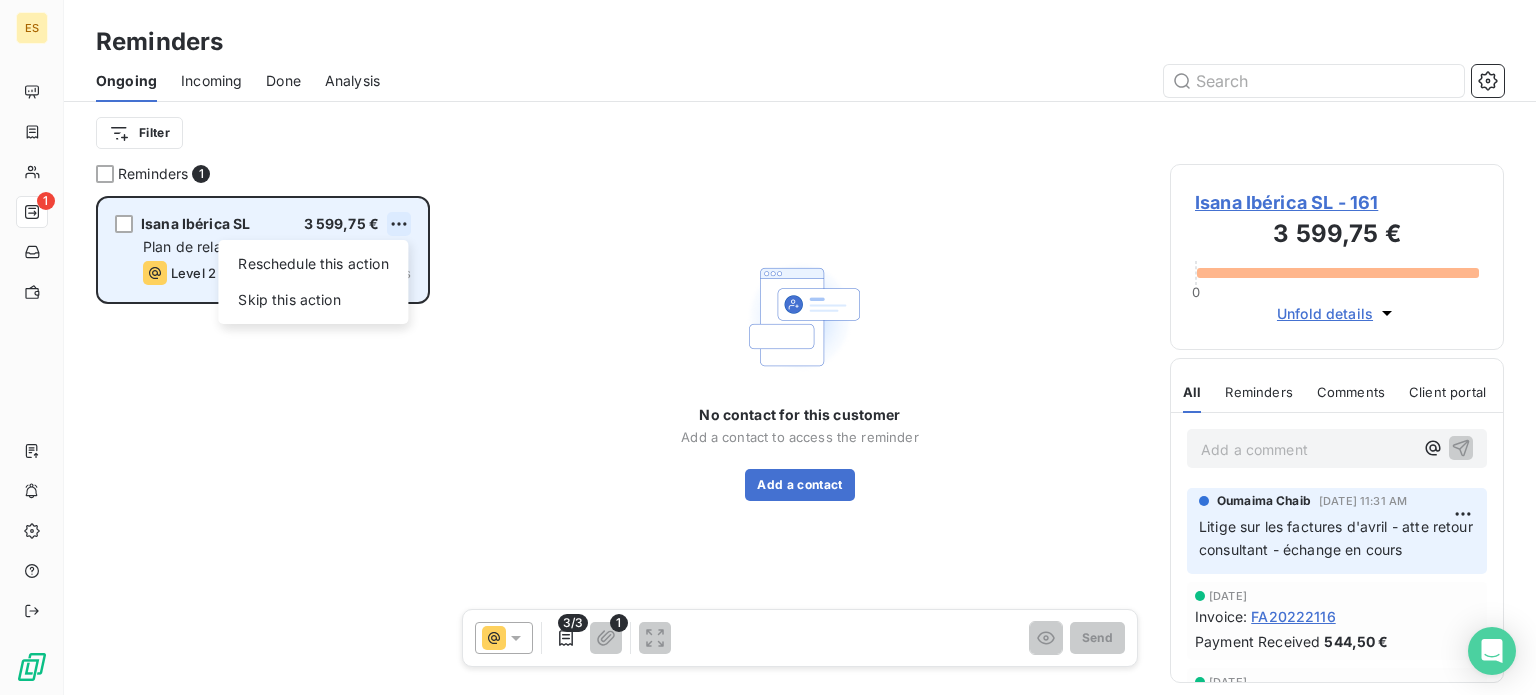 click on "ES 1 Reminders Ongoing Incoming Done Analysis Filter Reminders 1 Isana Ibérica SL 3 599,75 € Reschedule this action Skip this action Plan de relance manuel Level 2 scheduled since 7 days No contact for this customer Add a contact to access the reminder Add a contact 3/3 1 Send Isana Ibérica SL - 161 3 599,75 € 0 Unfold details All Reminders Comments Client portal All Reminders Comments Client portal Add a comment ﻿ Oumaima Chaib Jun 13, 2025, 11:31 AM Litige sur les factures d'avril - atte retour consultant - échange en cours Apr 30, 2025 Invoice  : FA20222116 Payment Received 544,50 € Mar 30, 2025 Invoice  : FA20222041 Payment Received 544,50 € Mar 30, 2025 Invoice  : FA20222040 Payment Received 816,75 € Mar 30, 2025 Invoice  : FA20222039 Payment Received 1 089,00 € Mar 30, 2025 Invoice  : FA20222042 Payment Received 1 089,00 € Feb 28, 2025 Invoice  : FA20221969 Payment Received 544,50 € Feb 28, 2025 Invoice  : FA20221970 Payment Received 816,75 € Invoice" at bounding box center [768, 347] 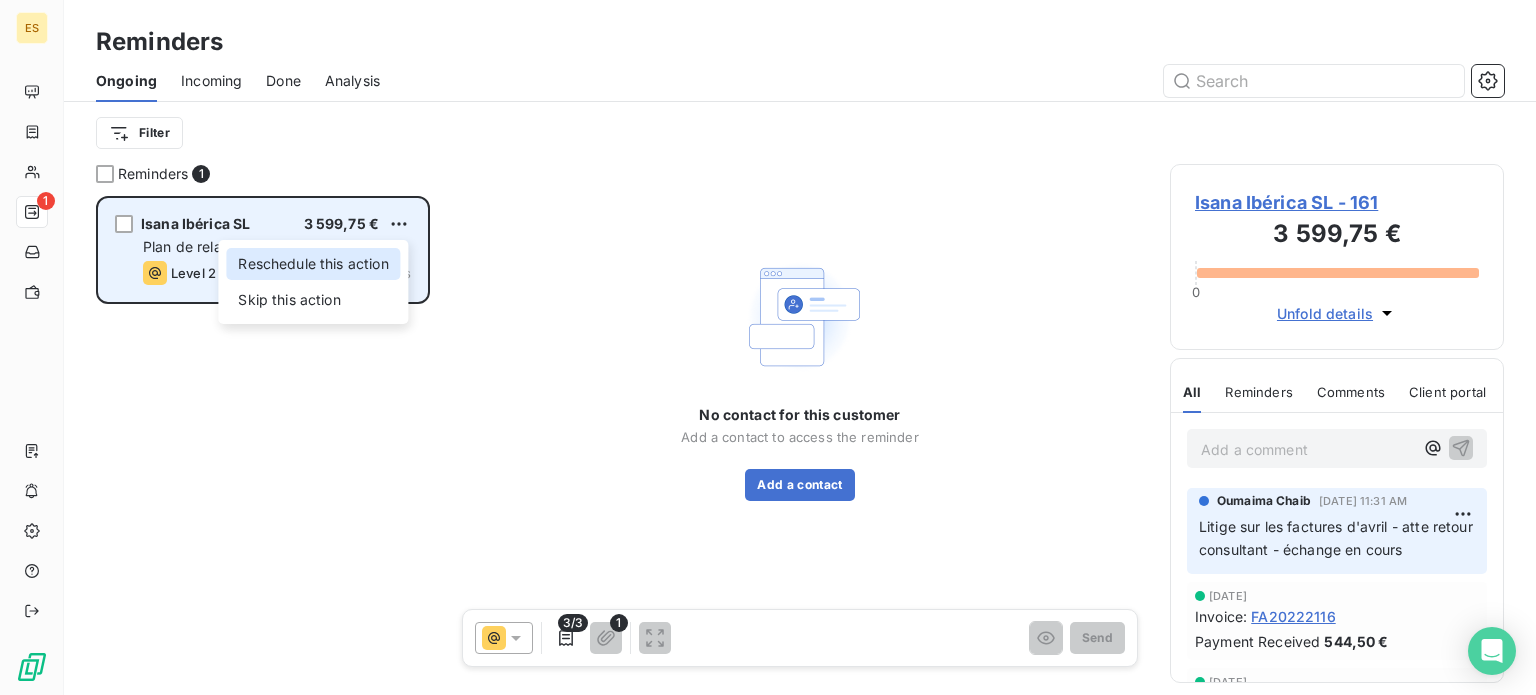 click on "Reschedule this action" at bounding box center [313, 264] 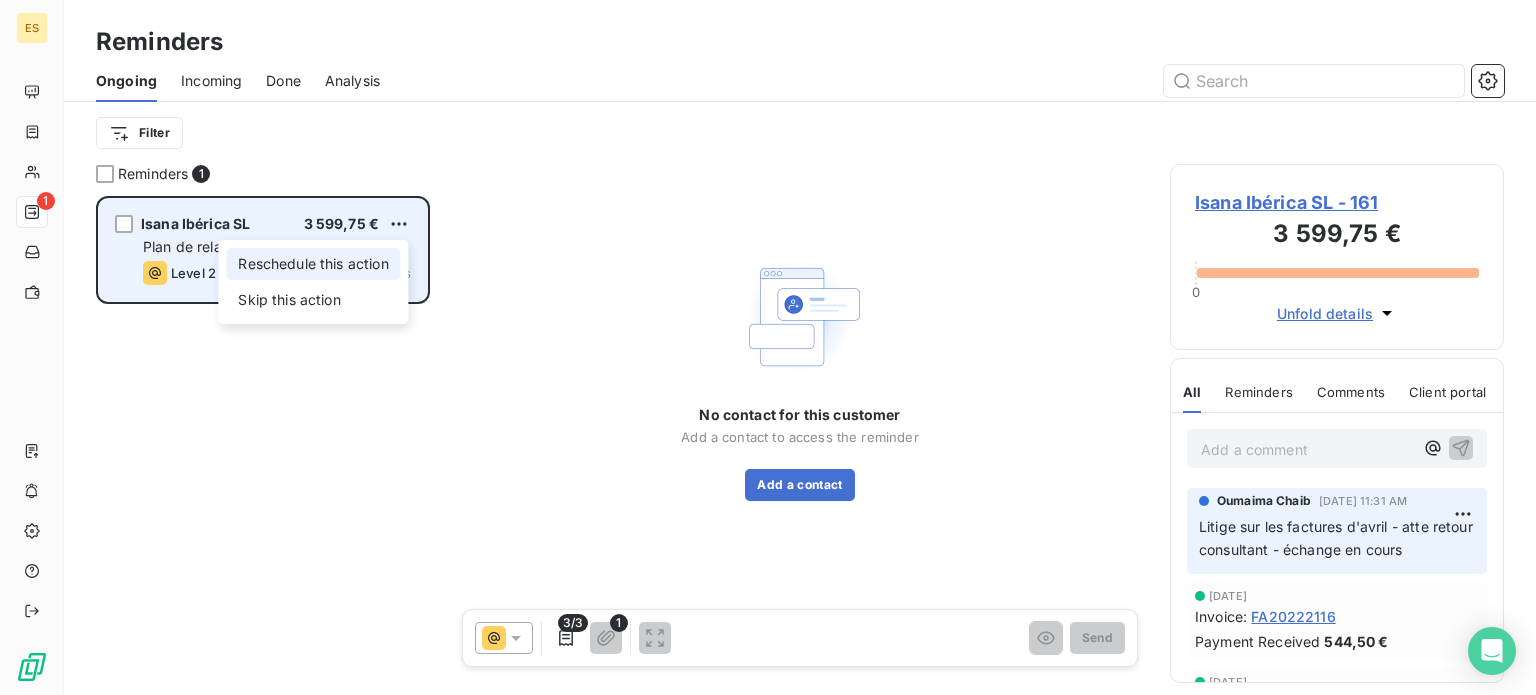 select on "6" 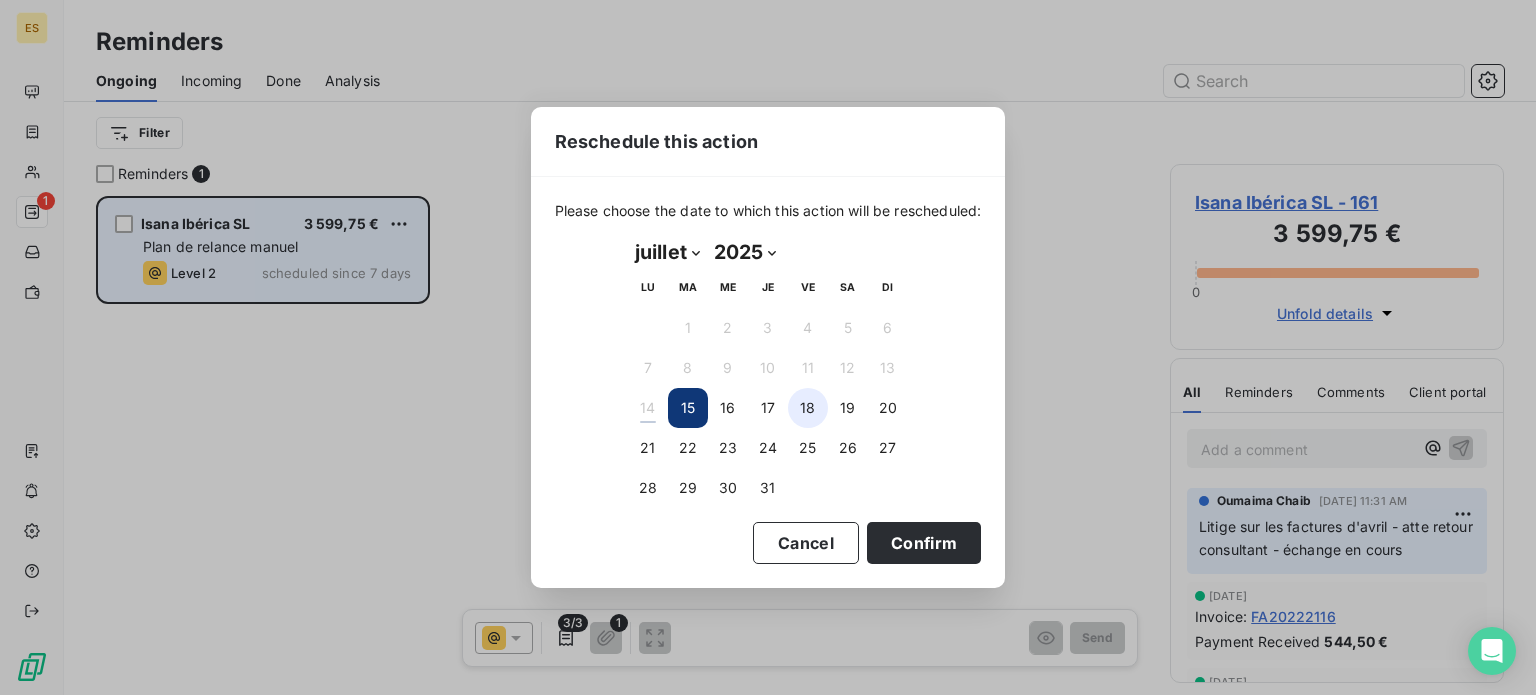 click on "18" at bounding box center [808, 408] 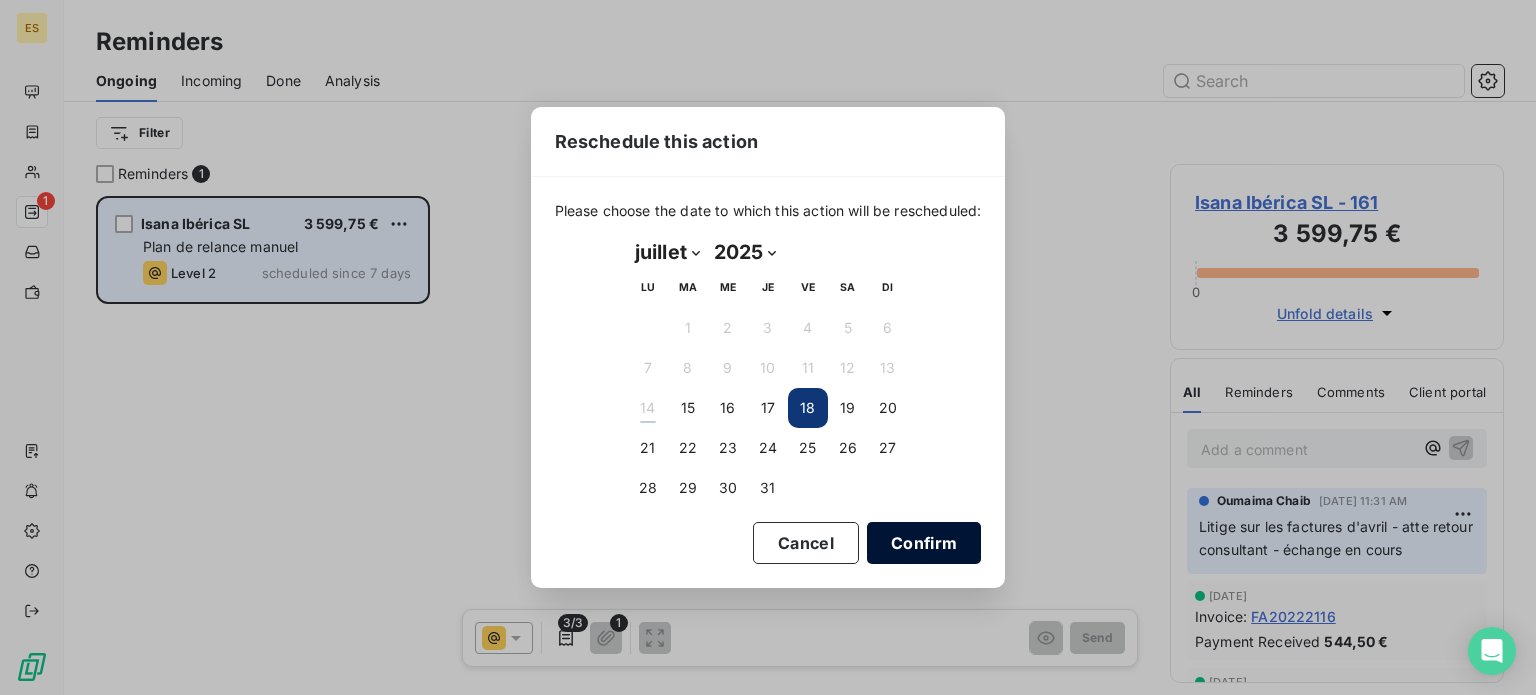 click on "Confirm" at bounding box center [924, 543] 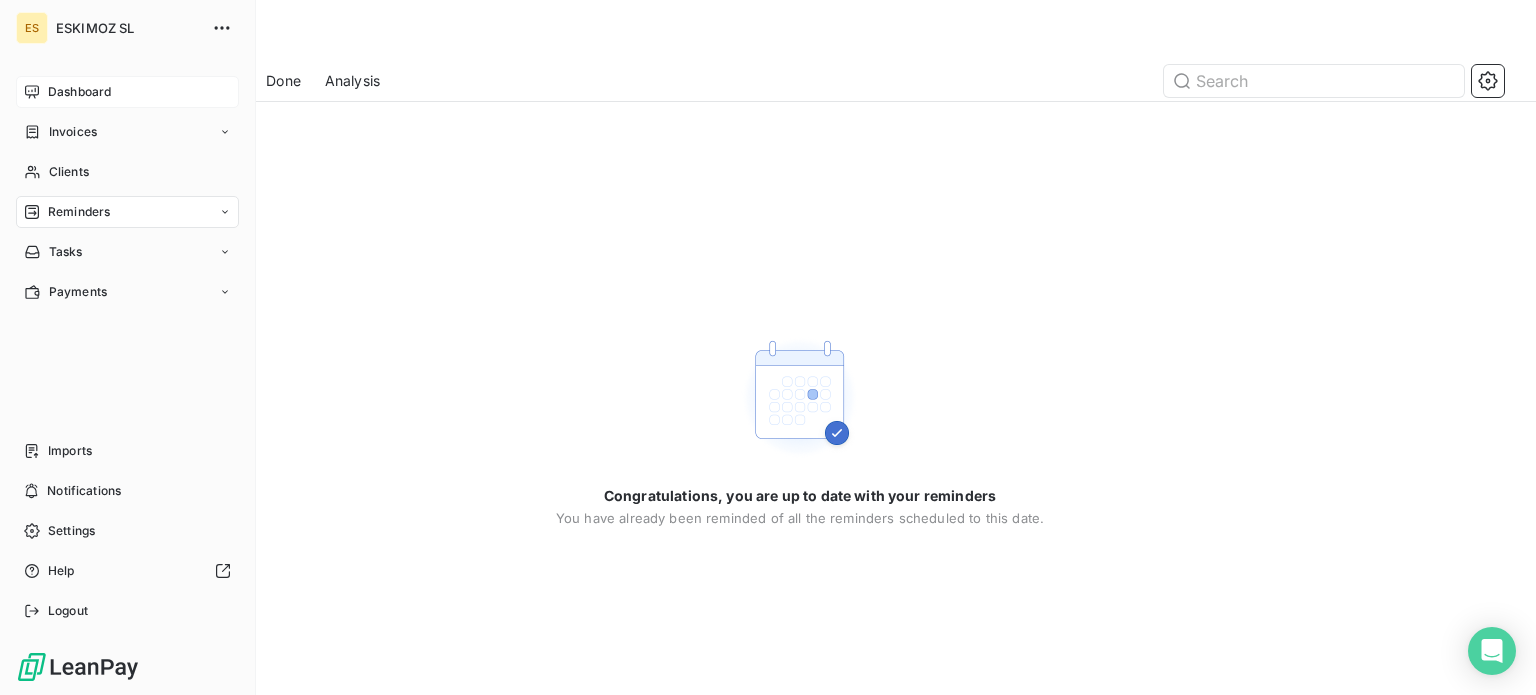 click on "Dashboard" at bounding box center (79, 92) 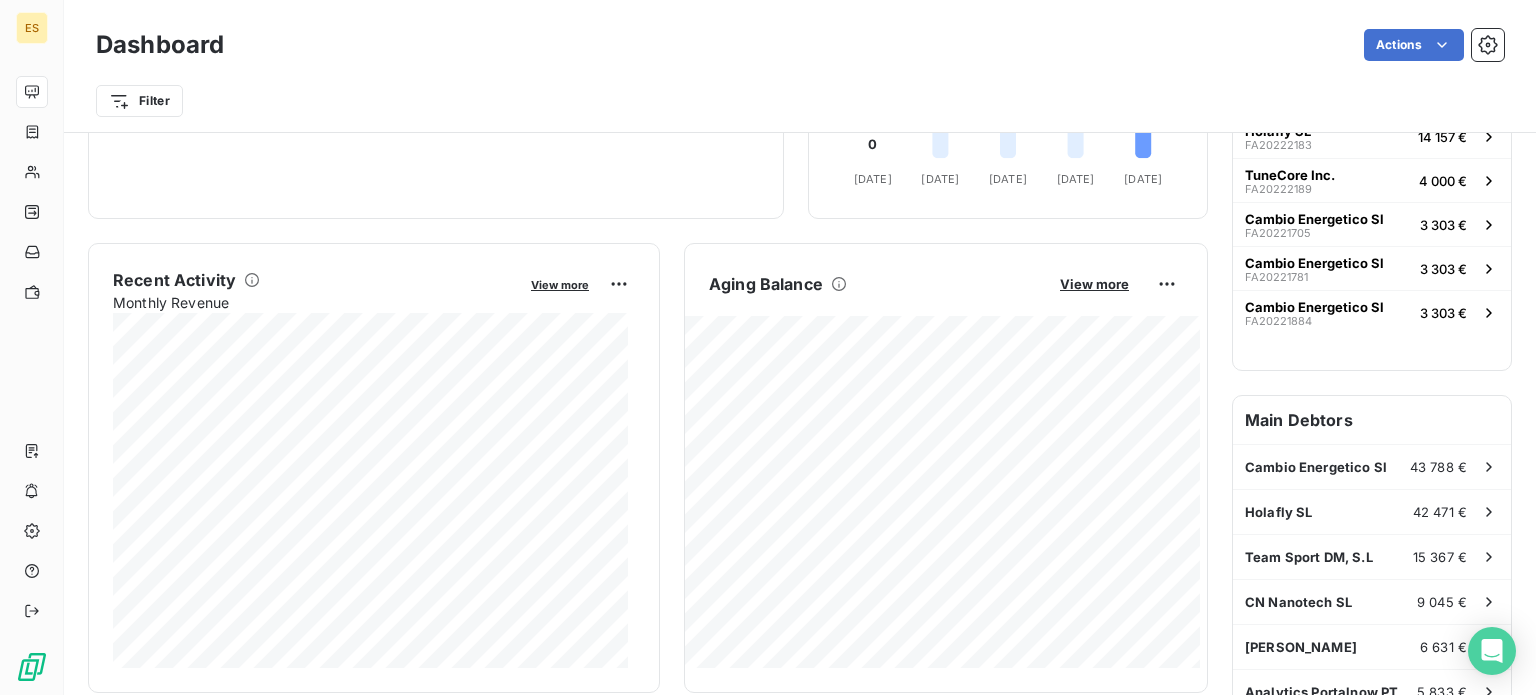 scroll, scrollTop: 0, scrollLeft: 0, axis: both 